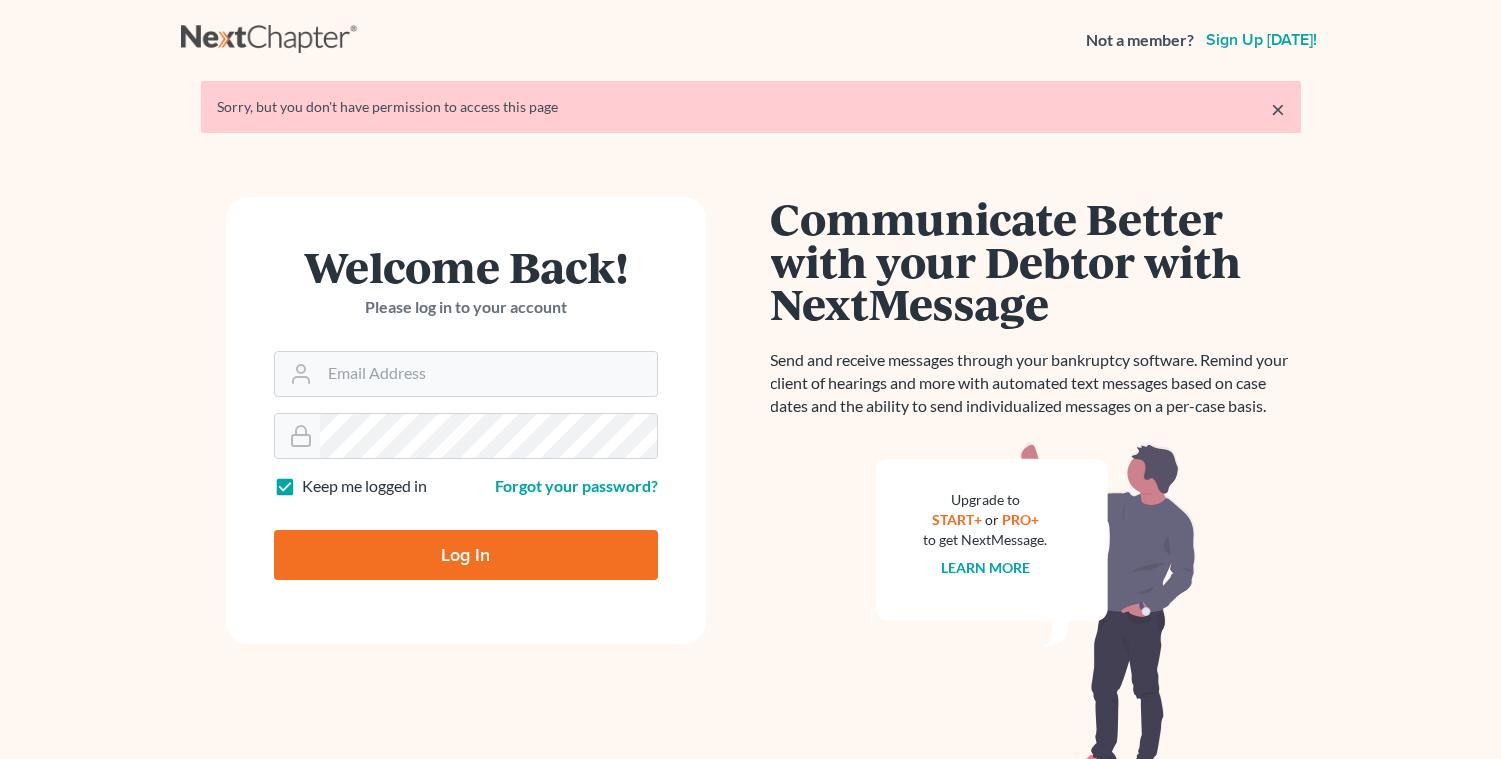scroll, scrollTop: 0, scrollLeft: 0, axis: both 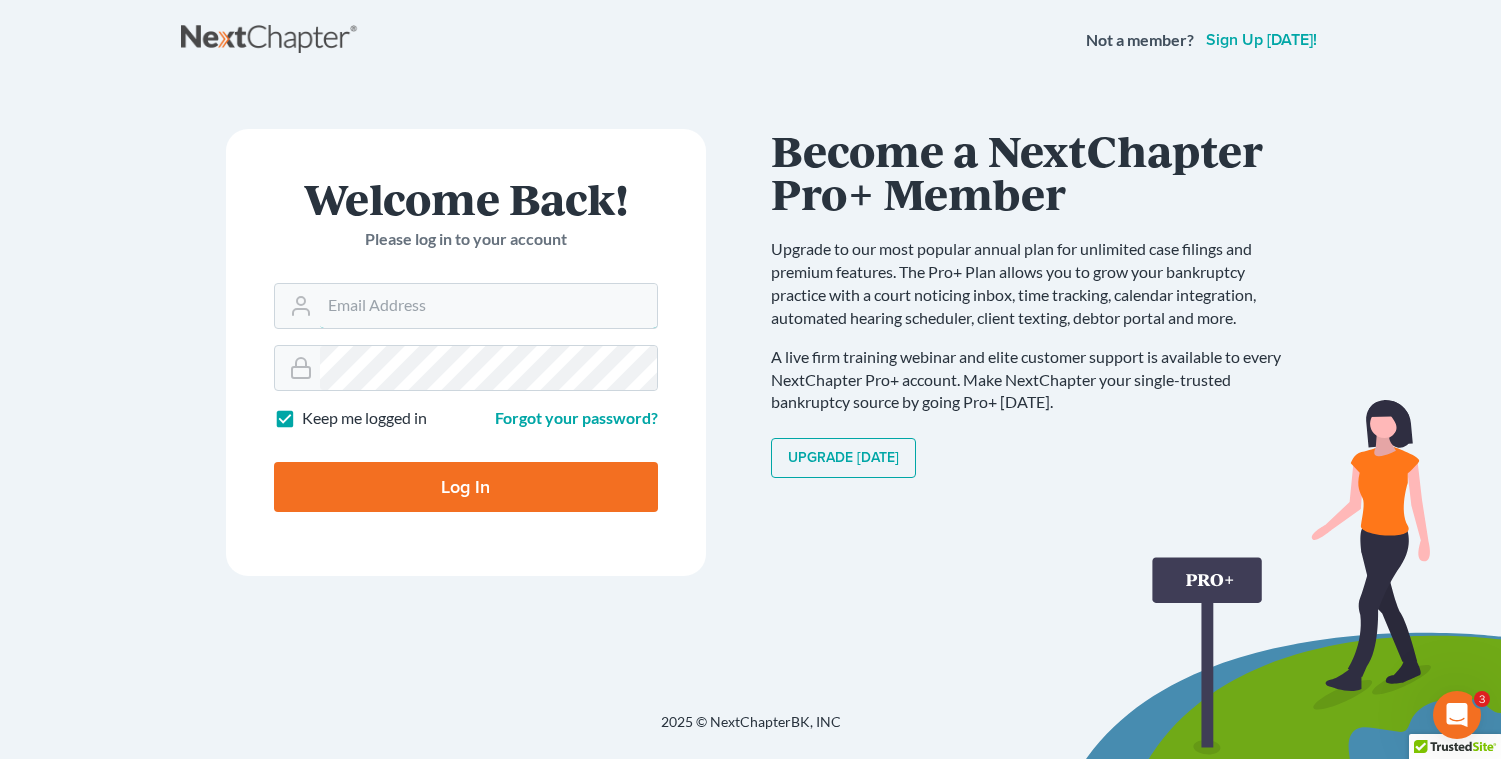 type on "[EMAIL_ADDRESS][DOMAIN_NAME]" 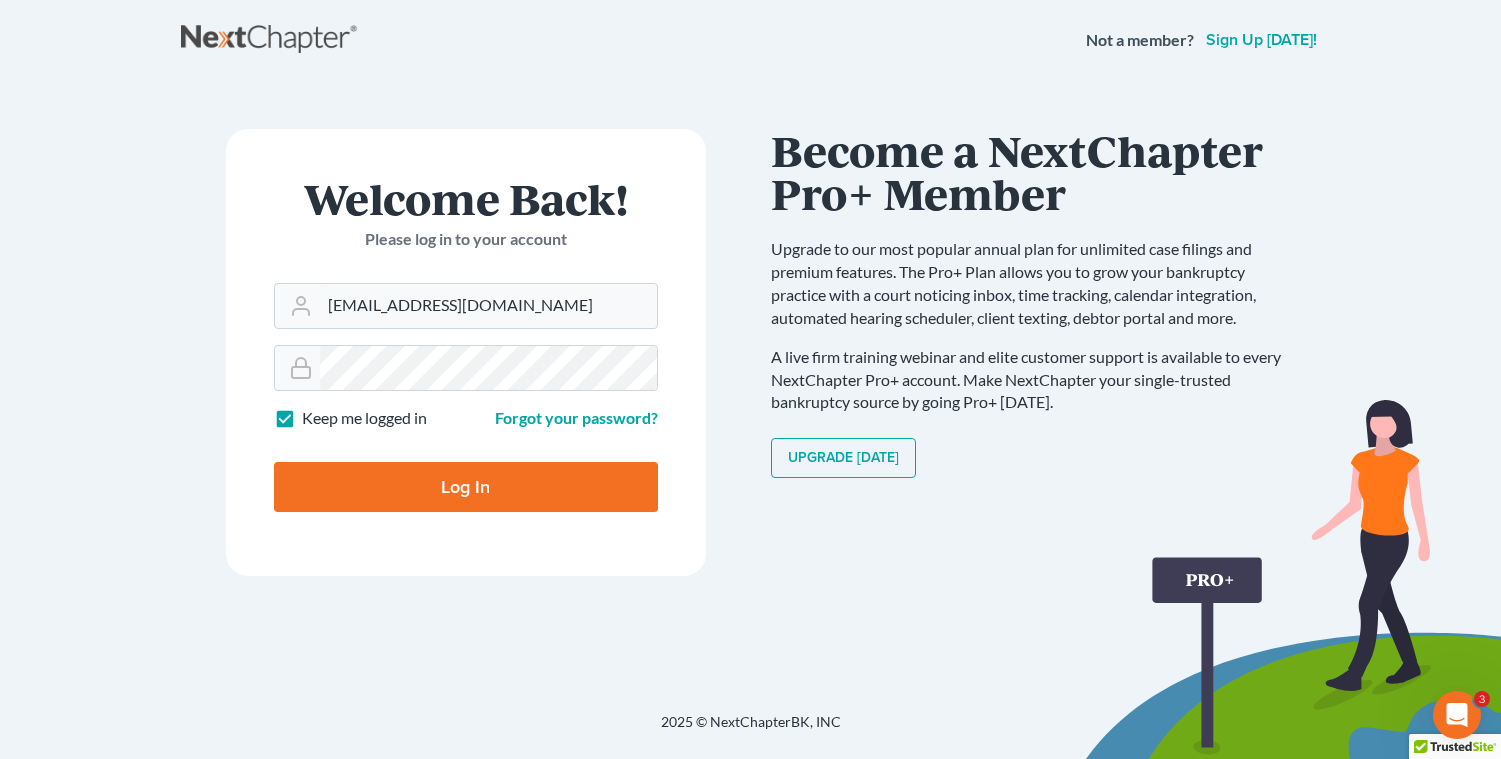 click on "Log In" at bounding box center (466, 487) 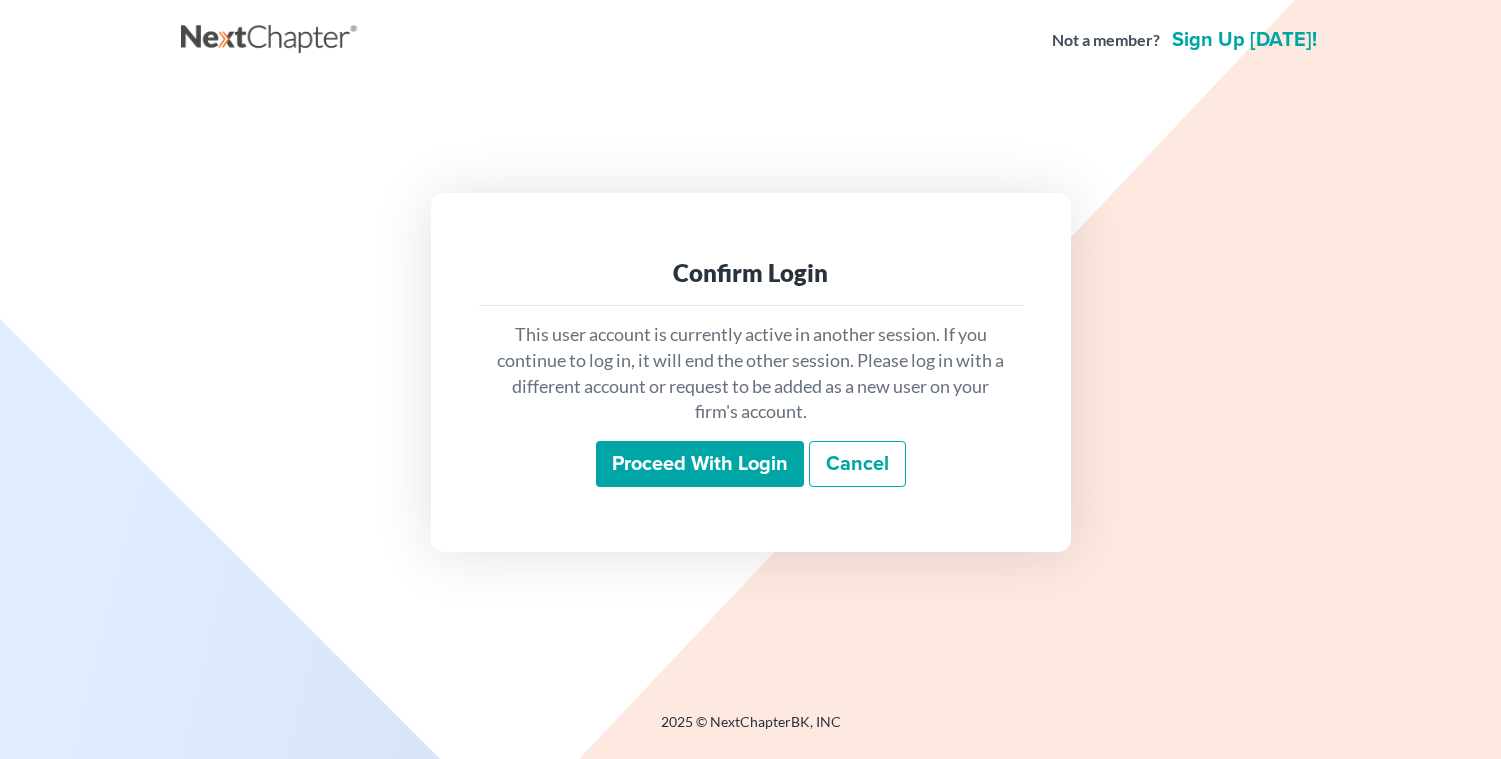 scroll, scrollTop: 0, scrollLeft: 0, axis: both 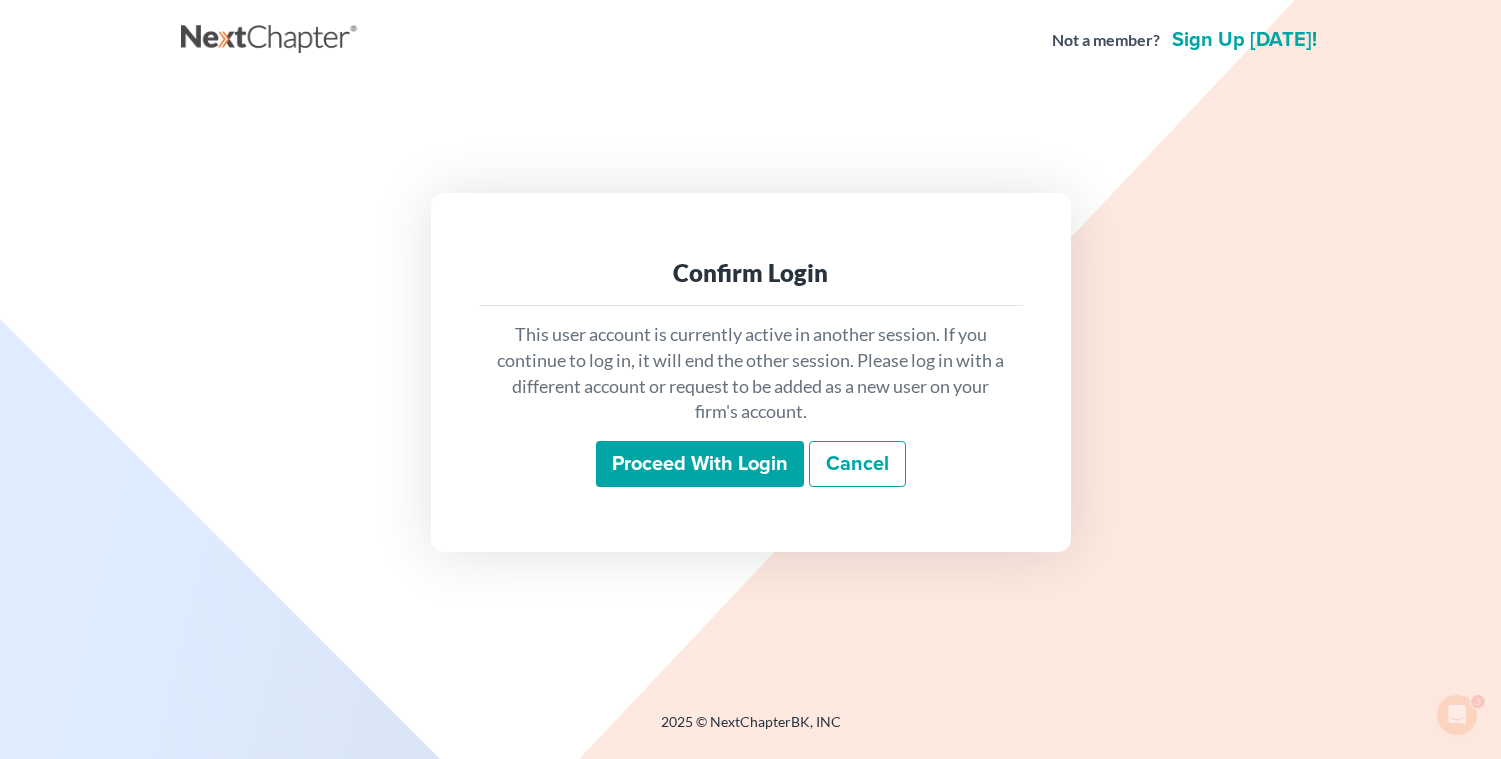 click on "Proceed with login" at bounding box center (700, 464) 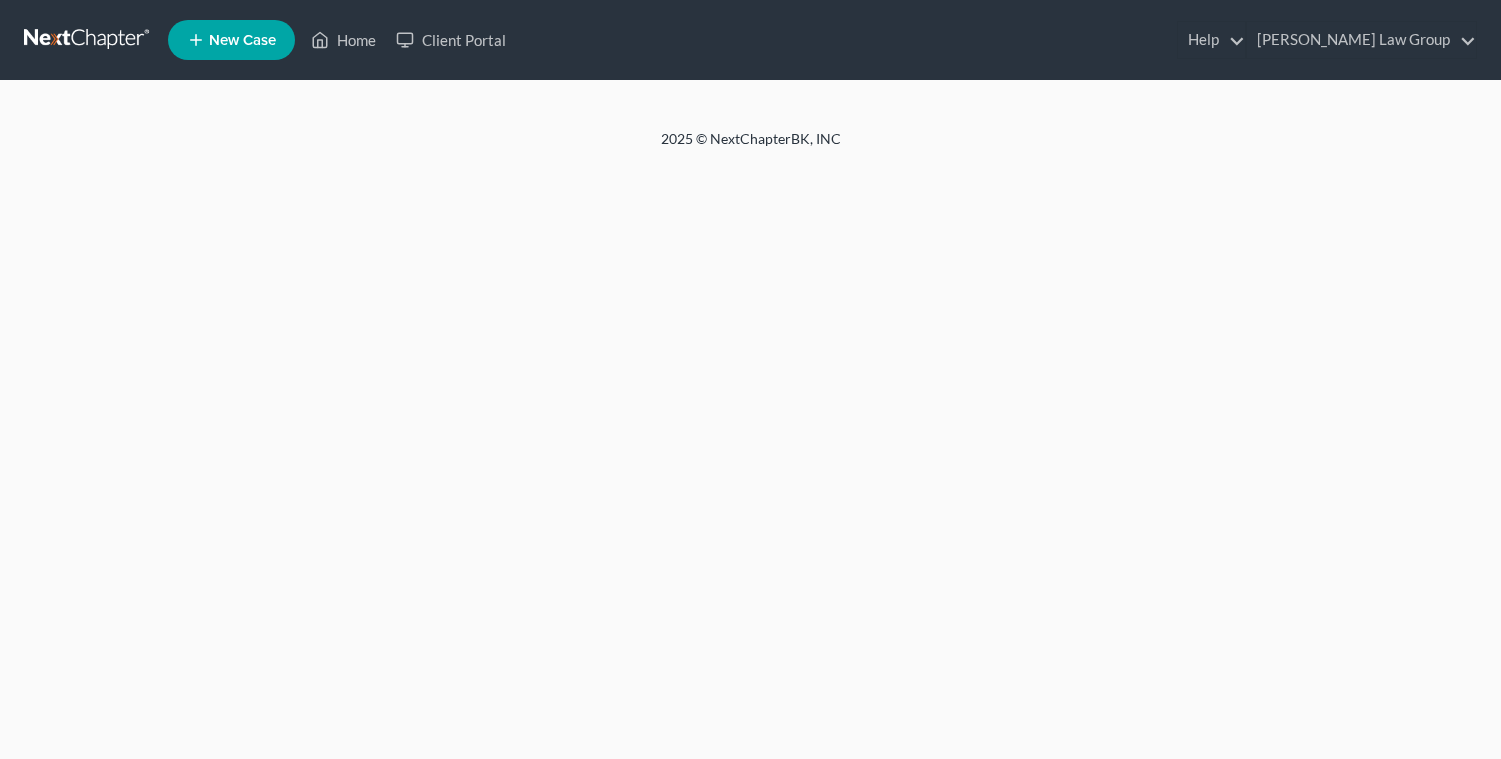 scroll, scrollTop: 0, scrollLeft: 0, axis: both 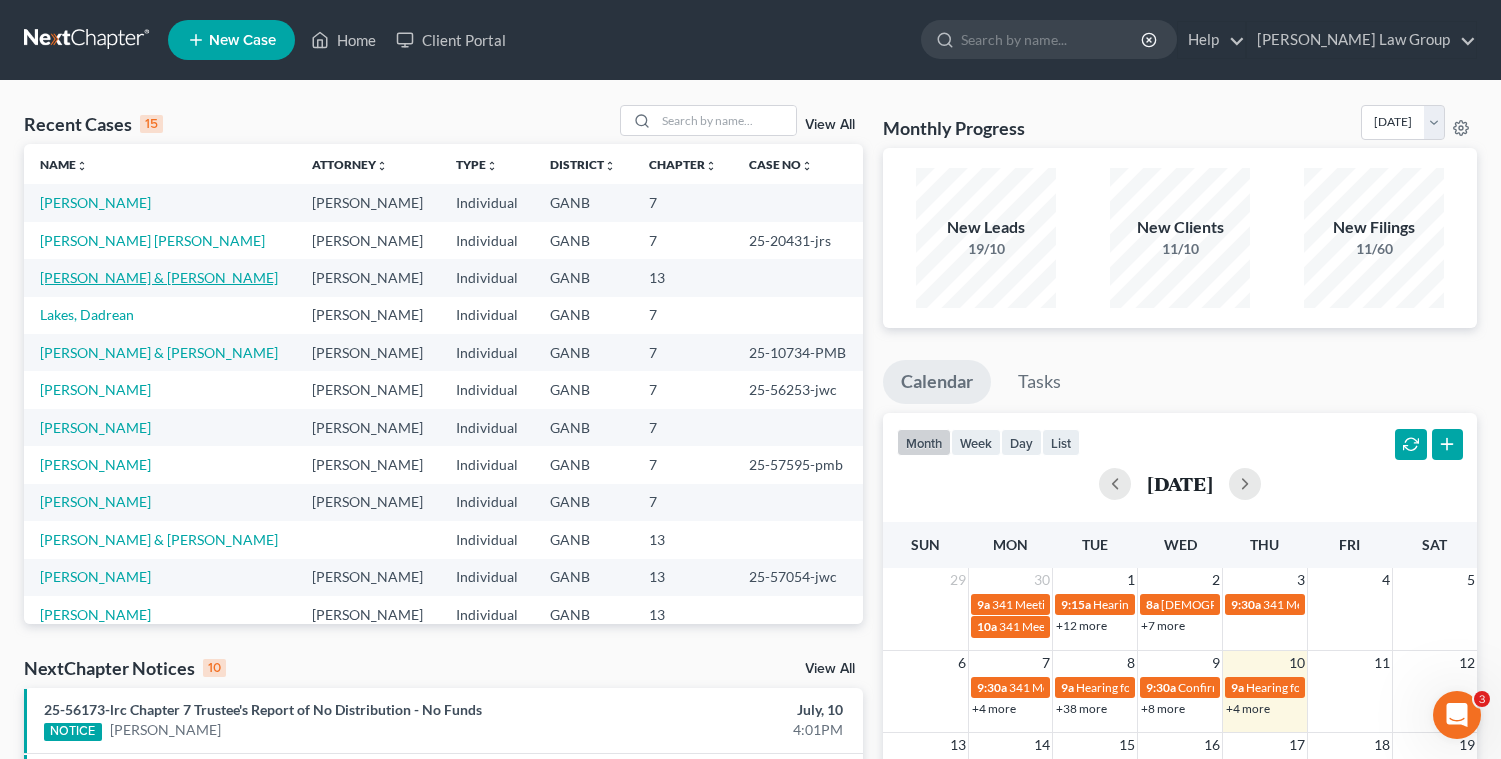click on "[PERSON_NAME] & [PERSON_NAME]" at bounding box center [159, 277] 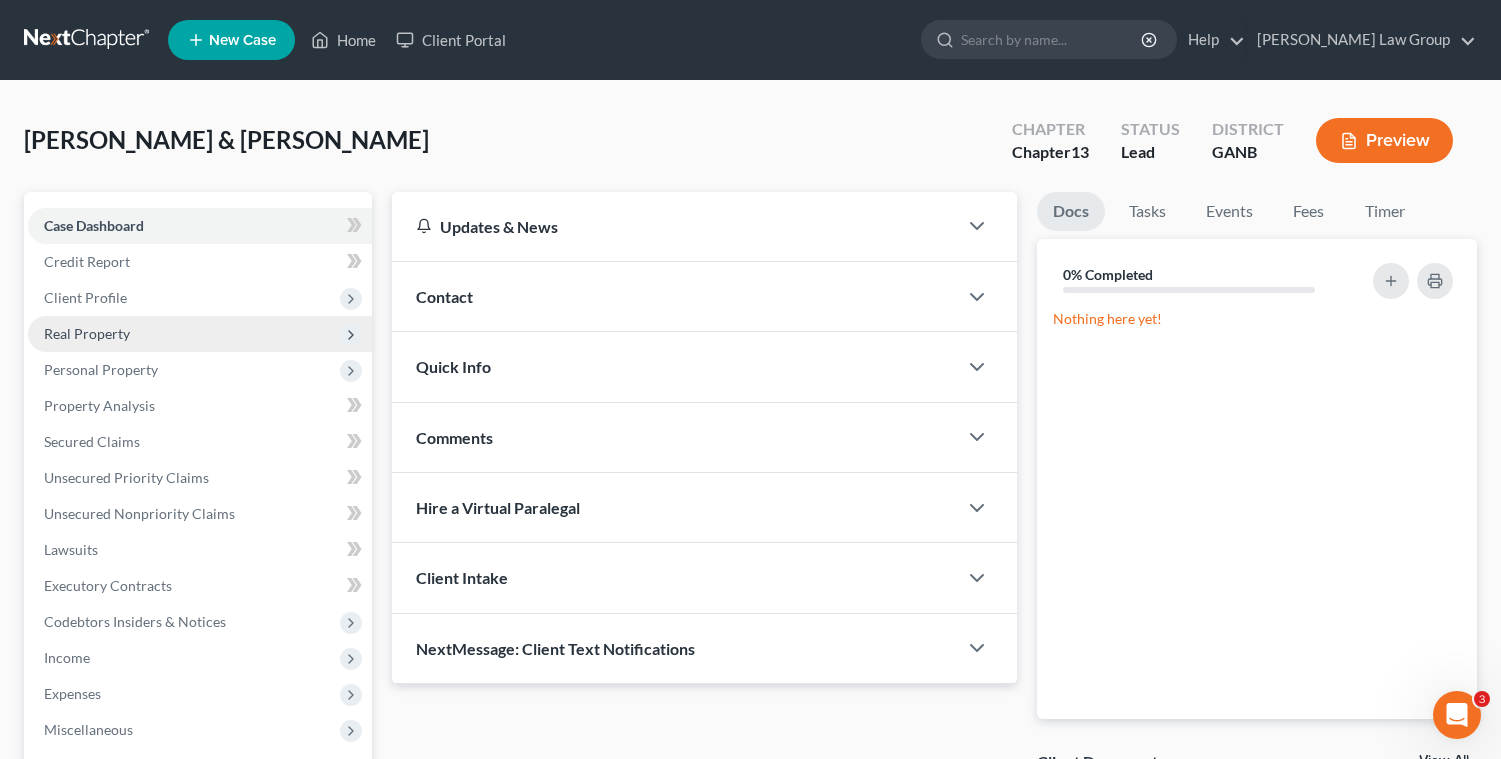 click on "Real Property" at bounding box center [87, 333] 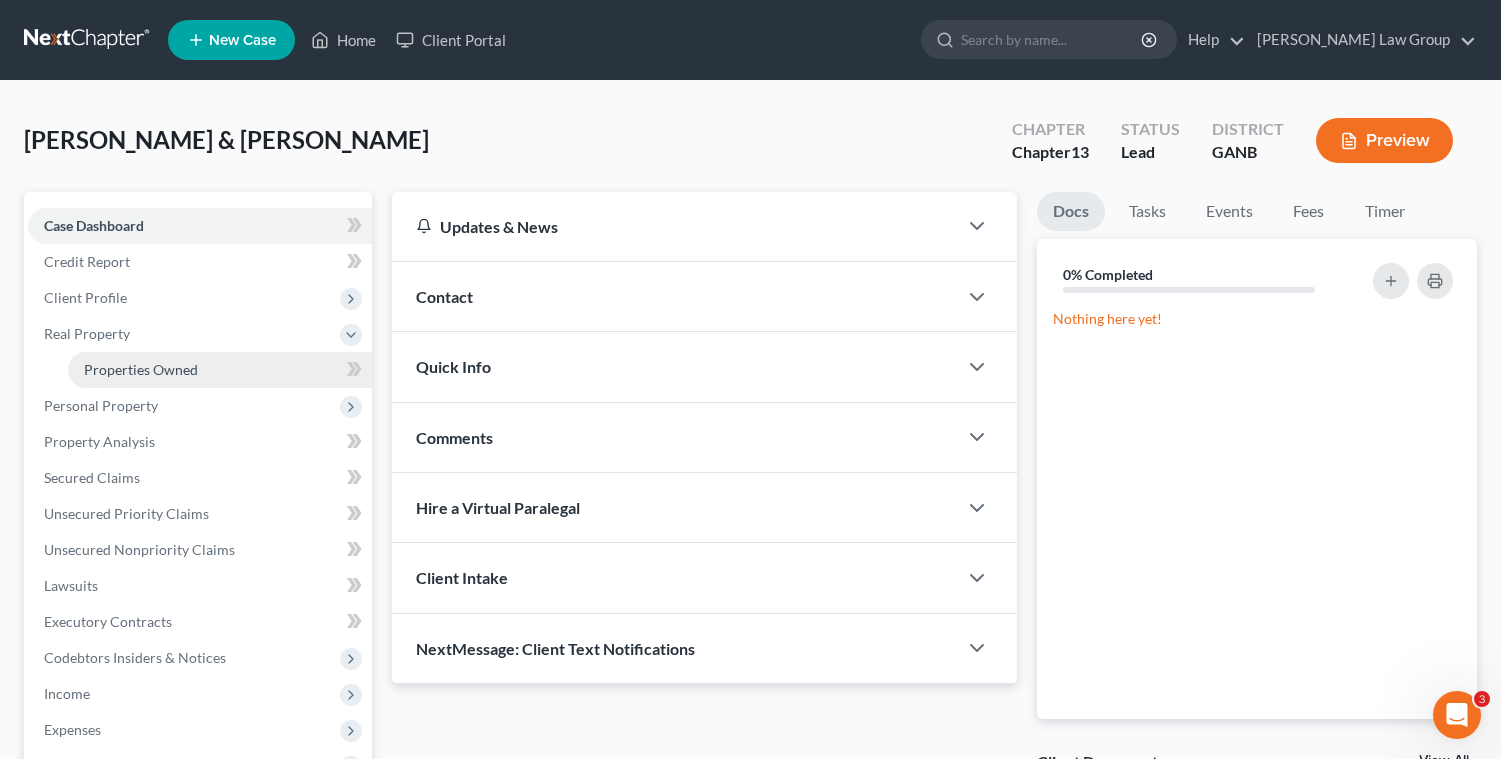 click on "Properties Owned" at bounding box center (141, 369) 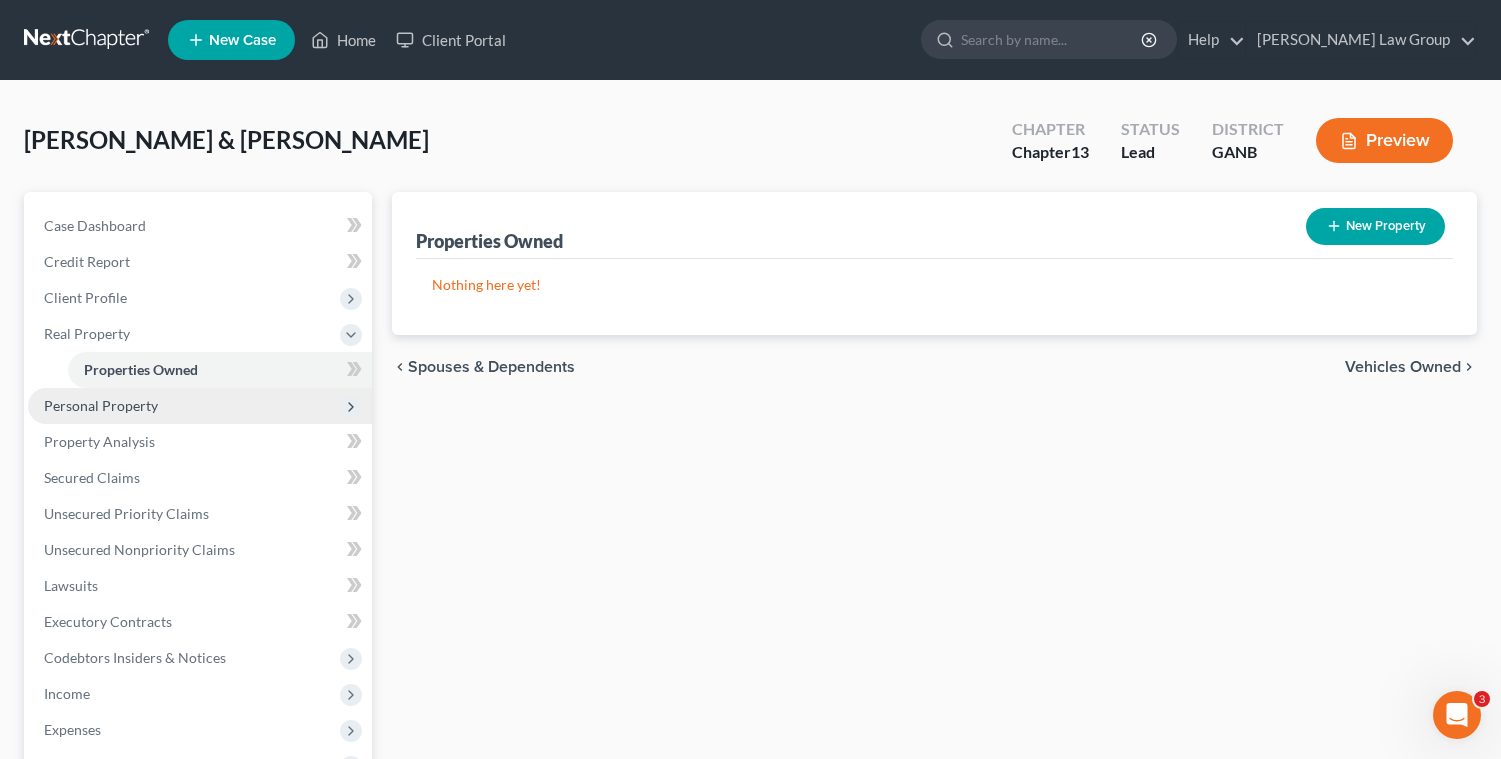click on "Personal Property" at bounding box center (200, 406) 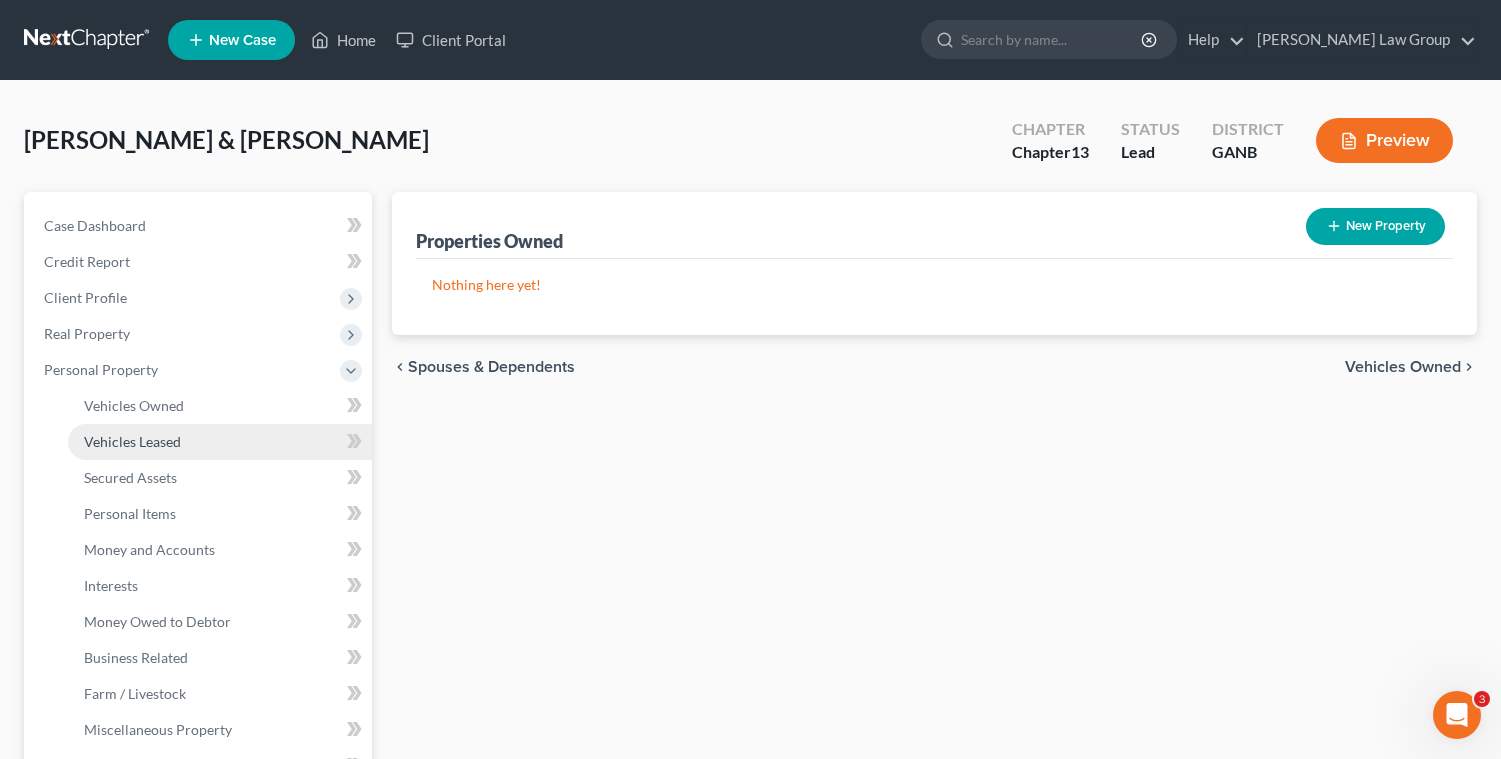 click on "Vehicles Leased" at bounding box center [220, 442] 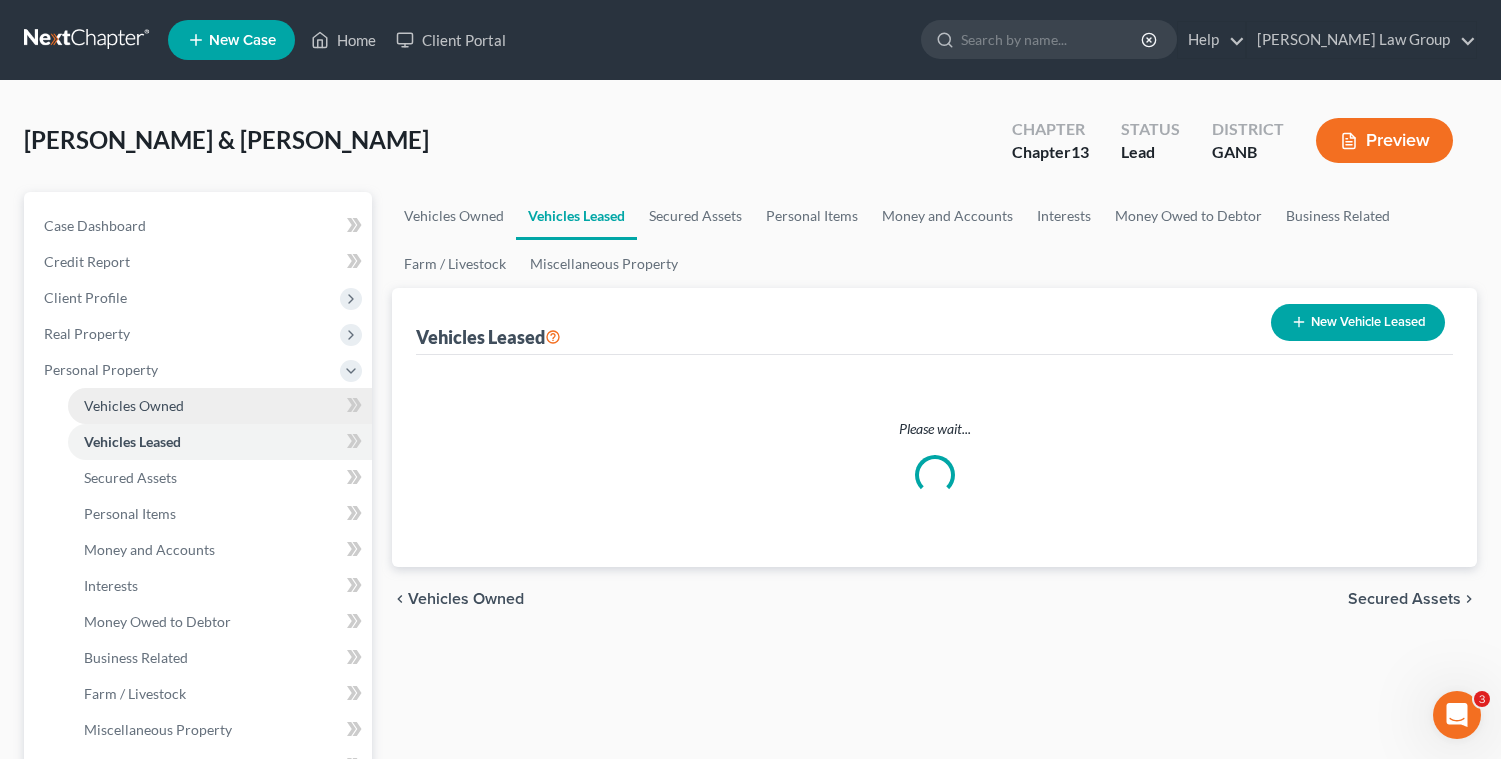 click on "Vehicles Owned" at bounding box center (134, 405) 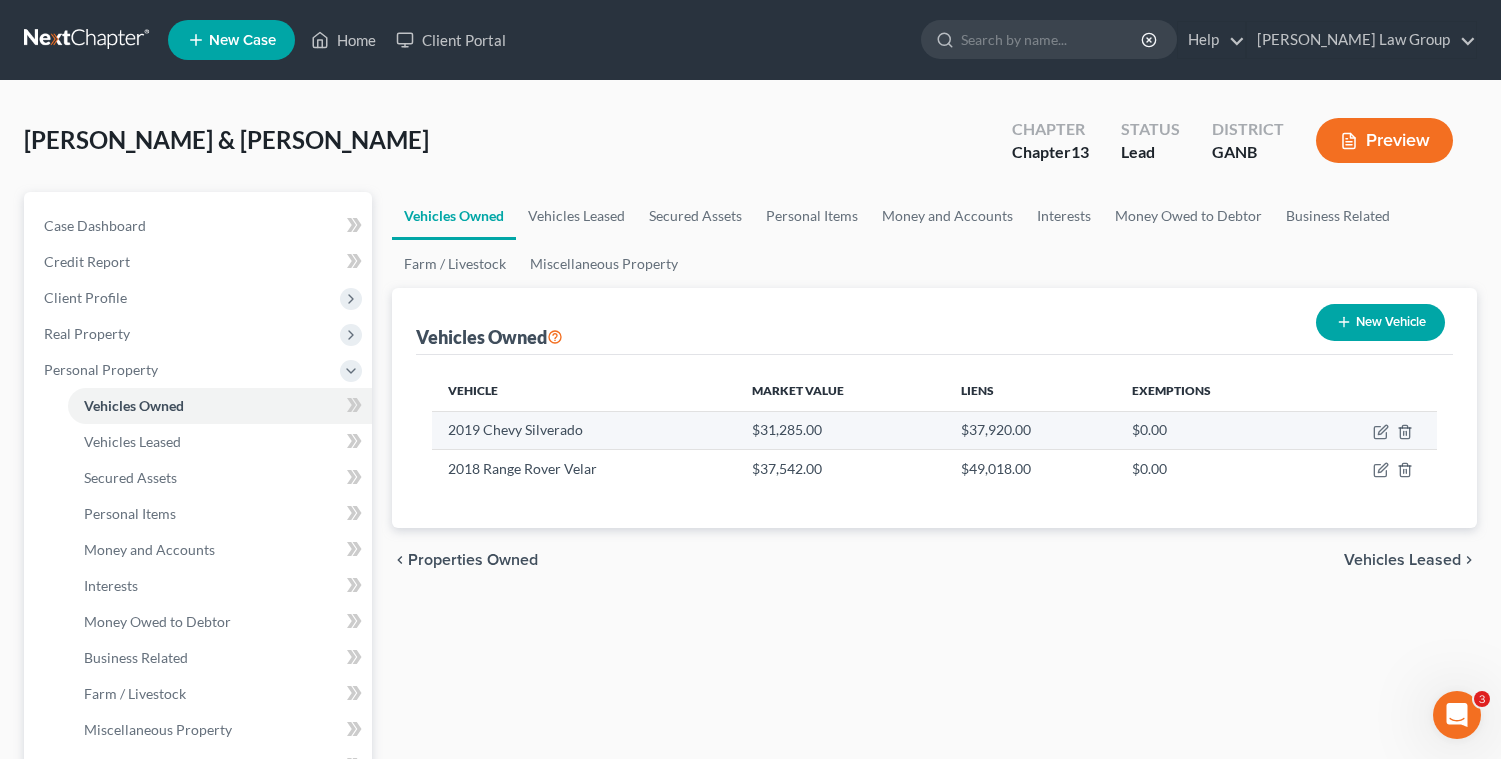 click at bounding box center [1370, 430] 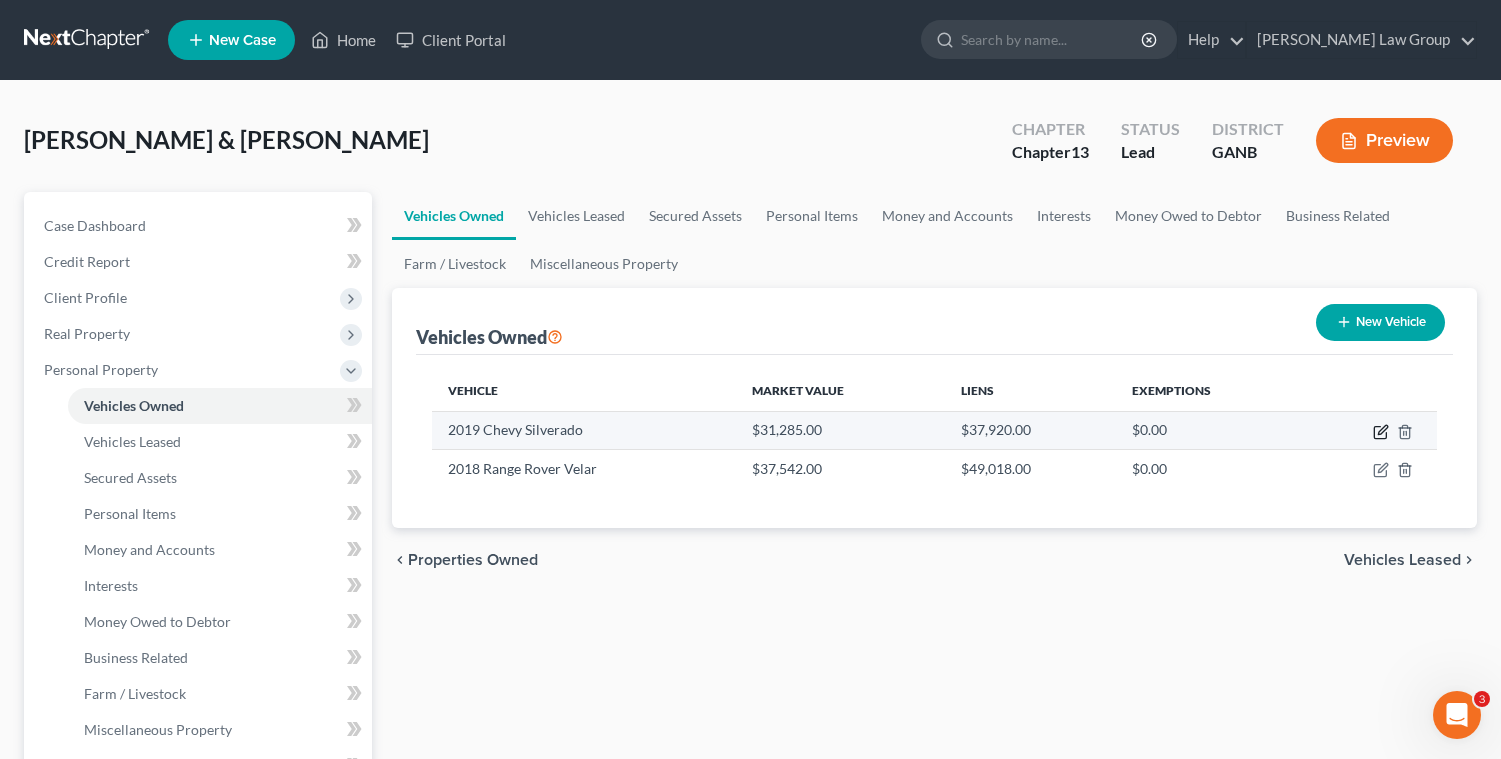 click 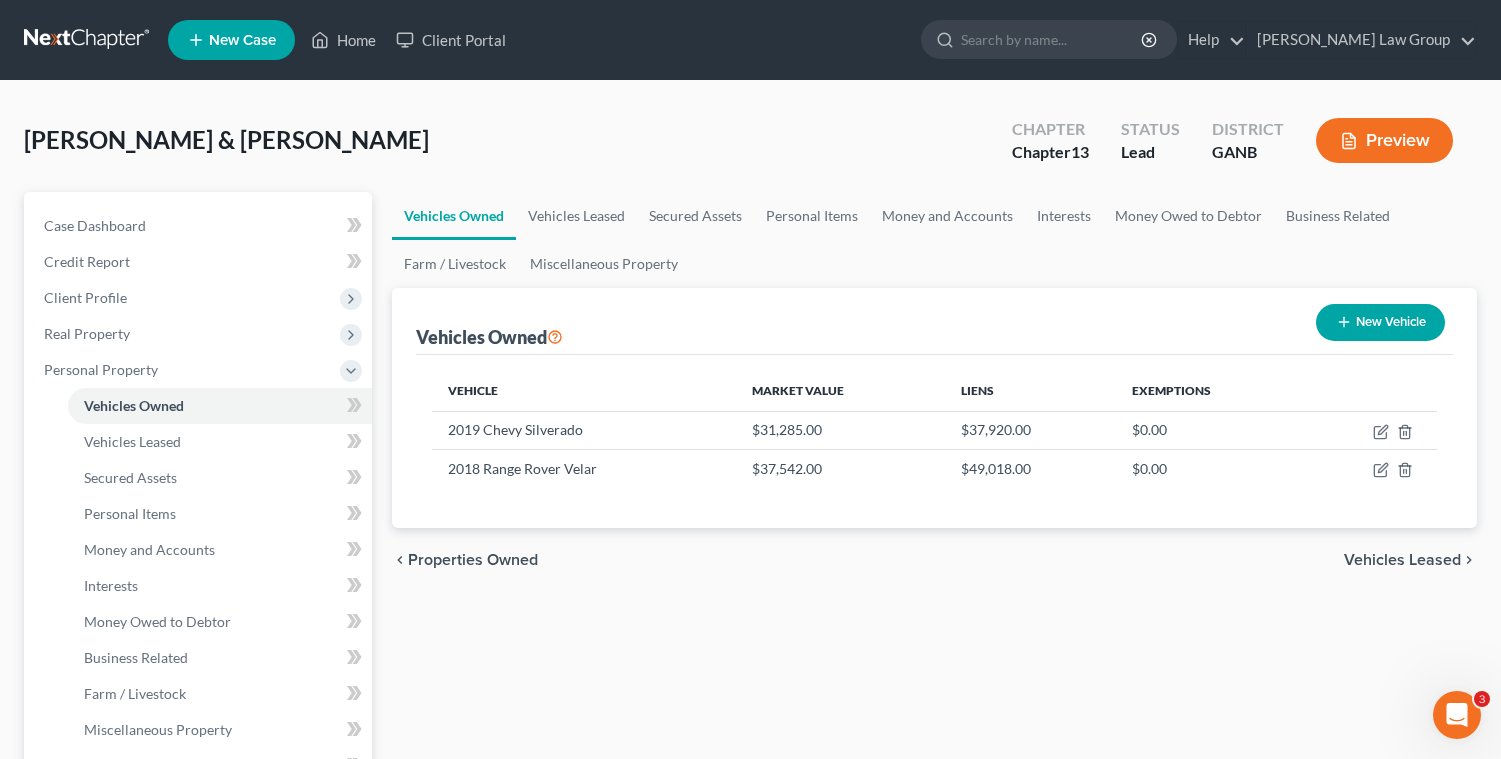 select on "0" 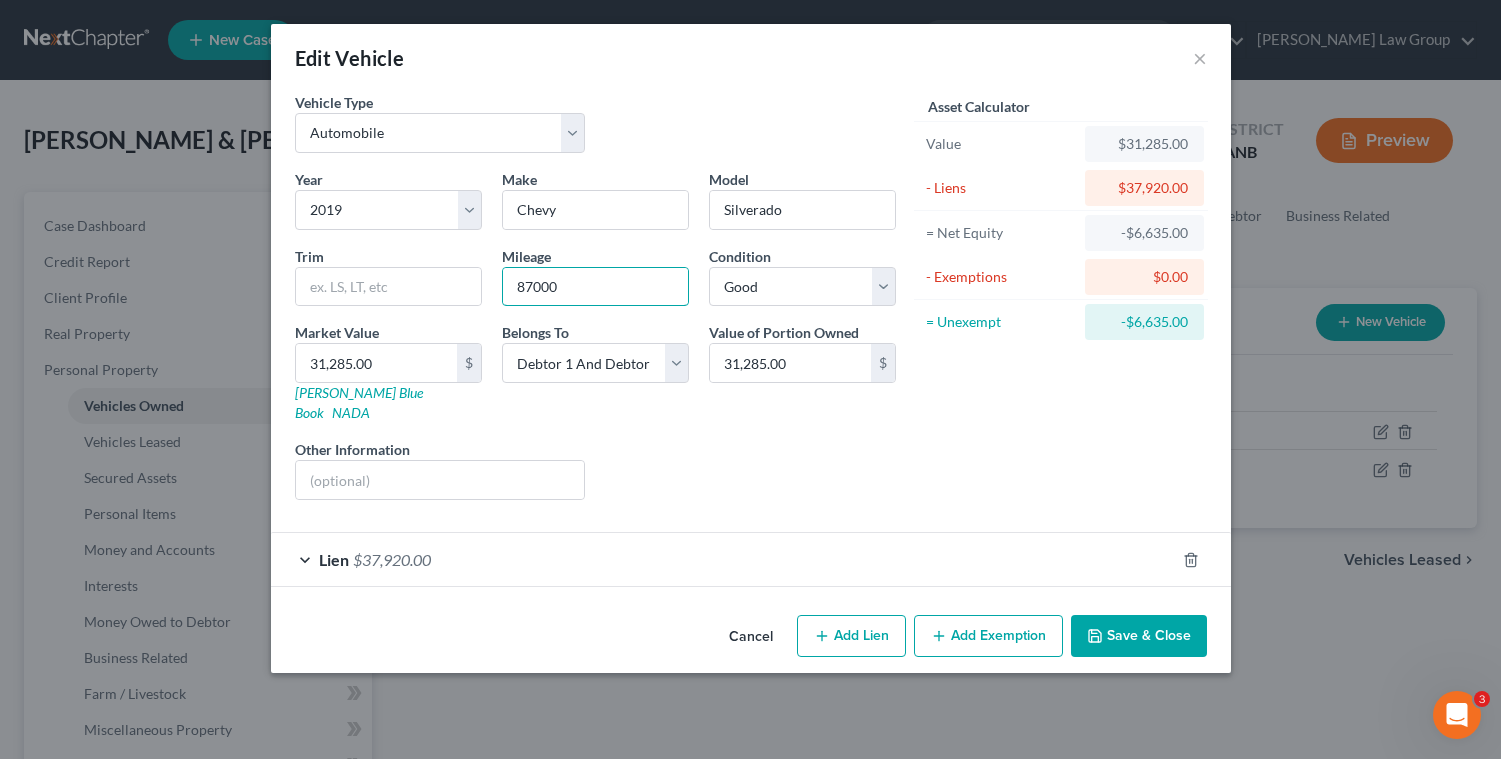 drag, startPoint x: 567, startPoint y: 292, endPoint x: 486, endPoint y: 280, distance: 81.88406 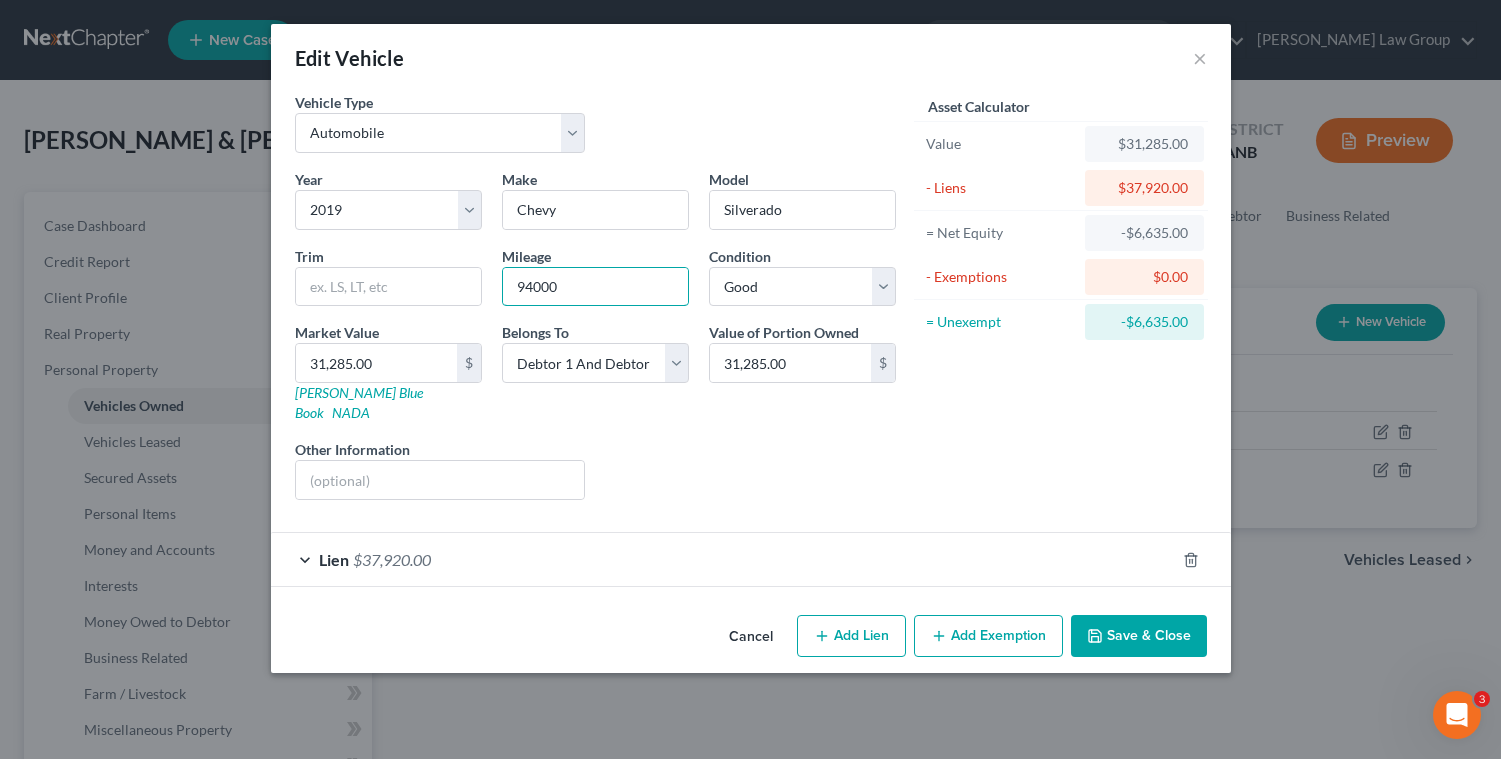 type on "94000" 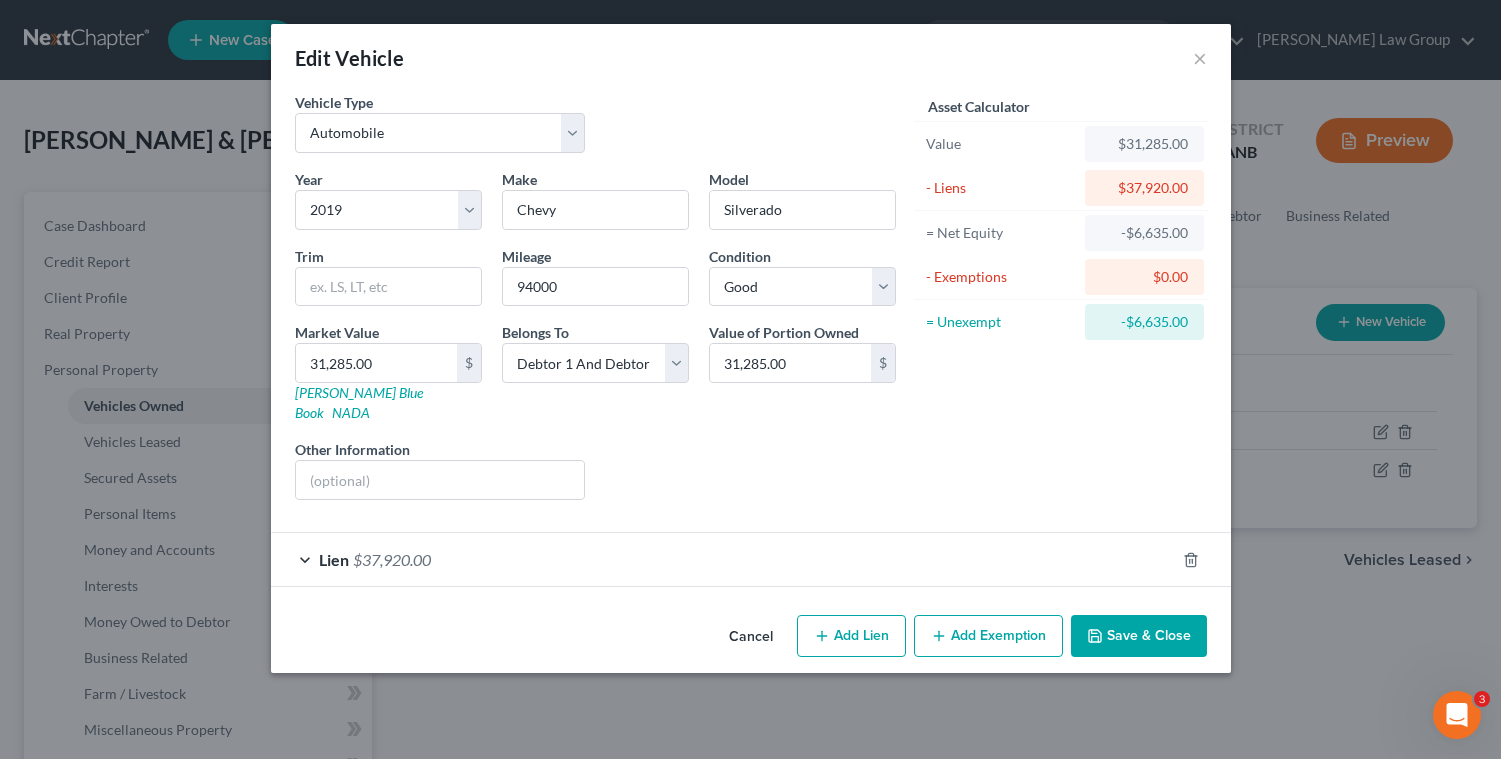 click on "Save & Close" at bounding box center [1139, 636] 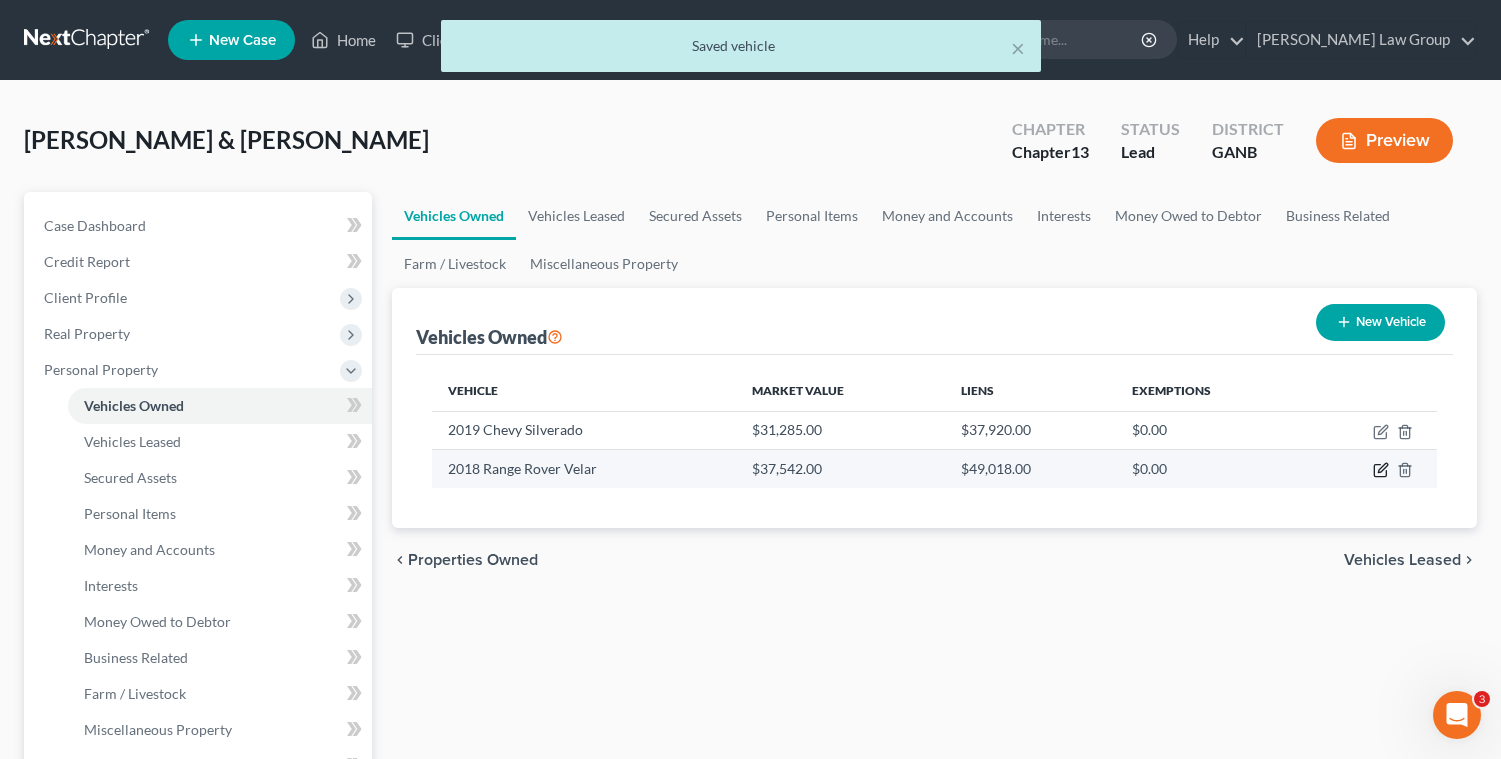 click 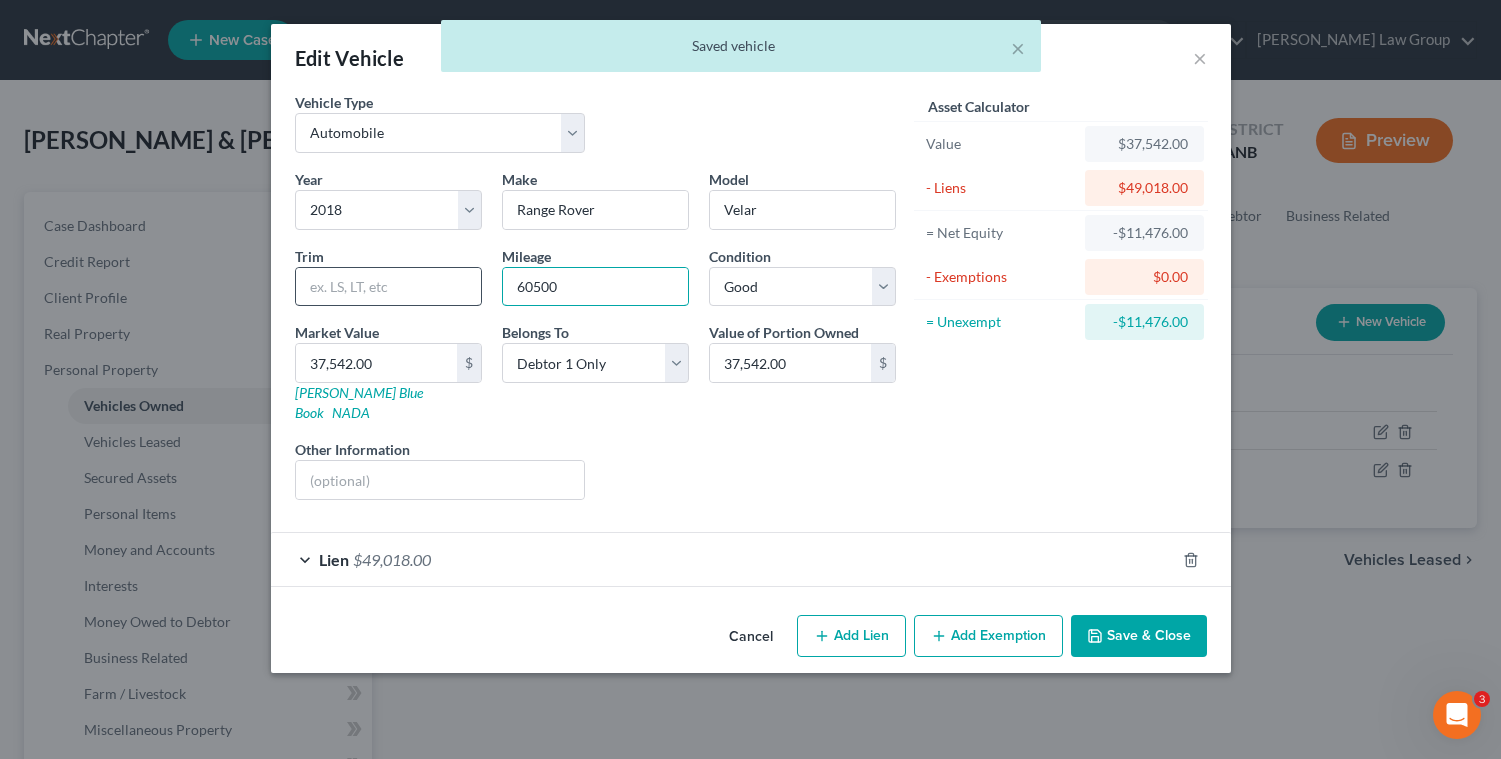 drag, startPoint x: 573, startPoint y: 290, endPoint x: 455, endPoint y: 286, distance: 118.06778 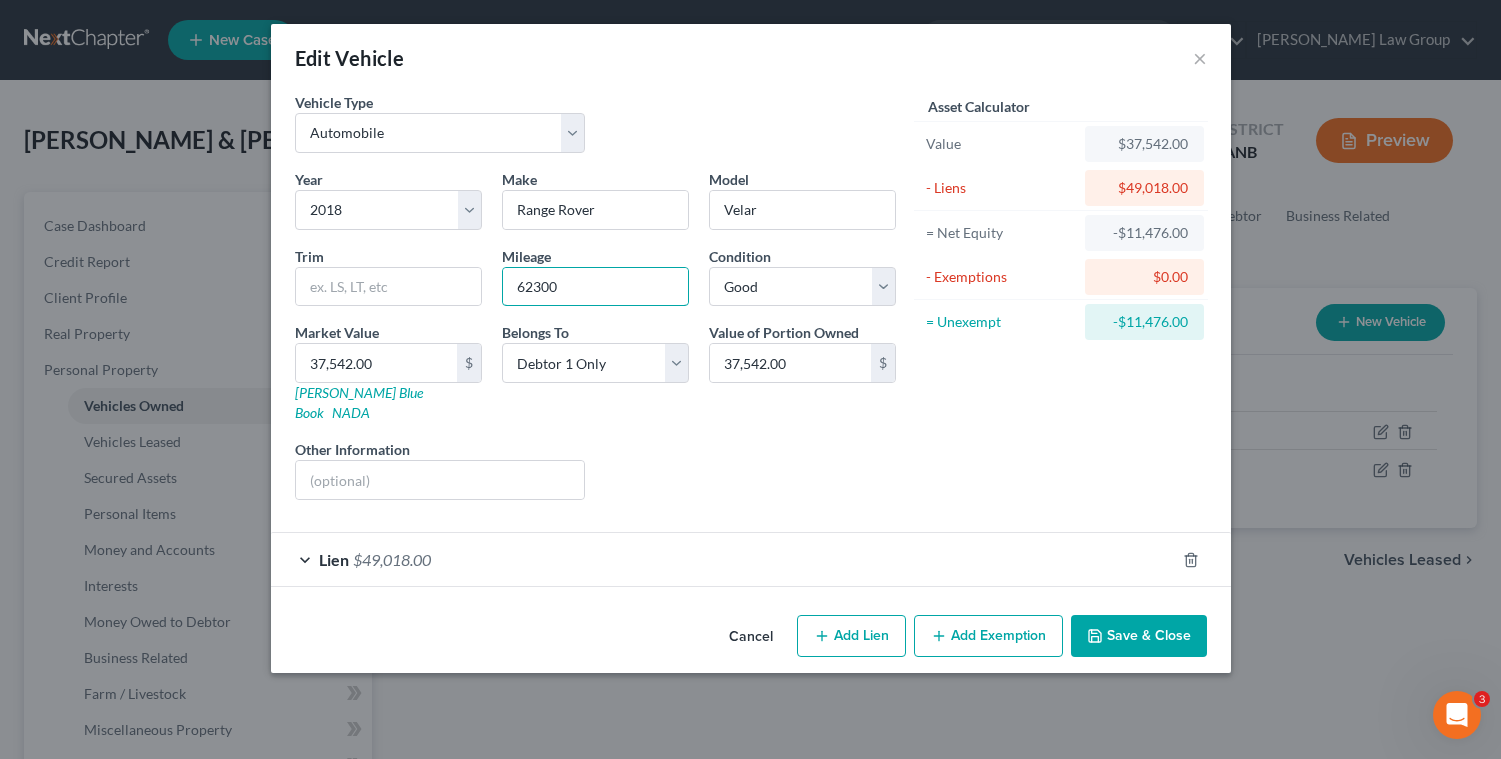 type on "62300" 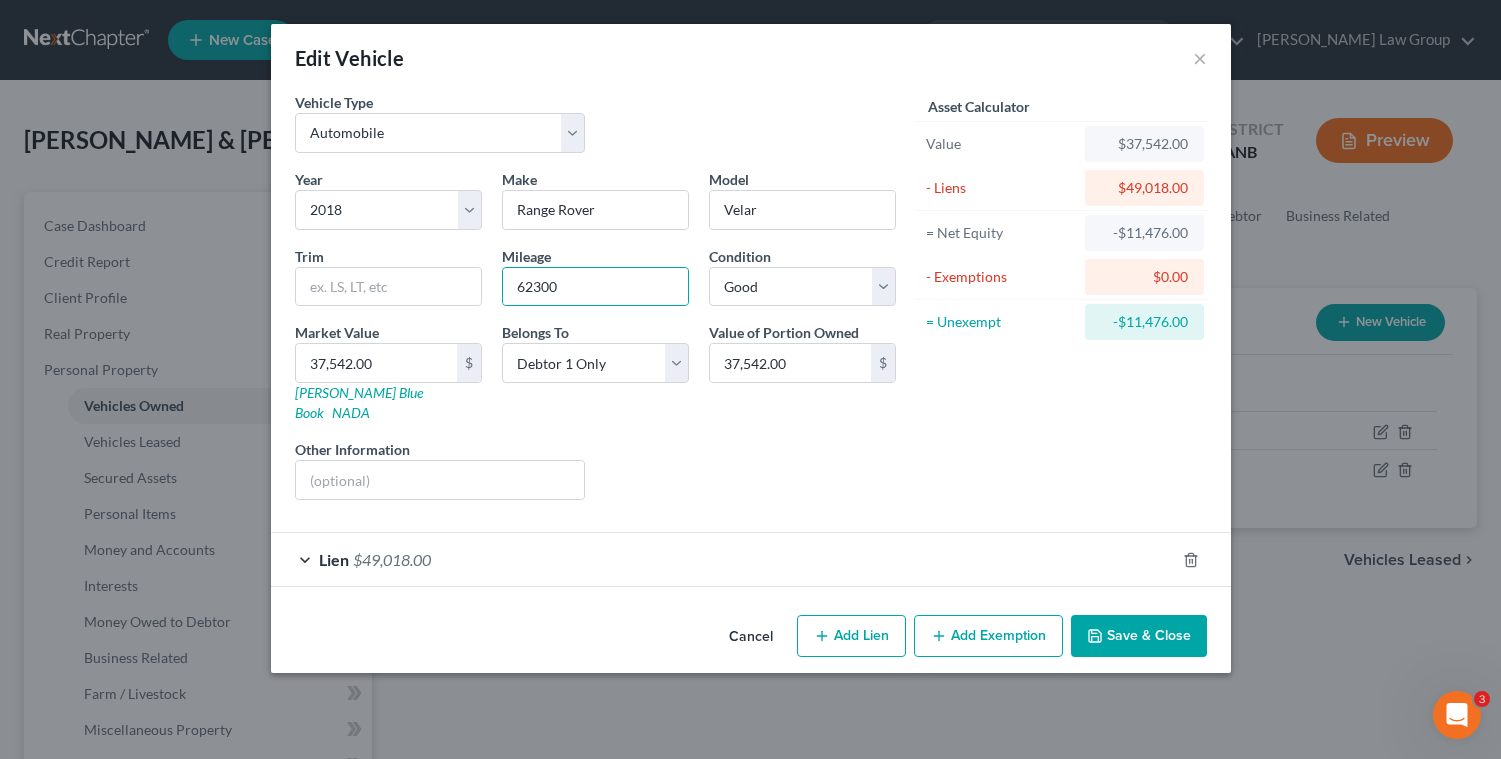 click on "Save & Close" at bounding box center [1139, 636] 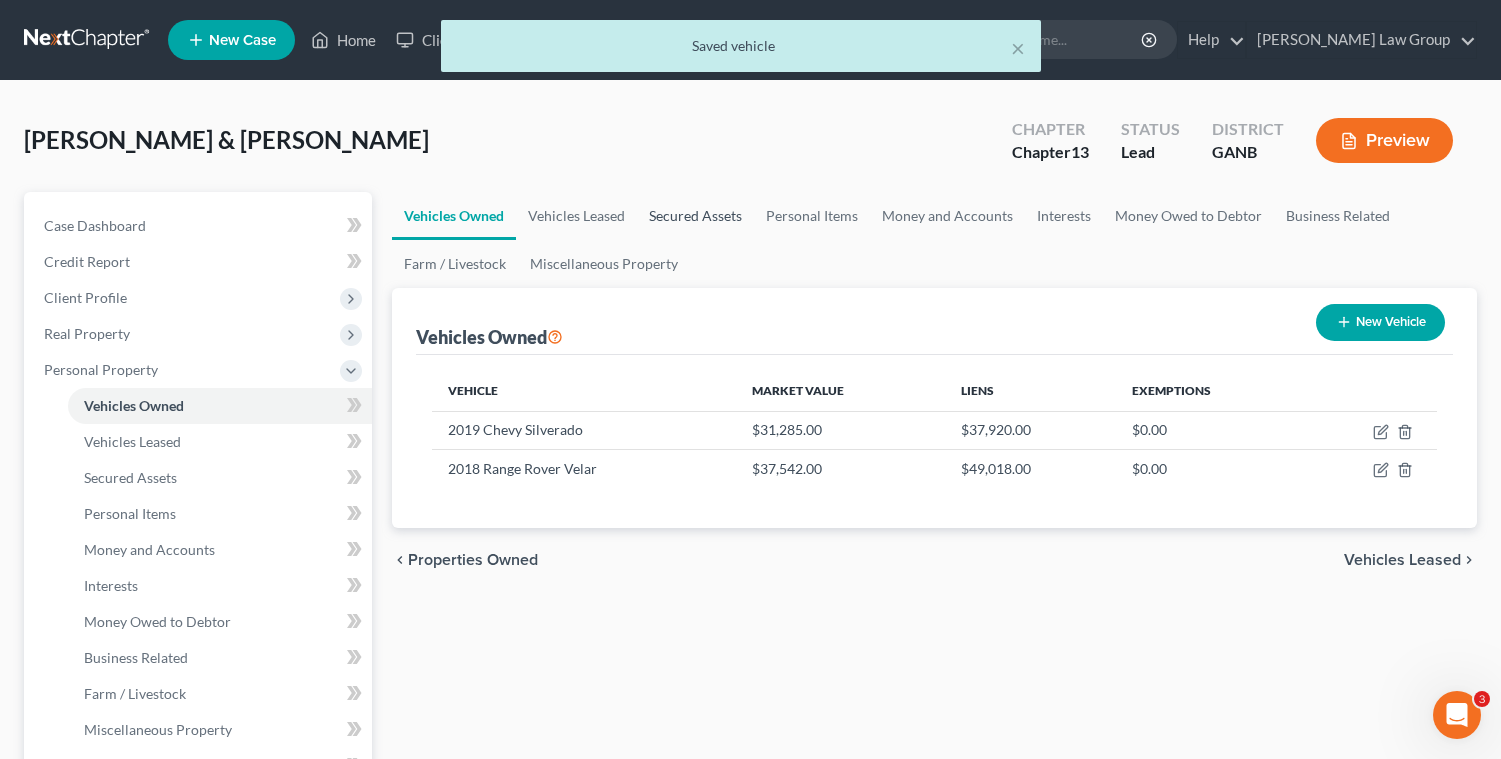 click on "Secured Assets" at bounding box center (695, 216) 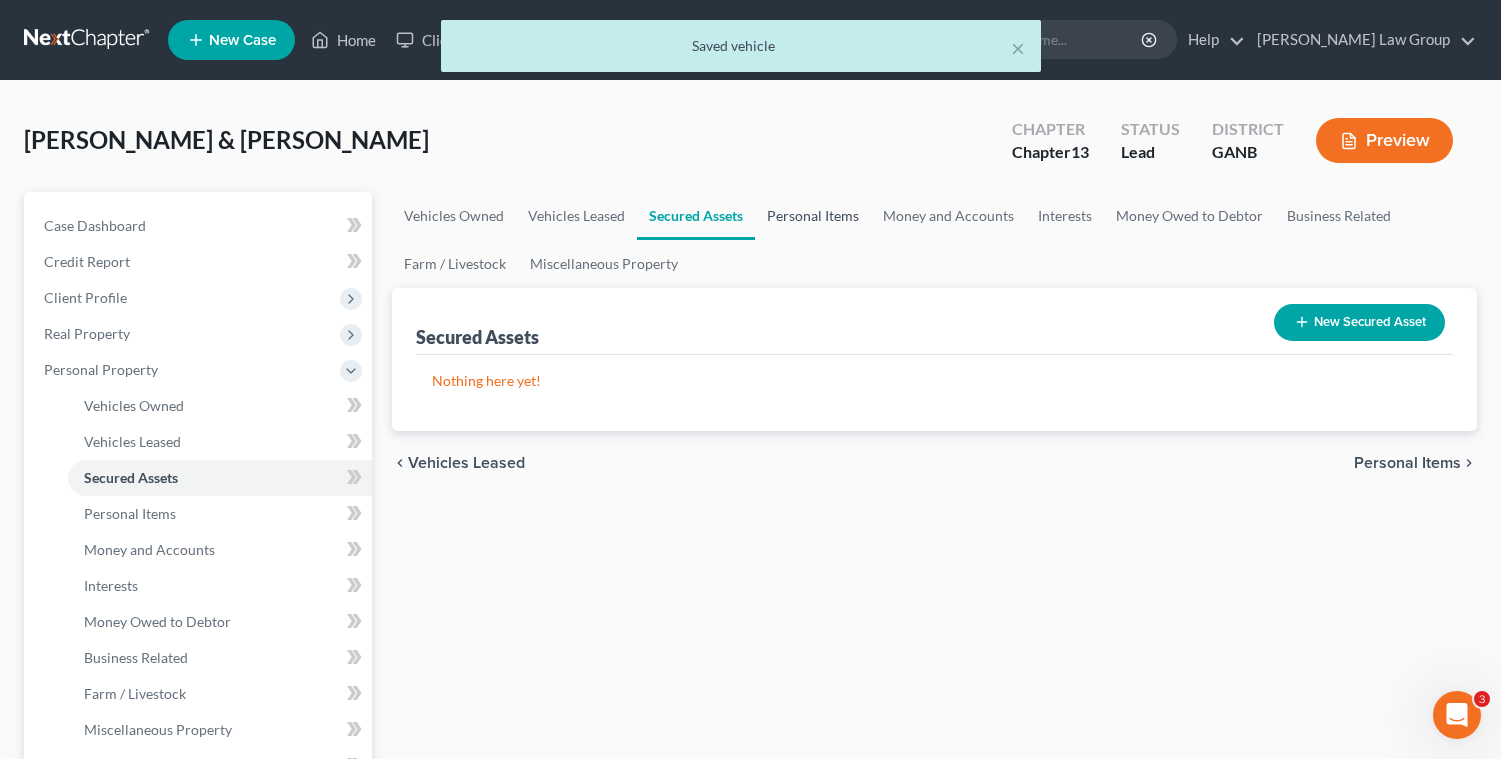 click on "Personal Items" at bounding box center [813, 216] 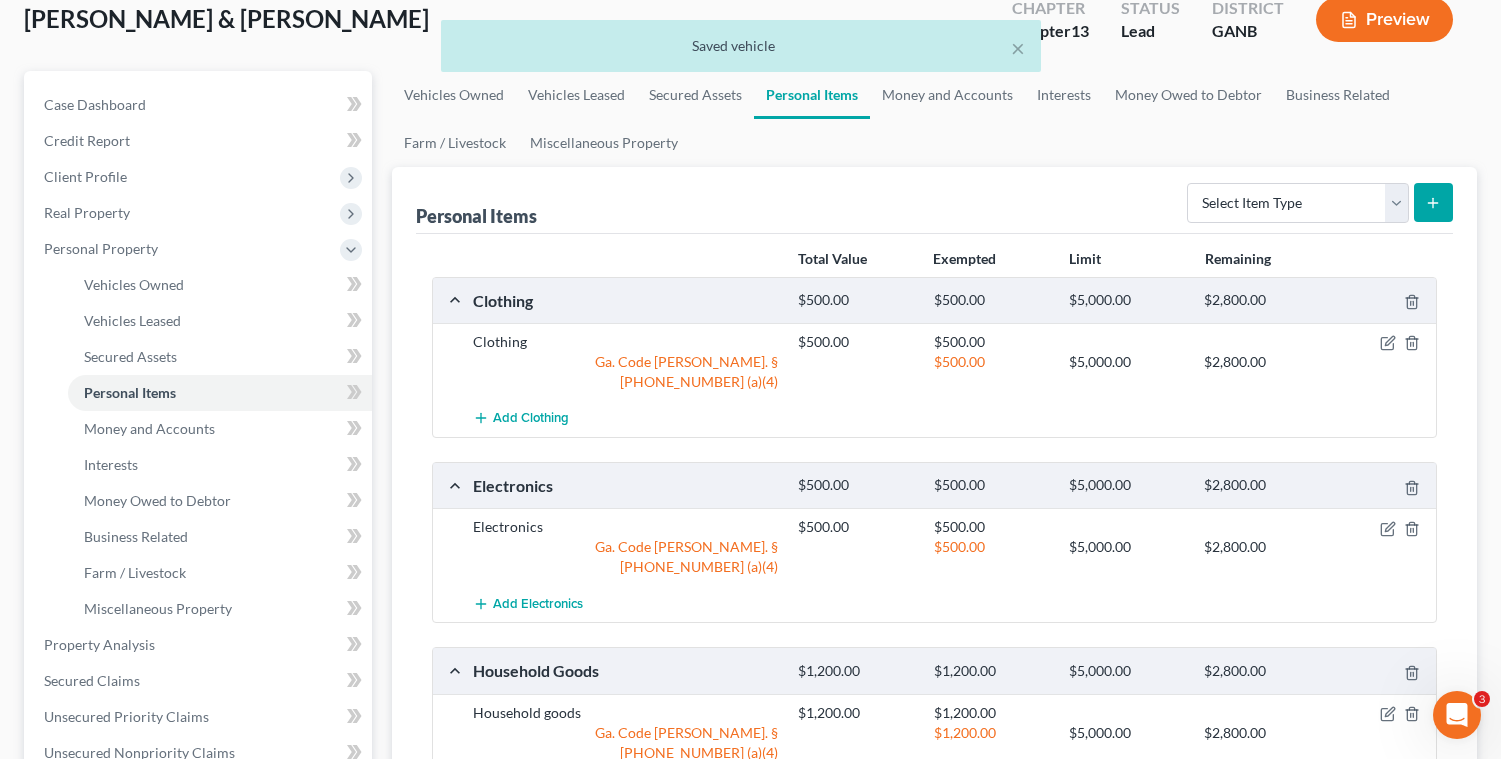 scroll, scrollTop: 91, scrollLeft: 0, axis: vertical 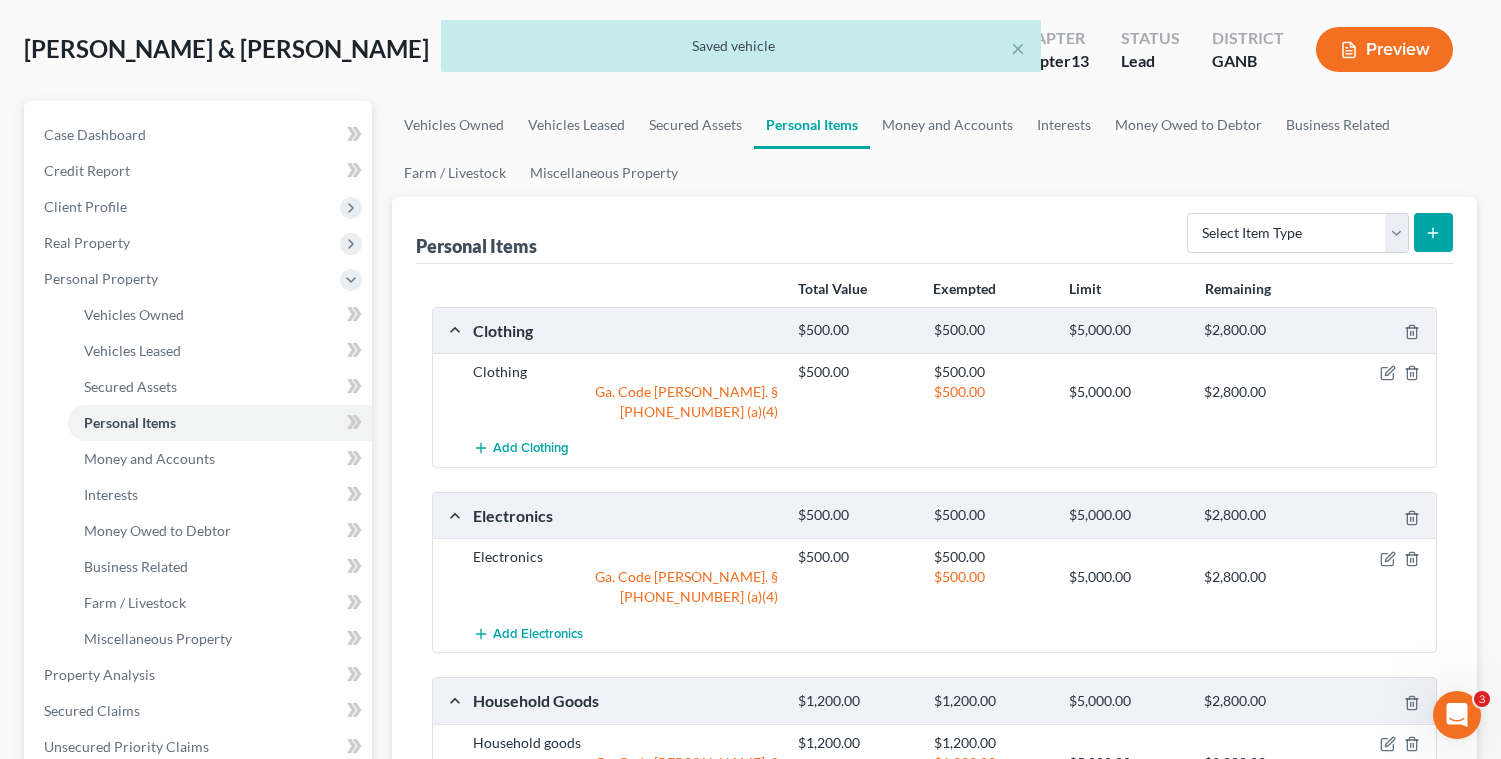 click on "[PERSON_NAME] & [PERSON_NAME] Upgraded Chapter Chapter  13 Status Lead District GANB Preview" at bounding box center (750, 57) 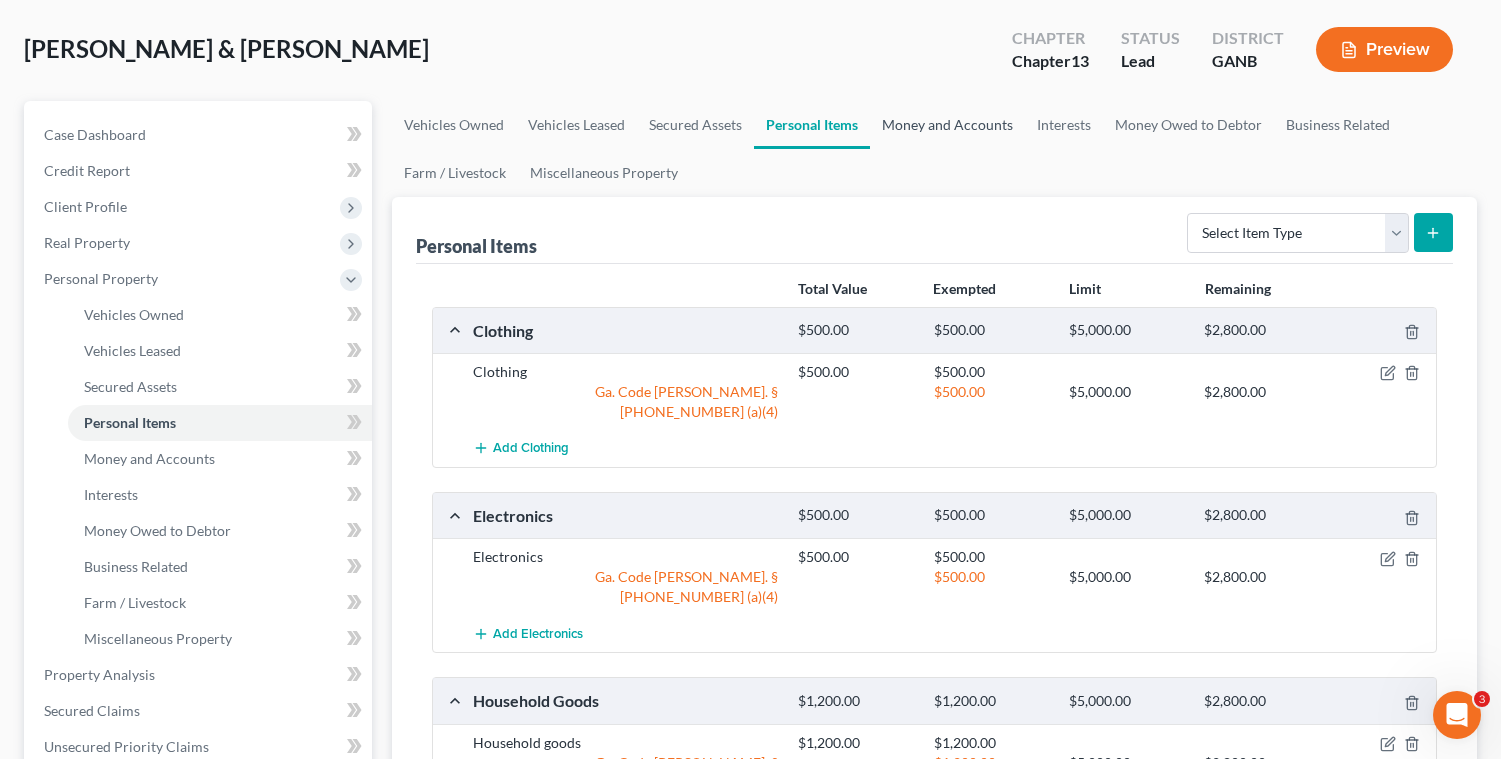 click on "Money and Accounts" at bounding box center [947, 125] 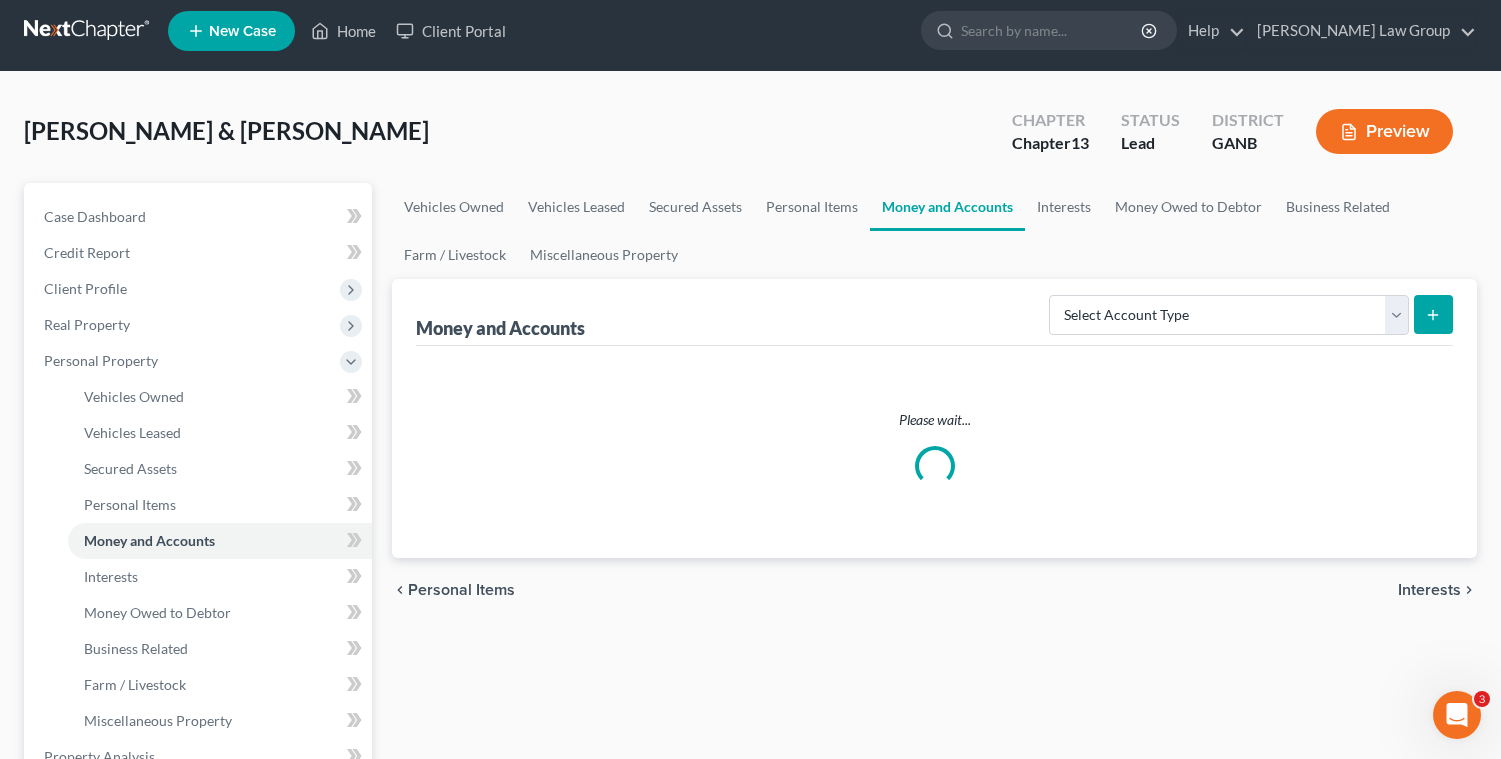 scroll, scrollTop: 0, scrollLeft: 0, axis: both 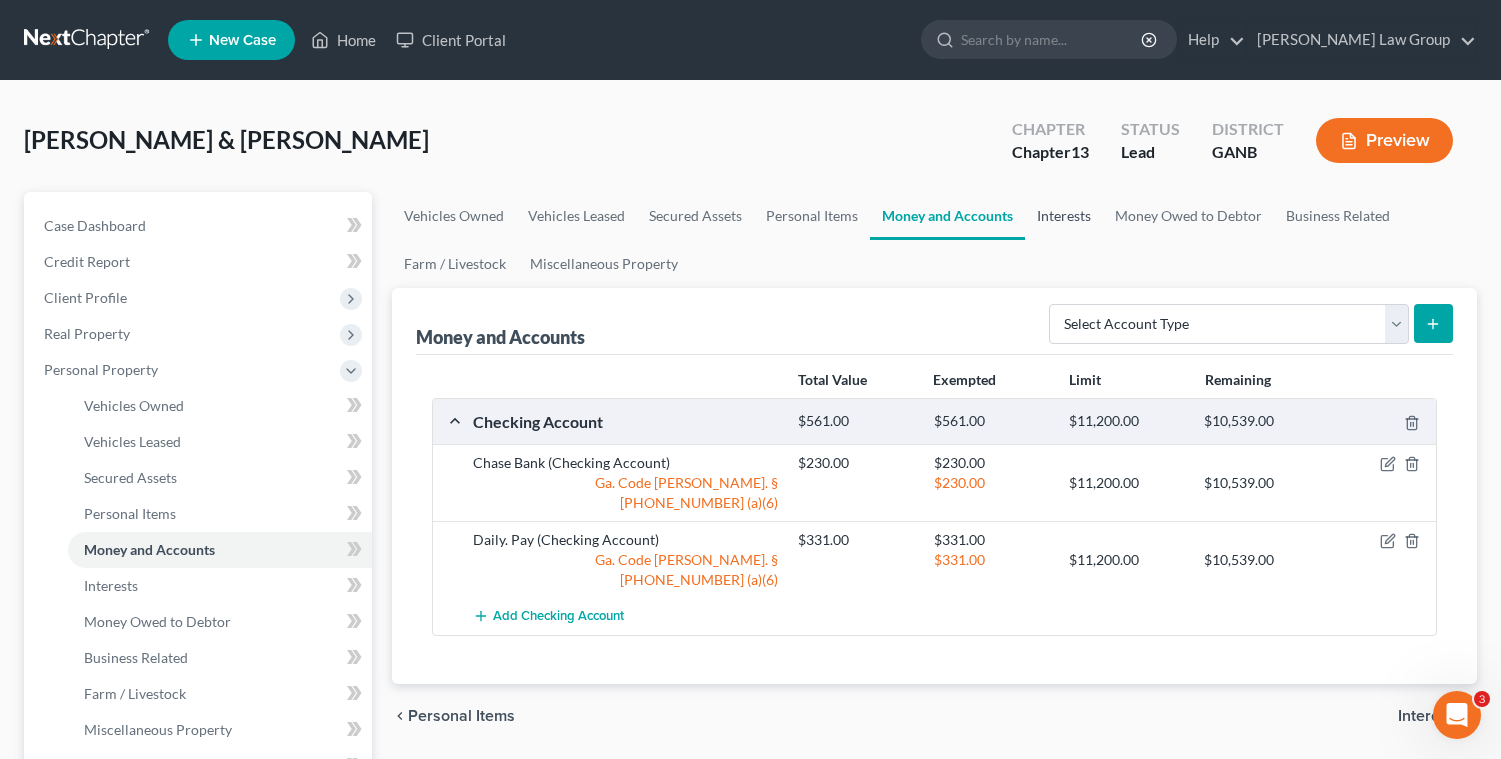 click on "Interests" at bounding box center [1064, 216] 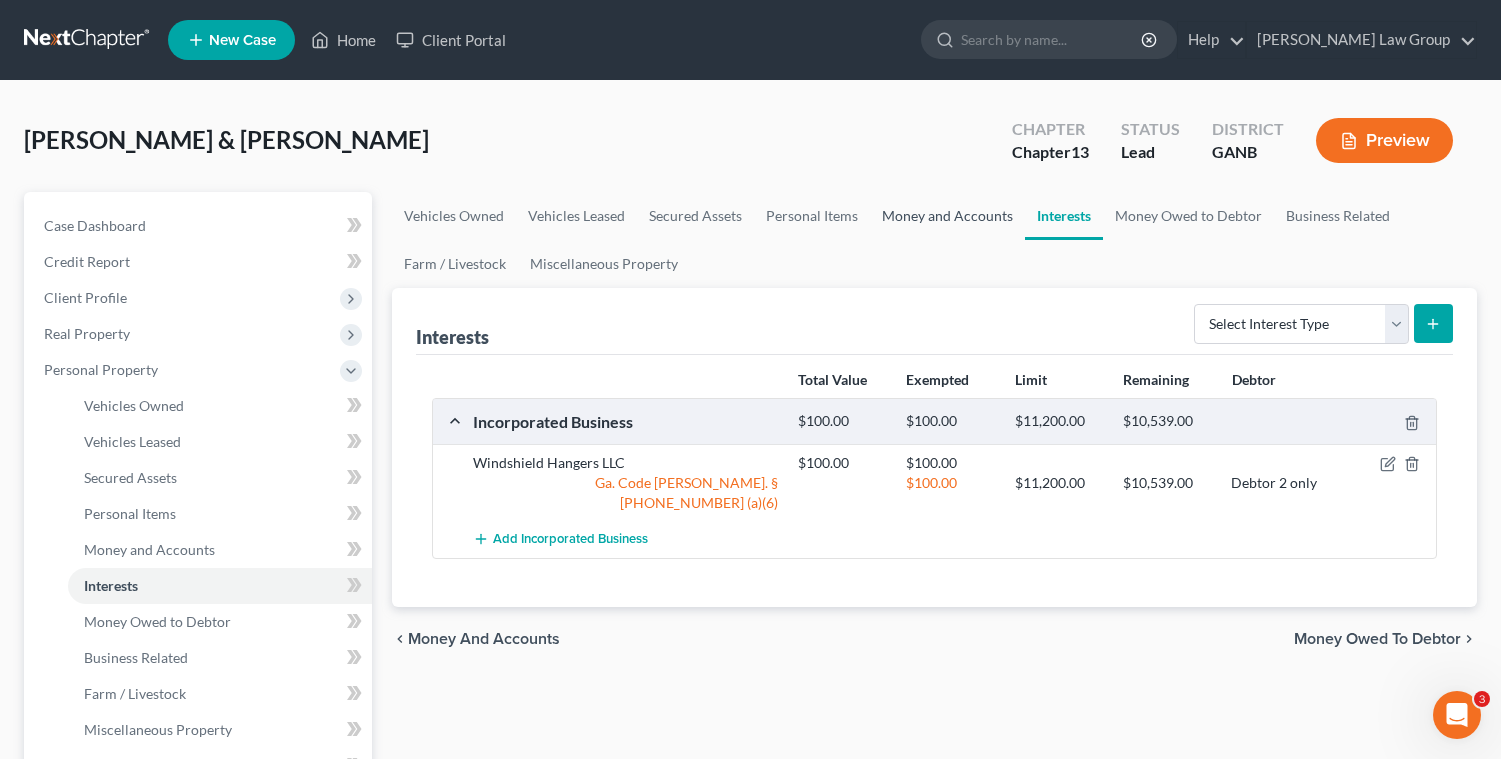 click on "Money and Accounts" at bounding box center (947, 216) 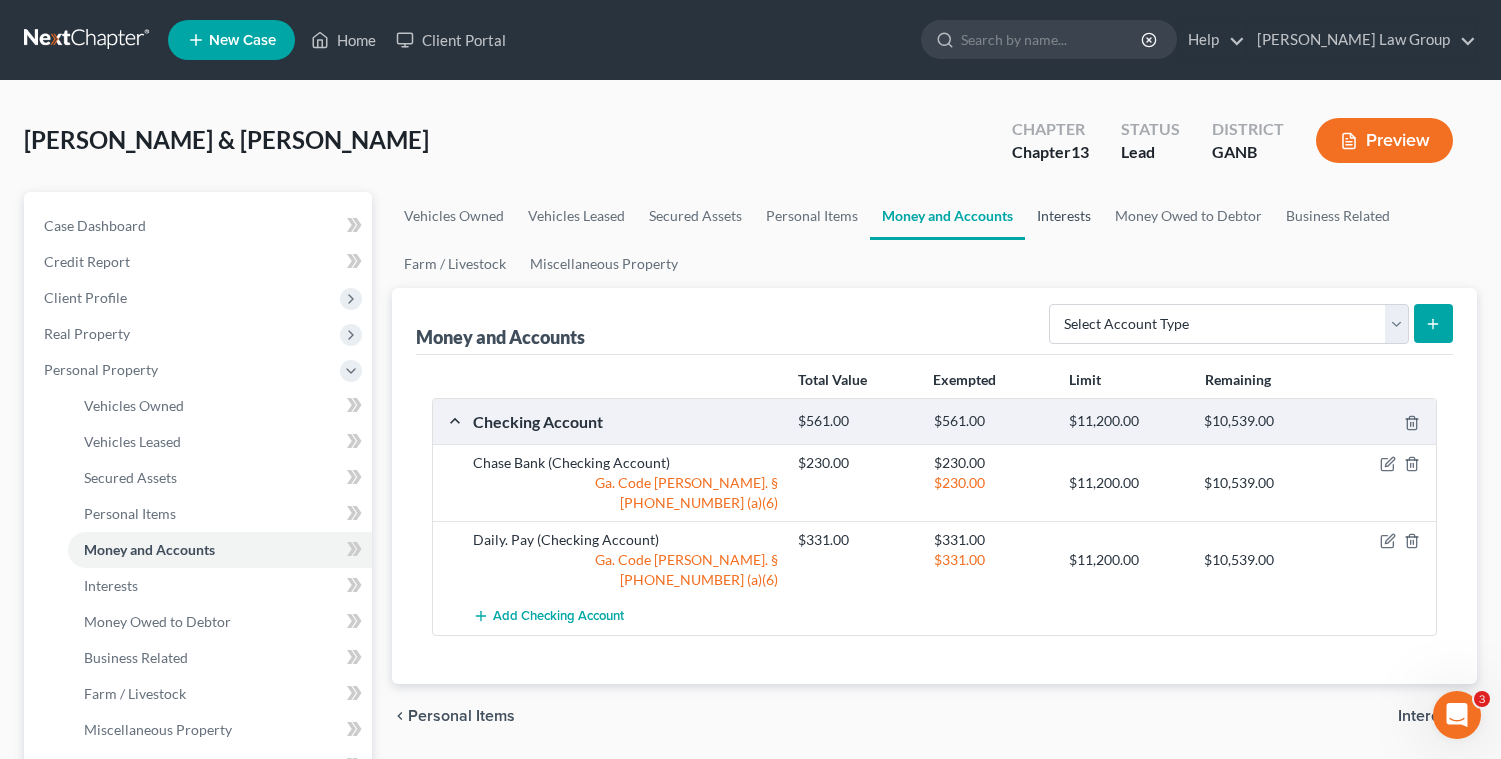 click on "Interests" at bounding box center (1064, 216) 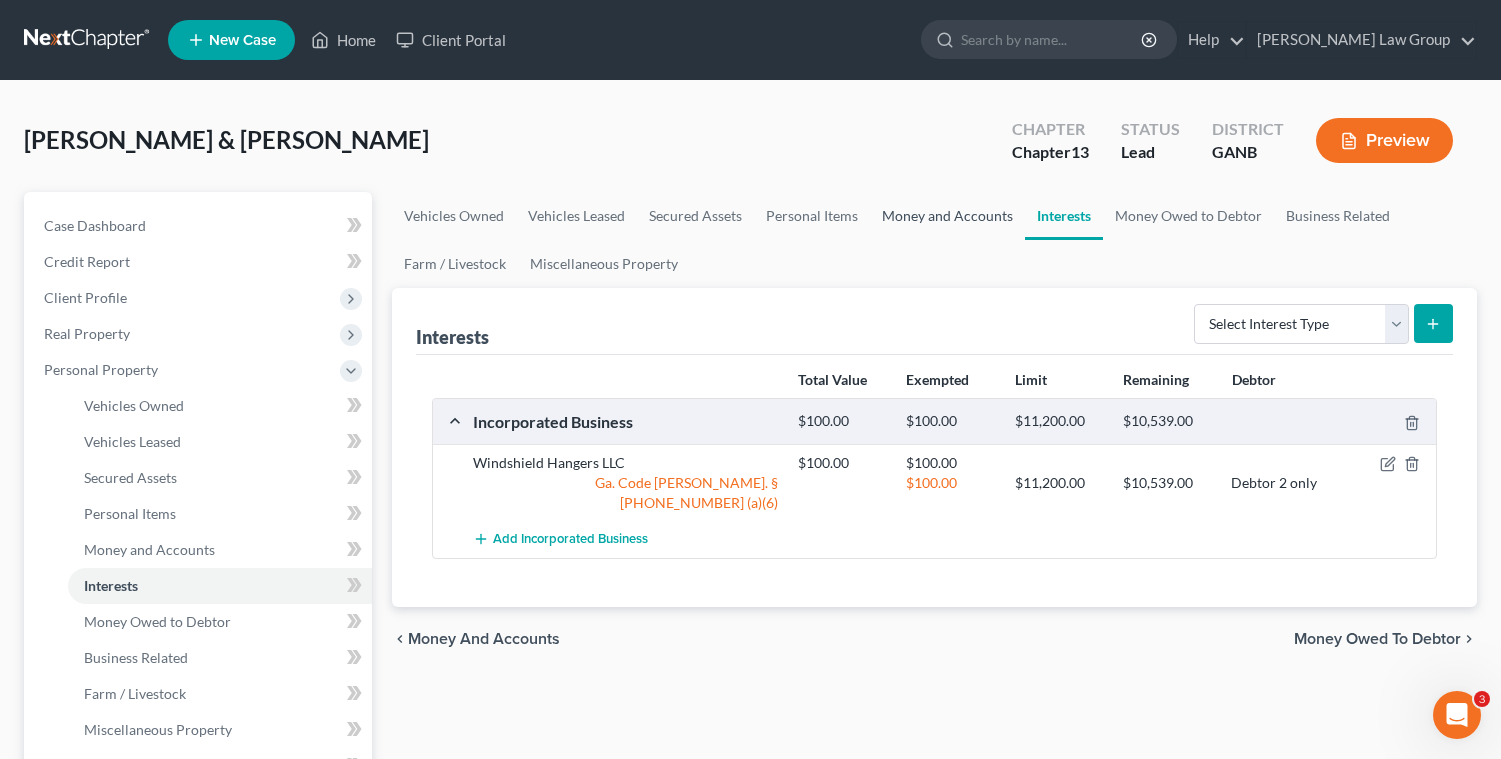 click on "Money and Accounts" at bounding box center (947, 216) 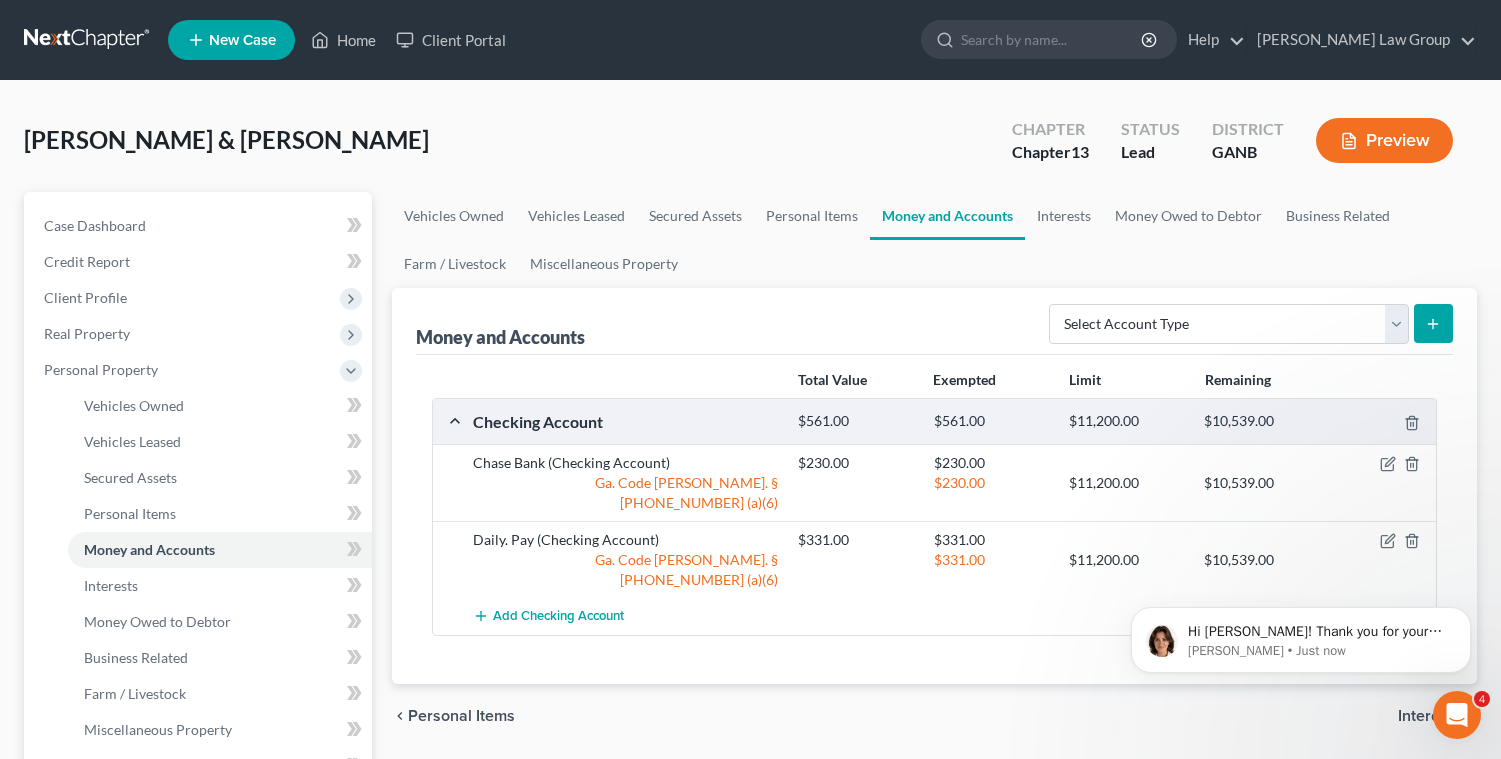 scroll, scrollTop: 0, scrollLeft: 0, axis: both 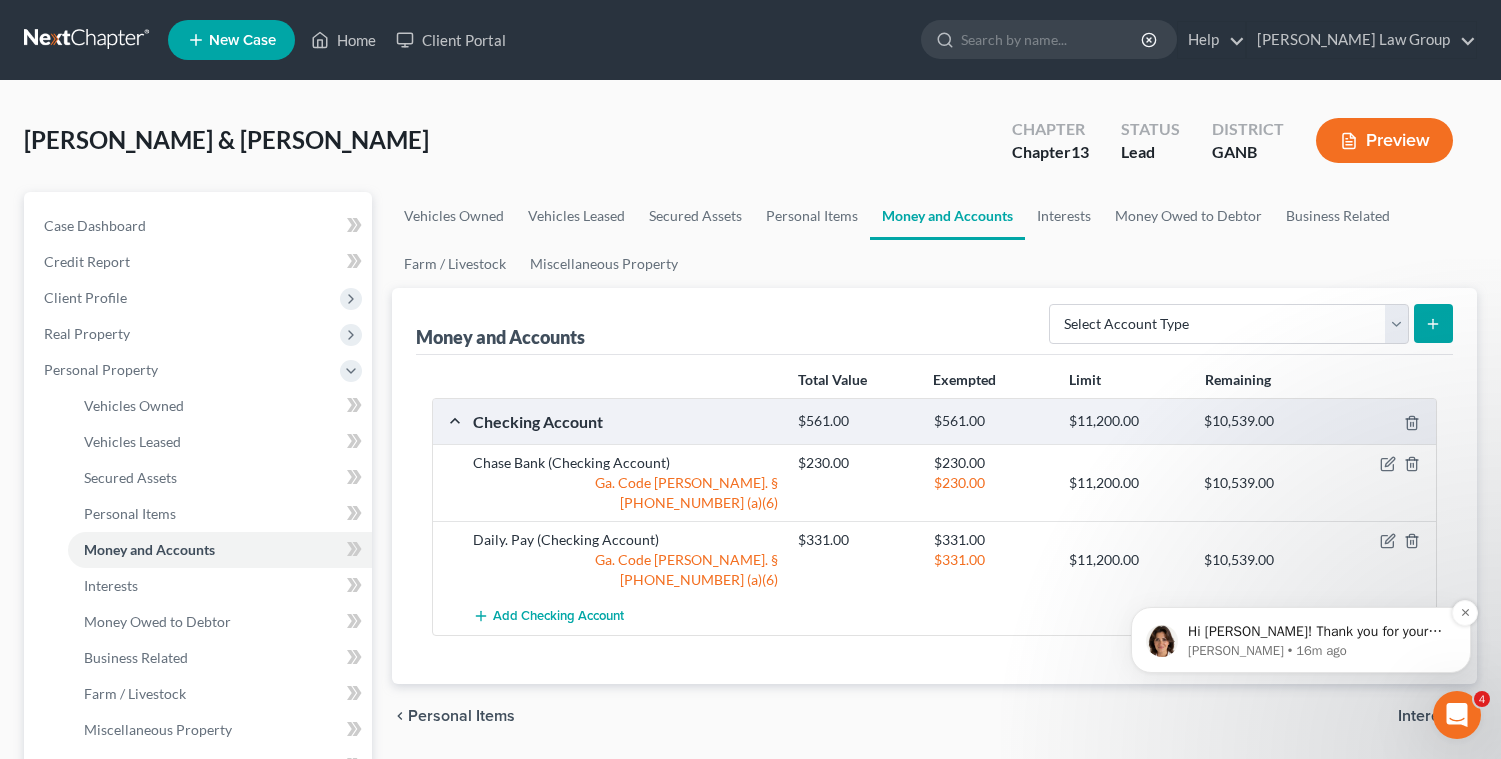 click on "Hi [PERSON_NAME]!  Thank you for your patience. I am ready to pull this report for you manually. The last piece I need it the SSN for Dadrean.  How would you feel most comfortable sharing this information?" at bounding box center (1317, 632) 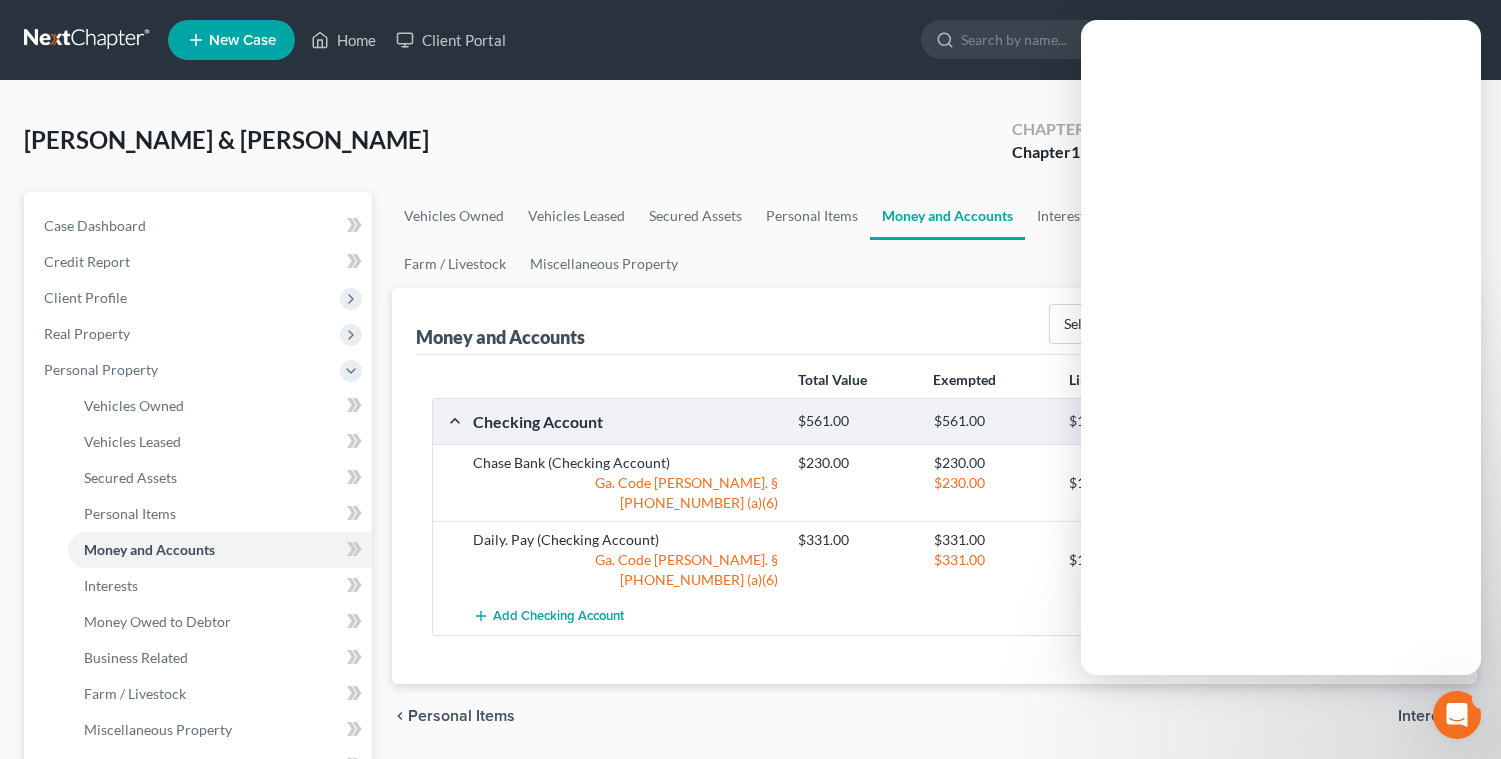 scroll, scrollTop: 0, scrollLeft: 0, axis: both 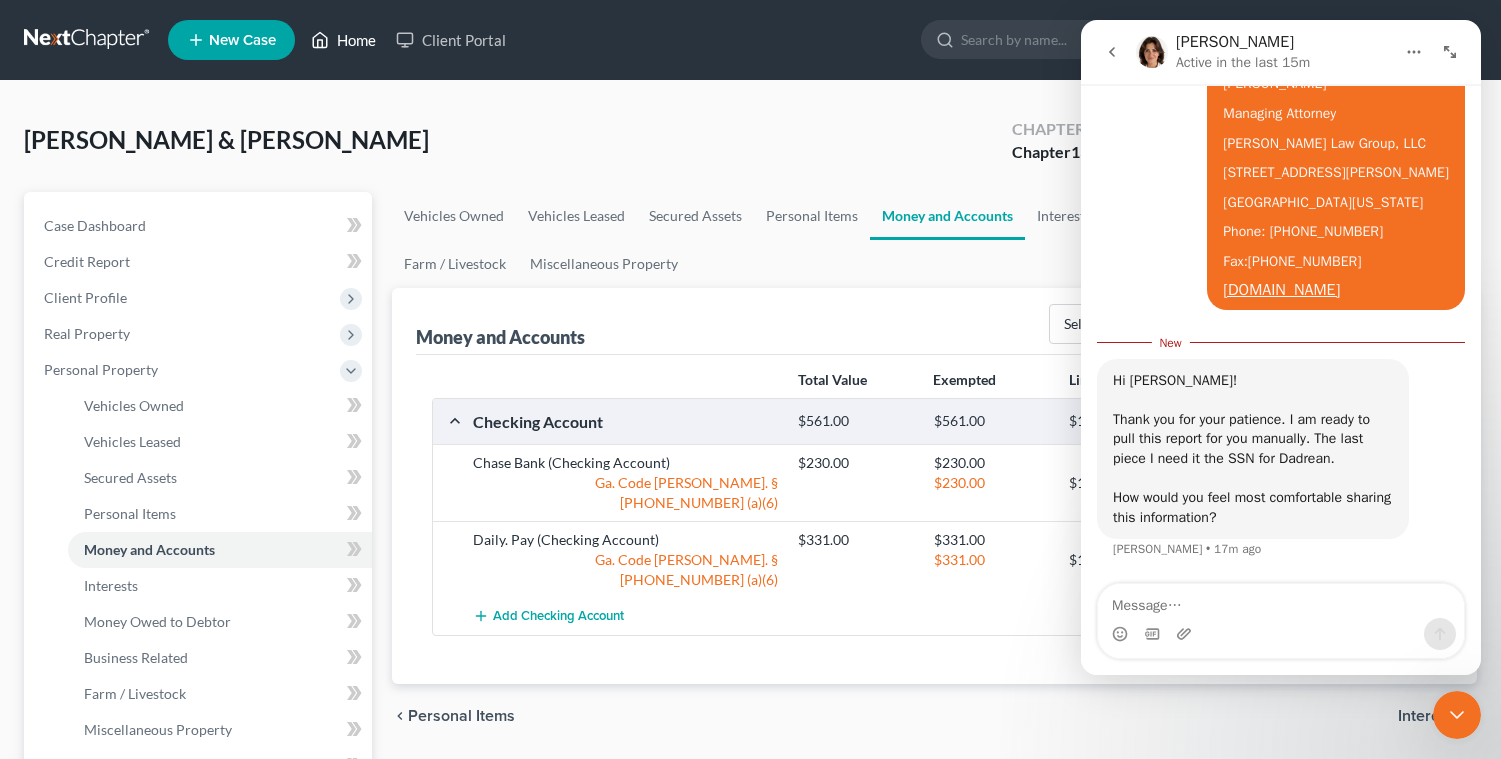 click on "Home" at bounding box center (343, 40) 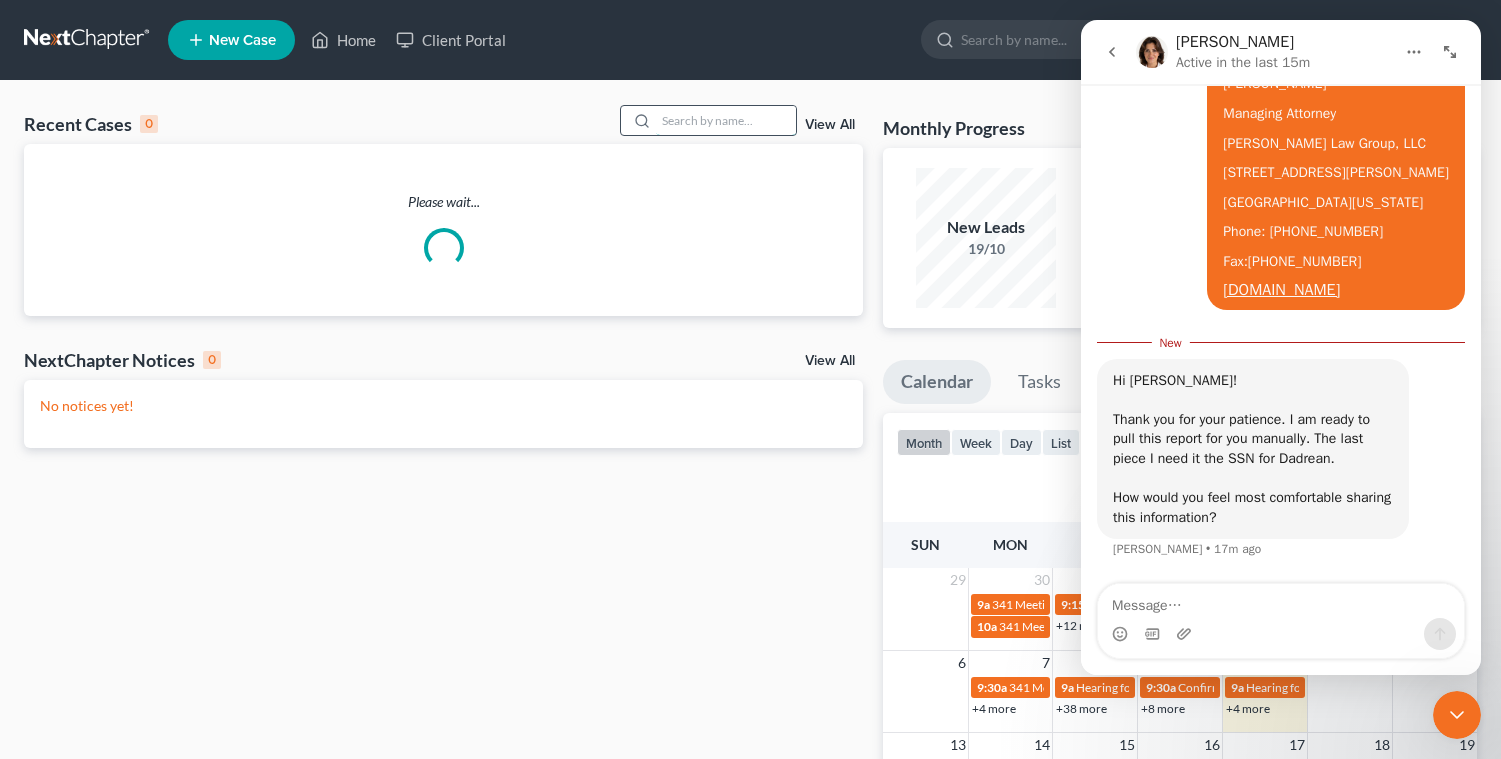 click at bounding box center [726, 120] 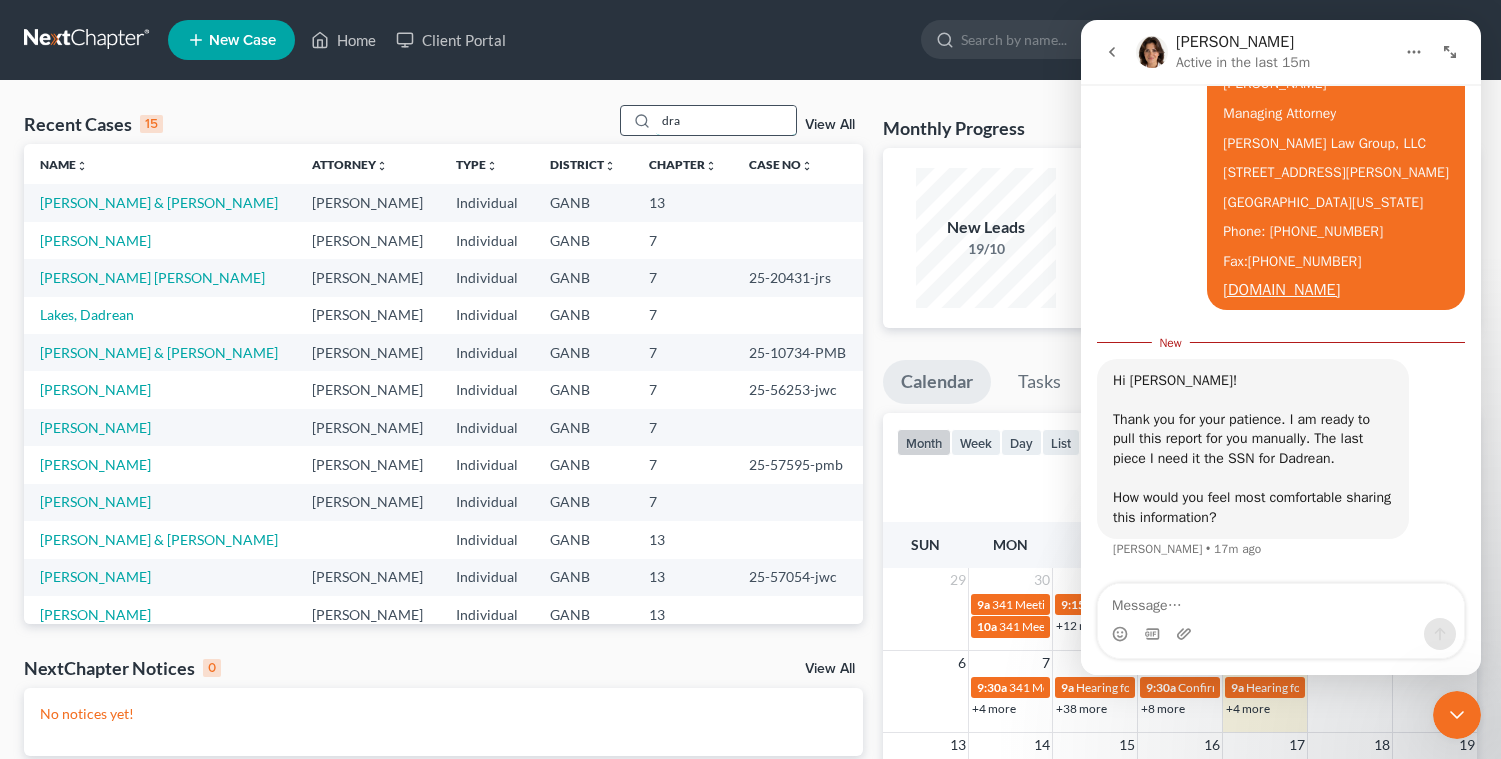 type on "dra" 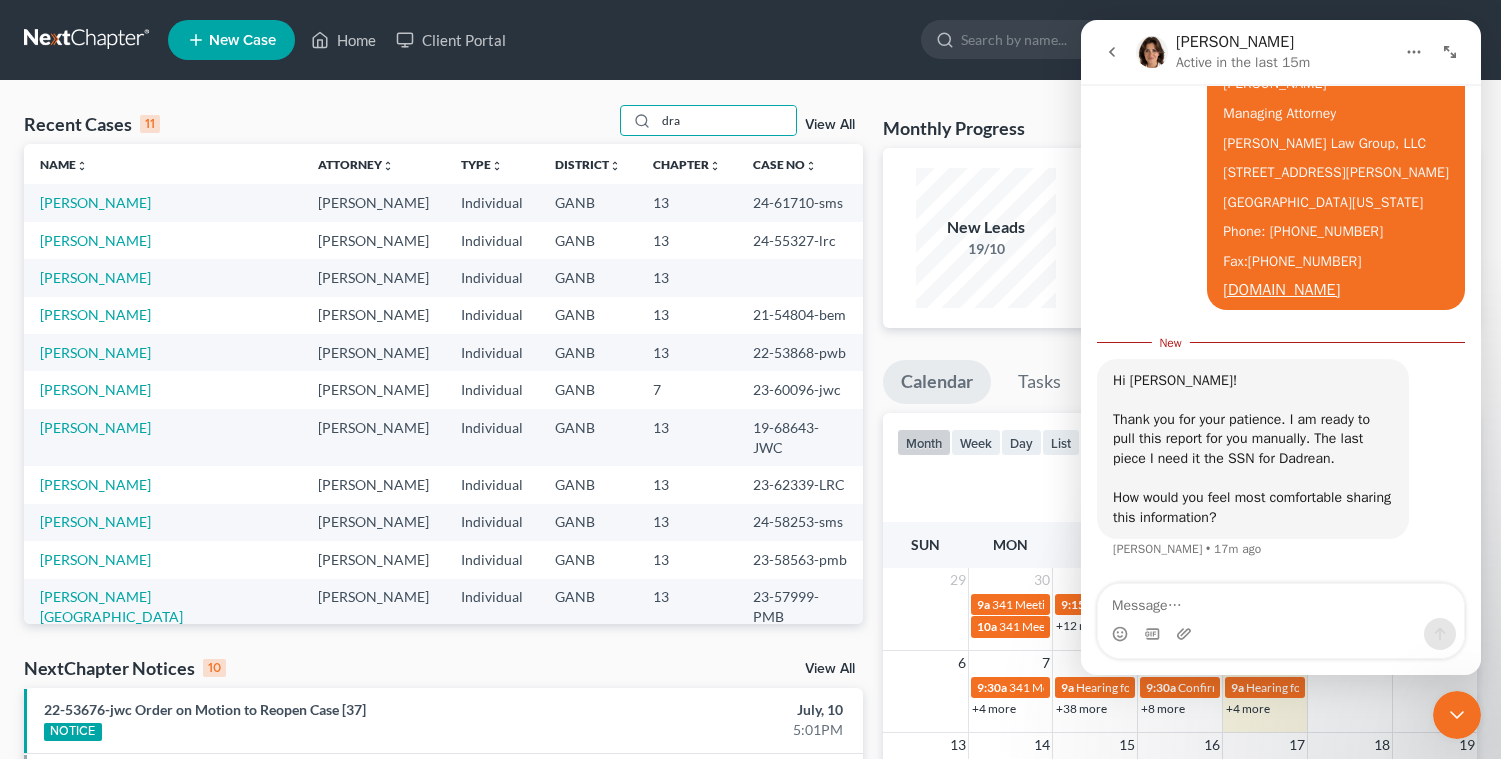 click on "View All" at bounding box center [830, 125] 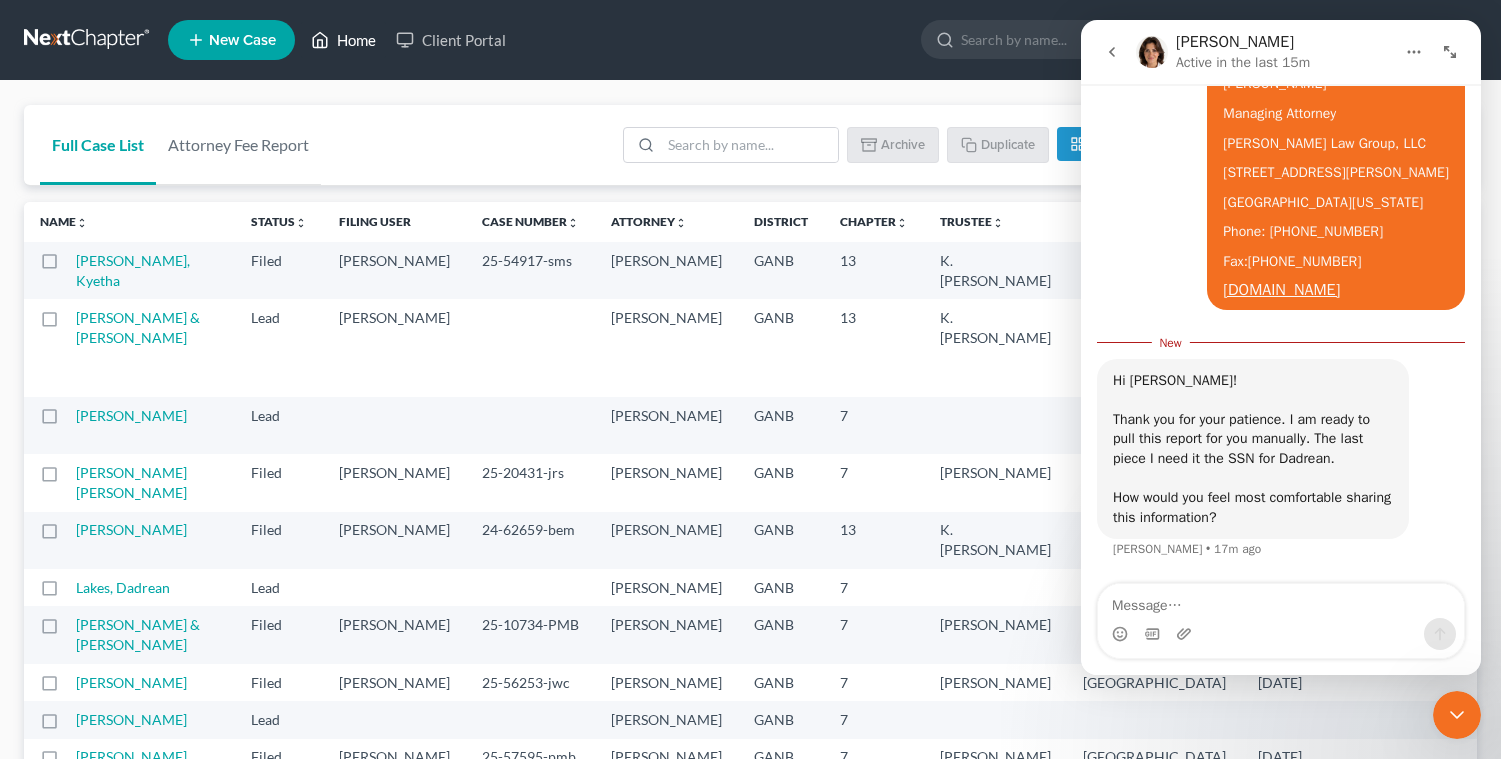 click on "Home" at bounding box center [343, 40] 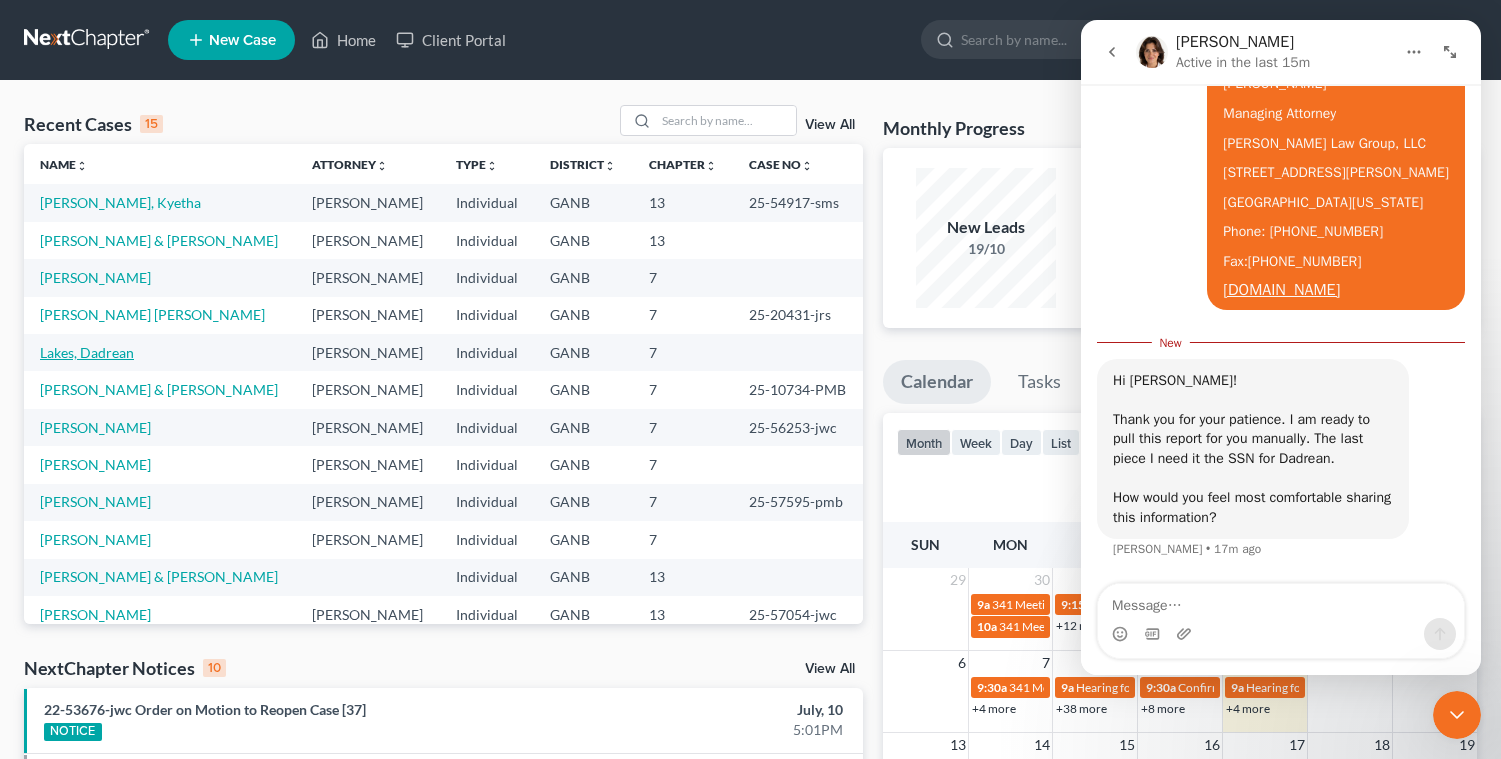 click on "Lakes, Dadrean" at bounding box center (87, 352) 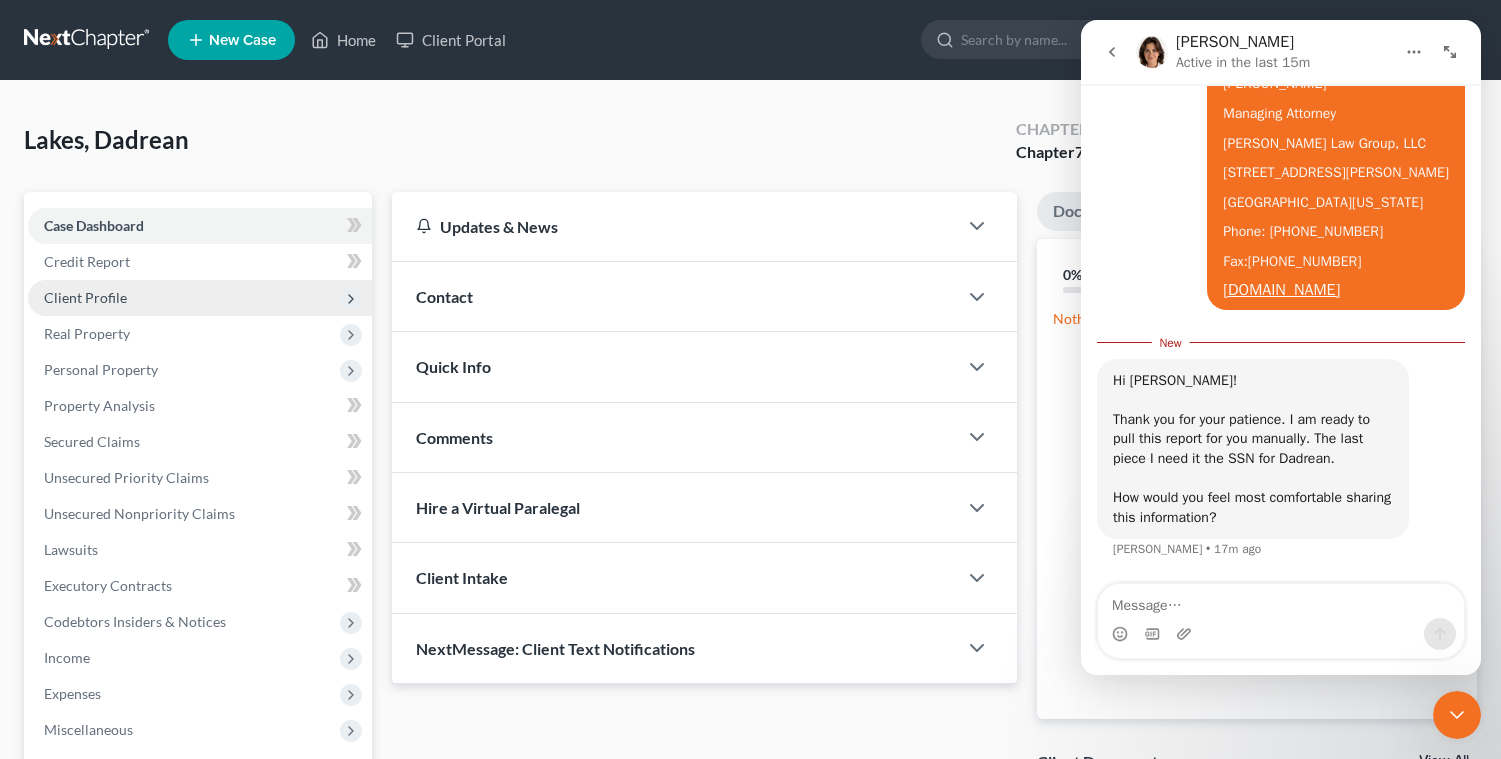 click on "Client Profile" at bounding box center [200, 298] 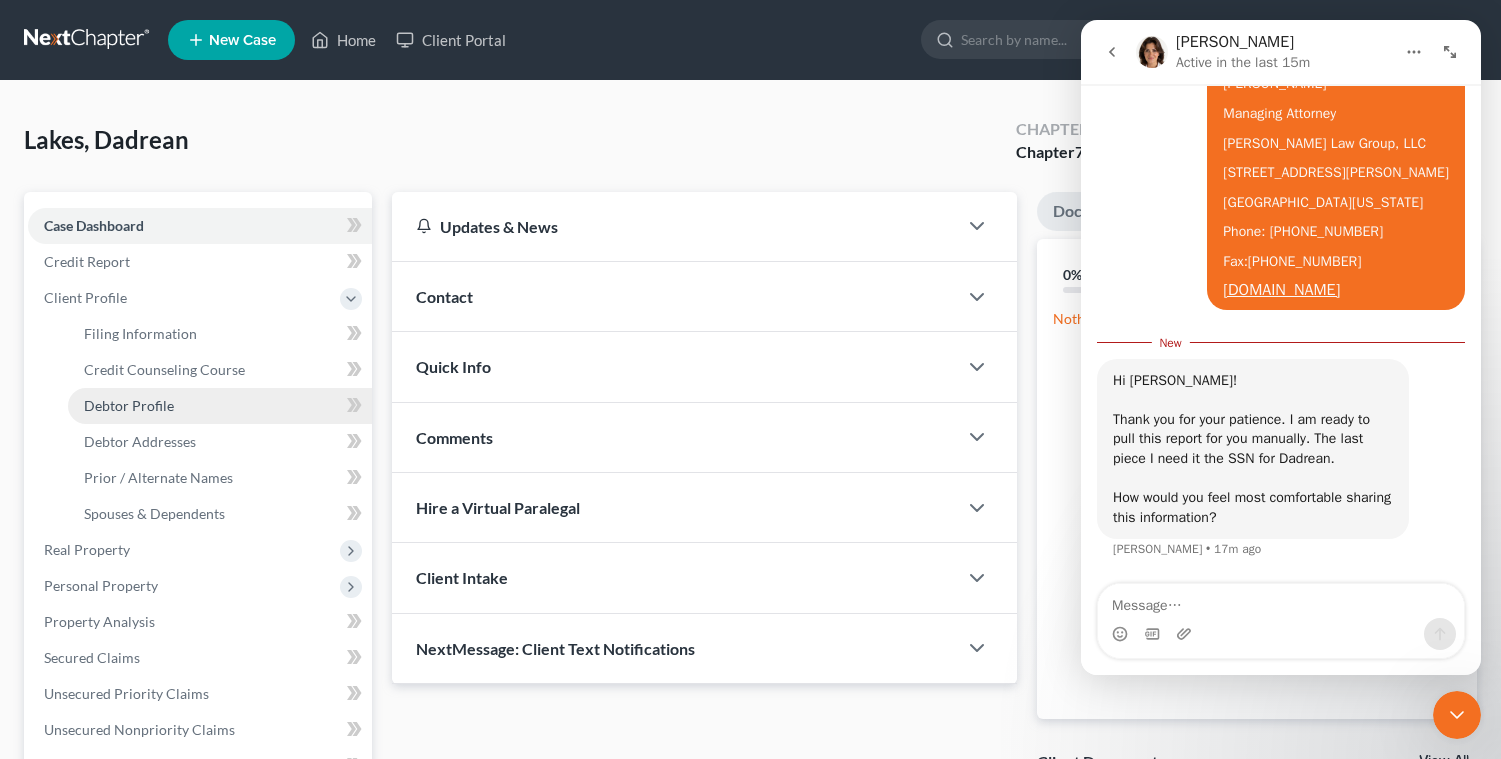 click on "Debtor Profile" at bounding box center [129, 405] 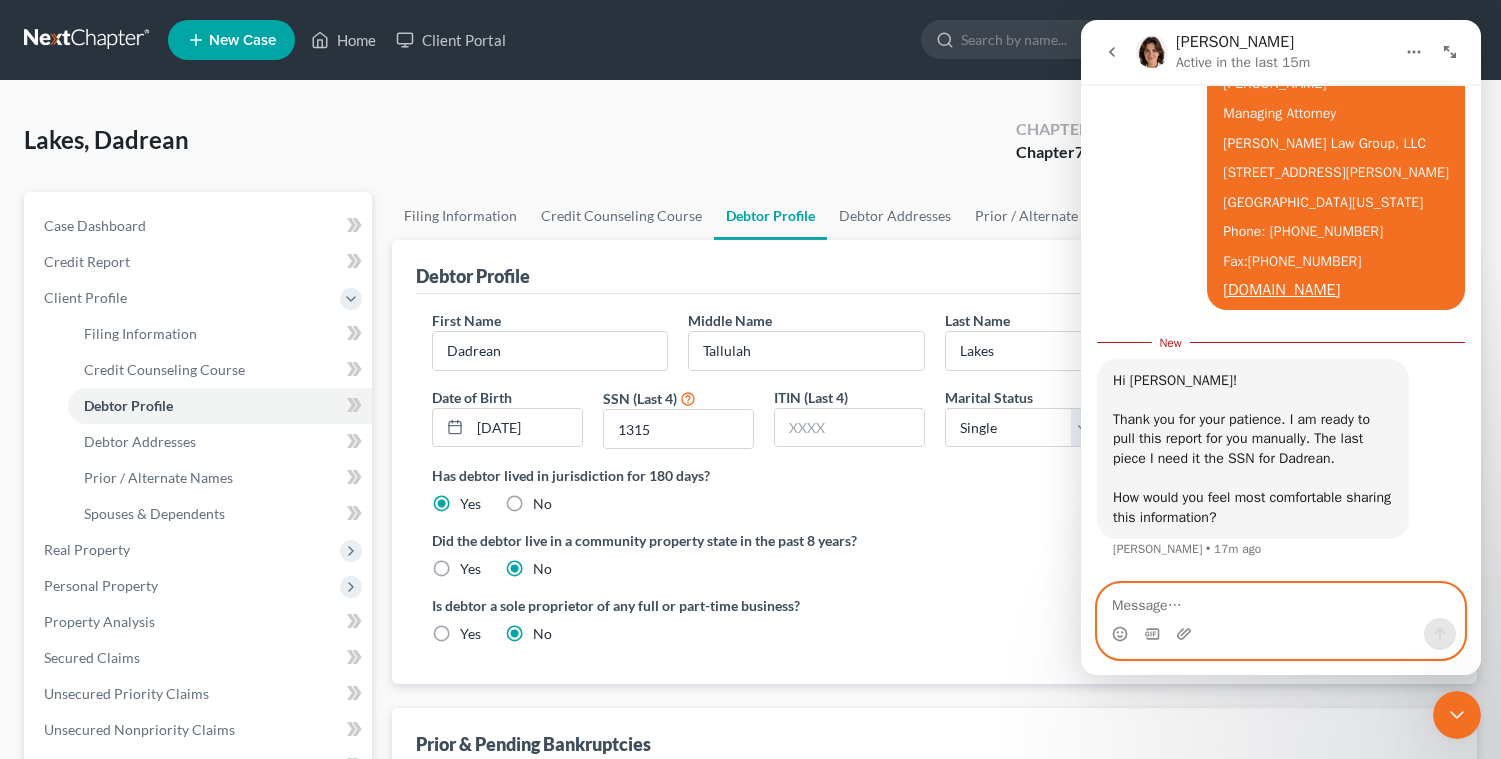 click at bounding box center (1281, 601) 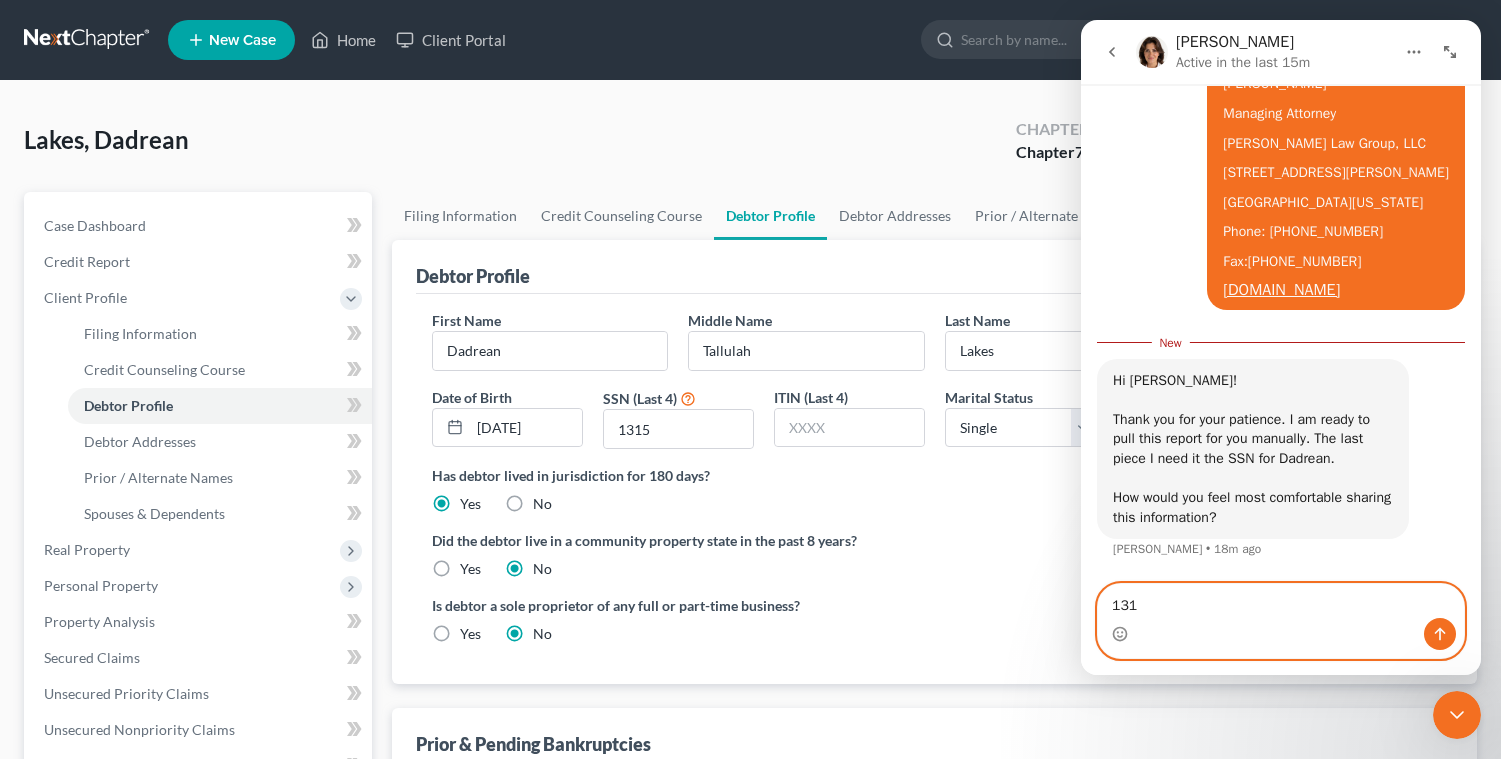 type on "1315" 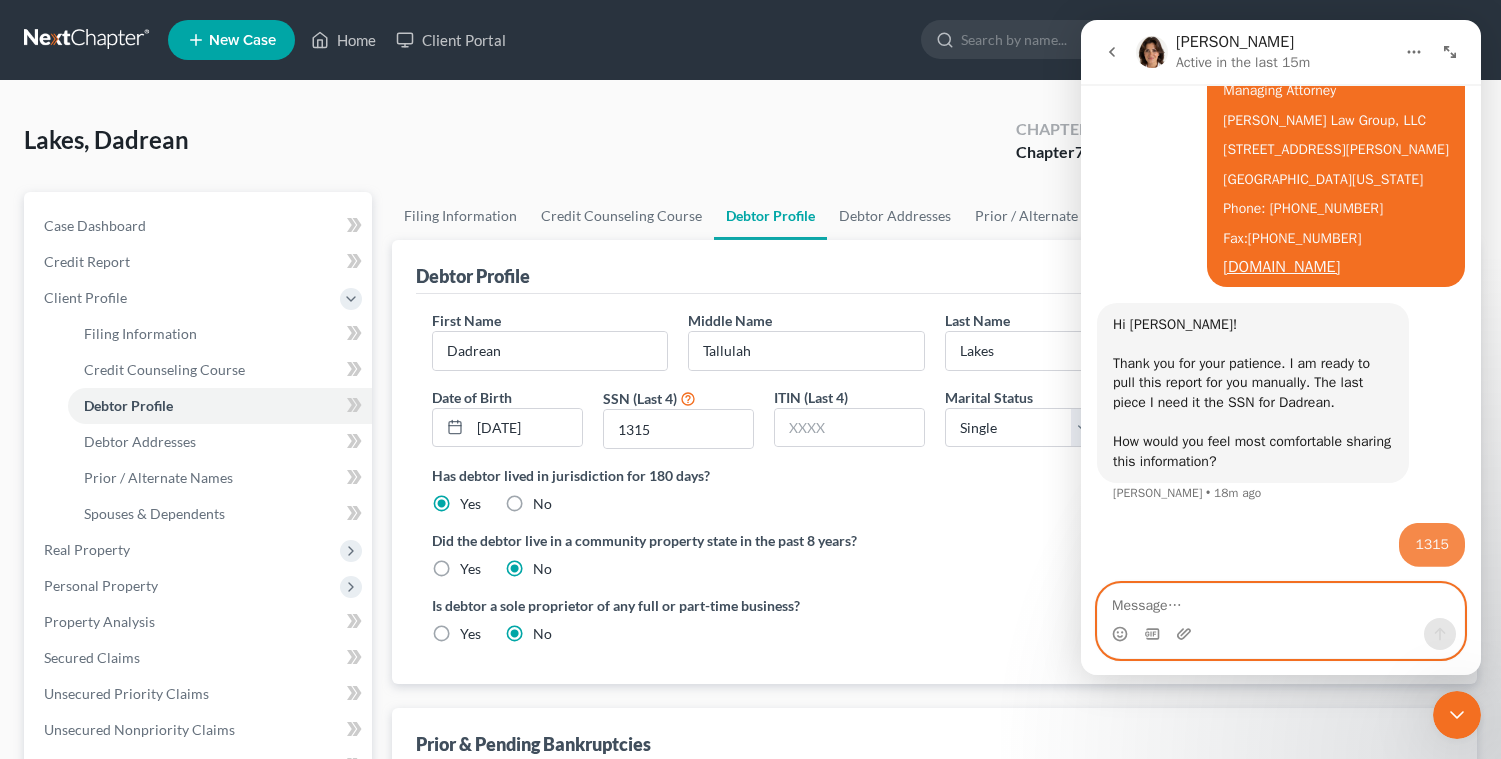 scroll, scrollTop: 999, scrollLeft: 0, axis: vertical 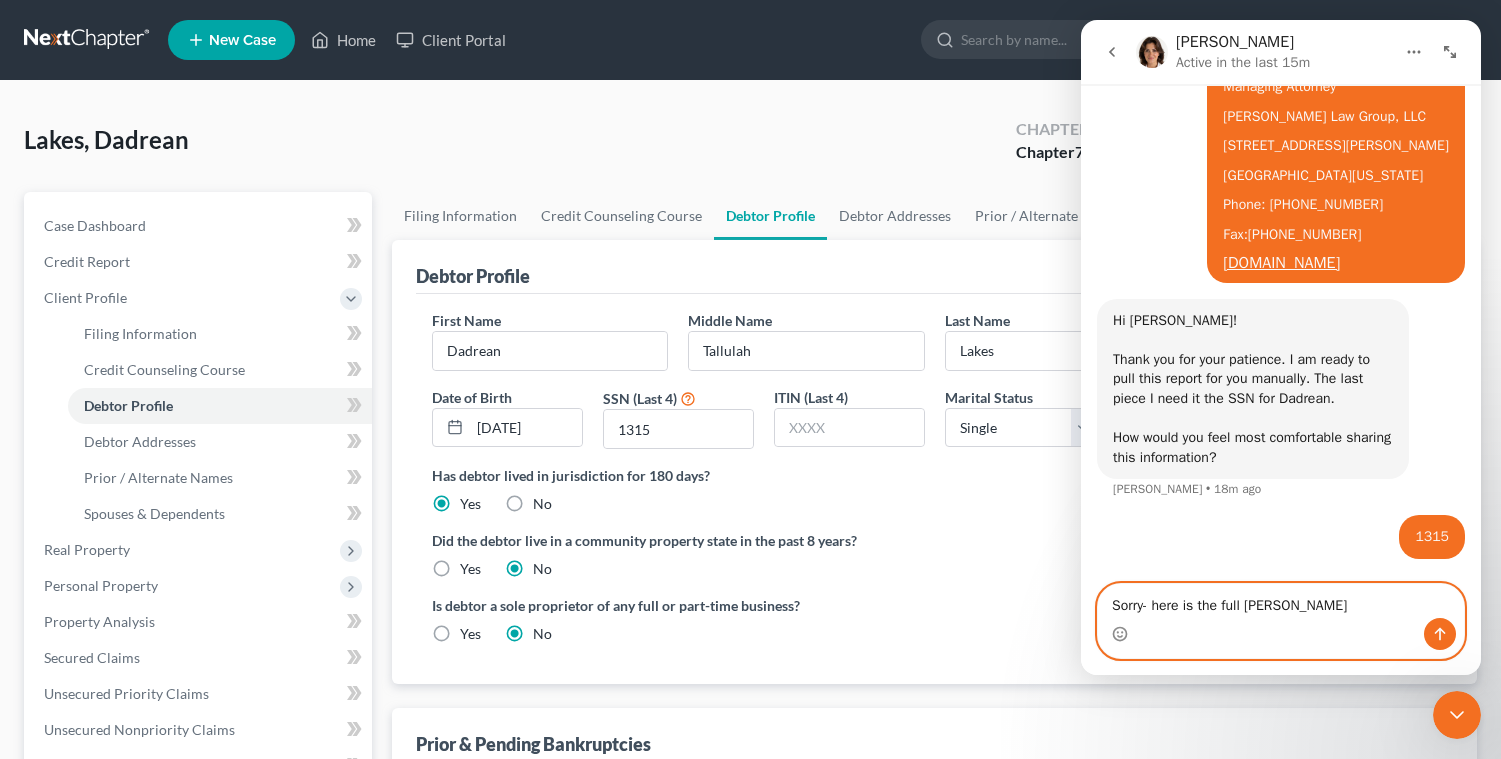 type on "Sorry- here is the full social" 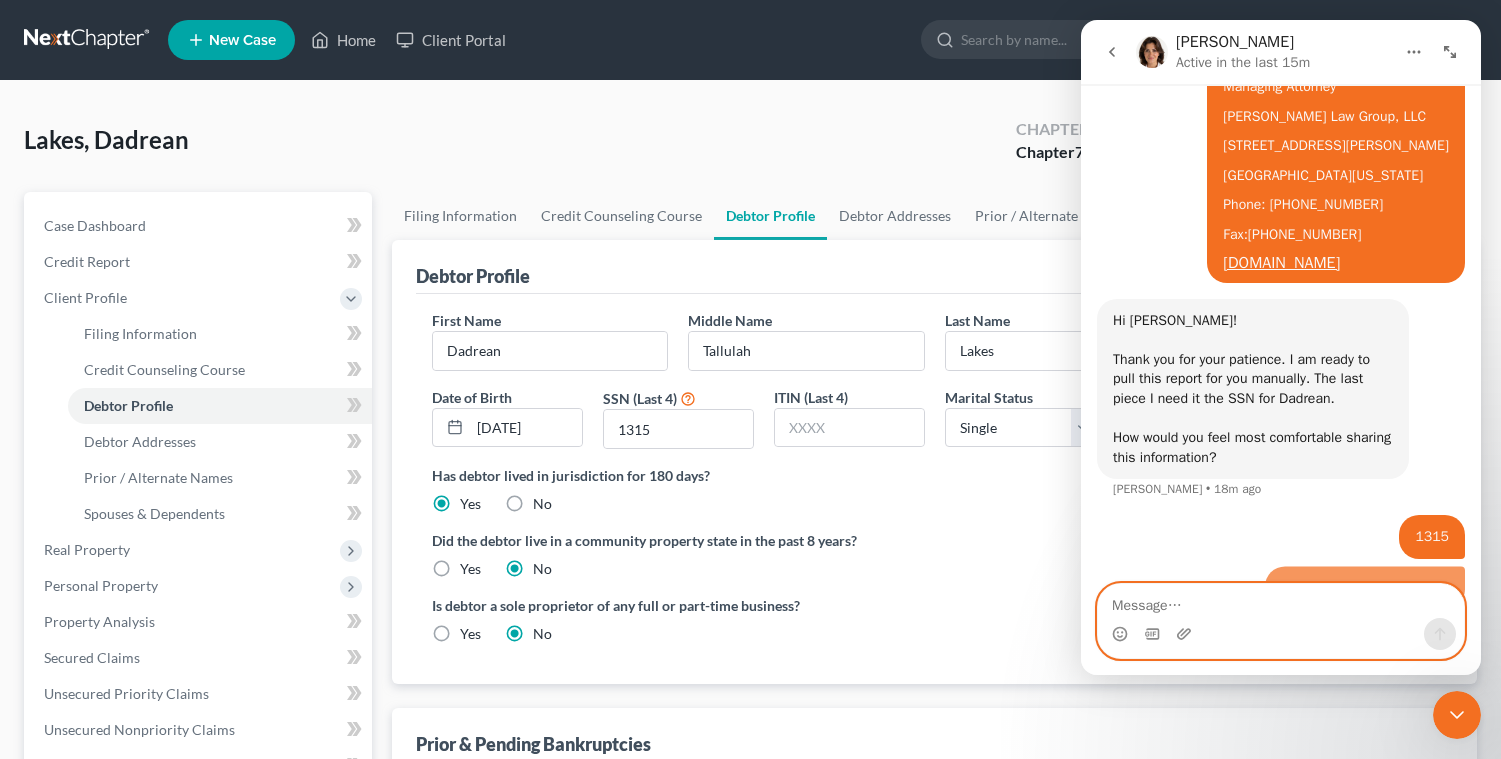 scroll, scrollTop: 1044, scrollLeft: 0, axis: vertical 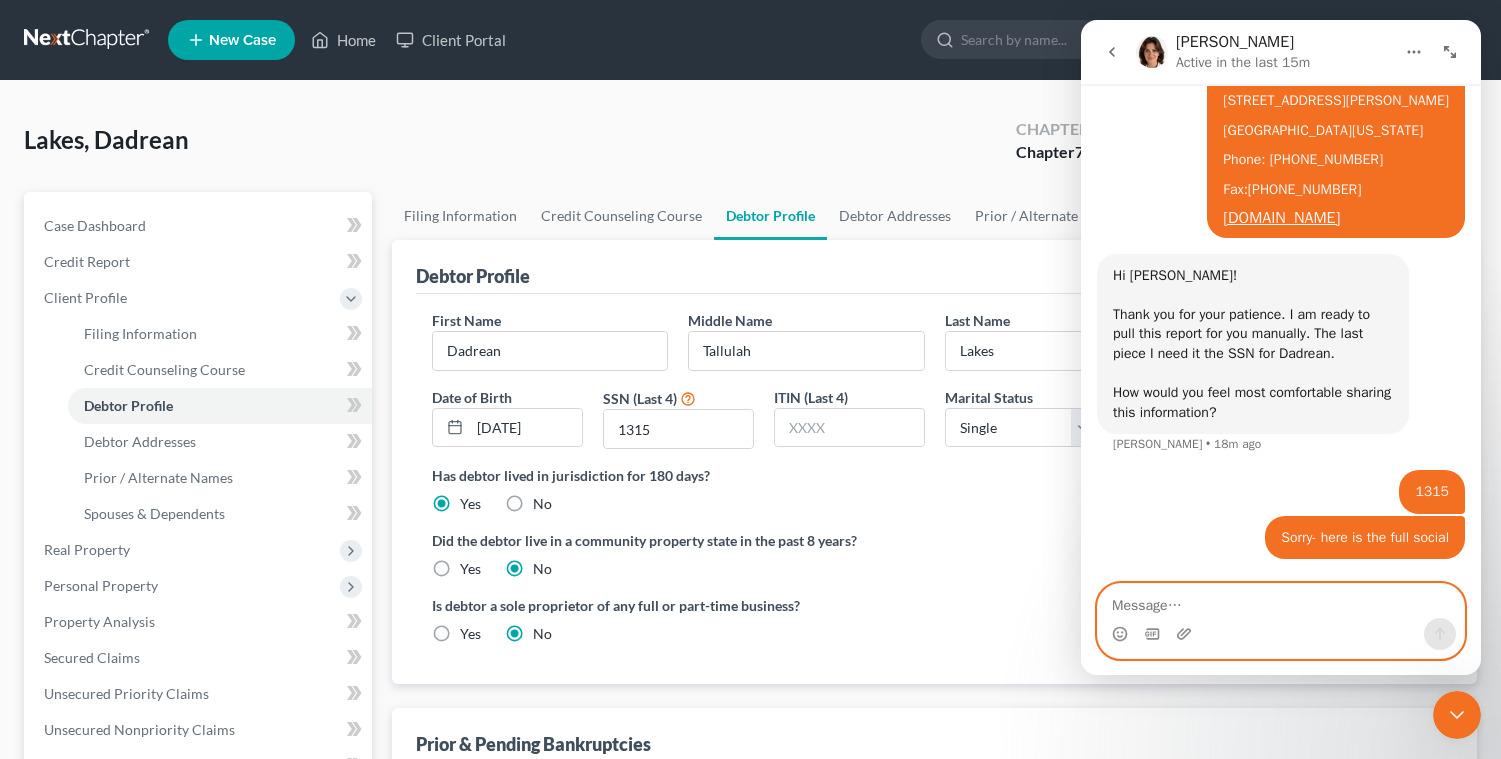 click at bounding box center [1281, 601] 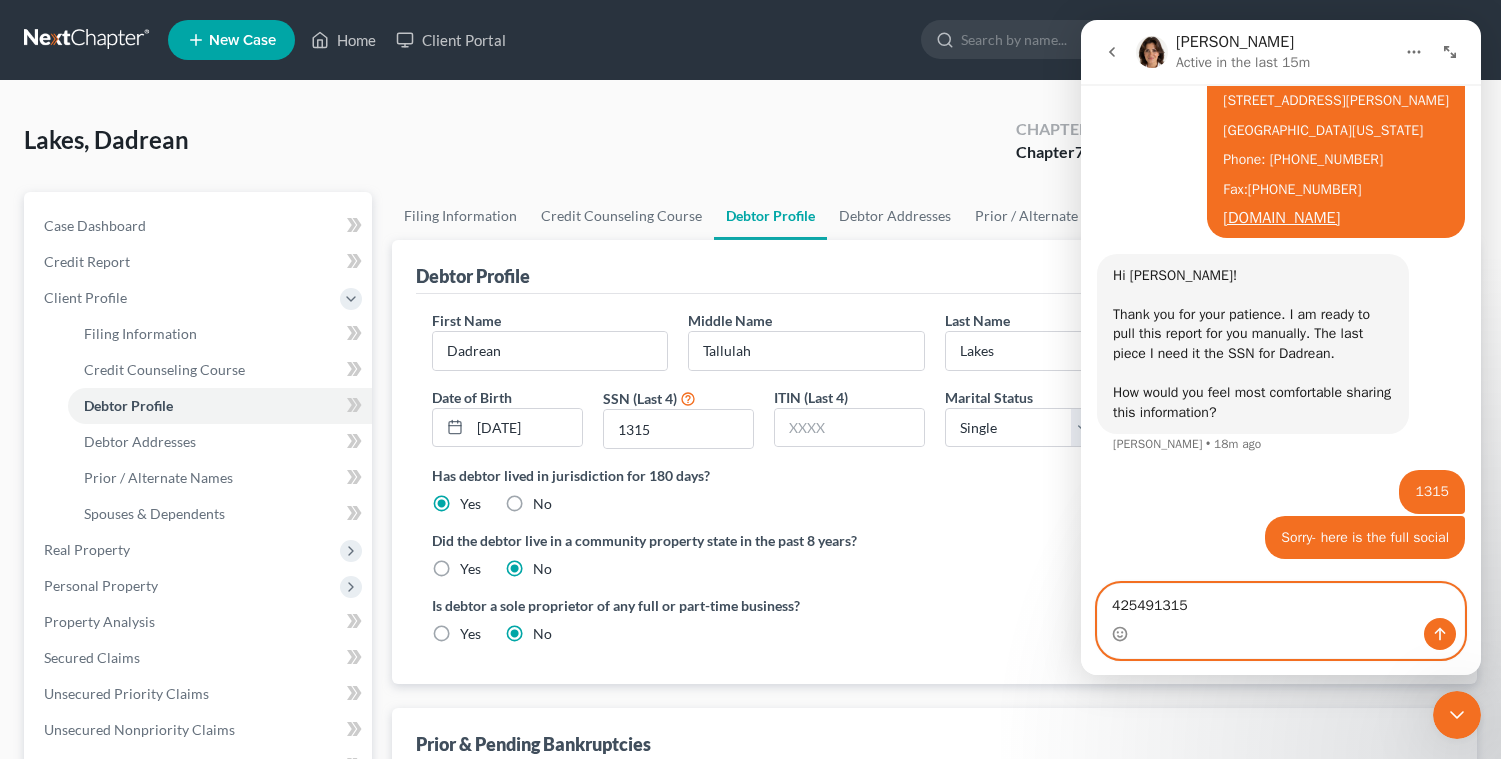 type on "425491315" 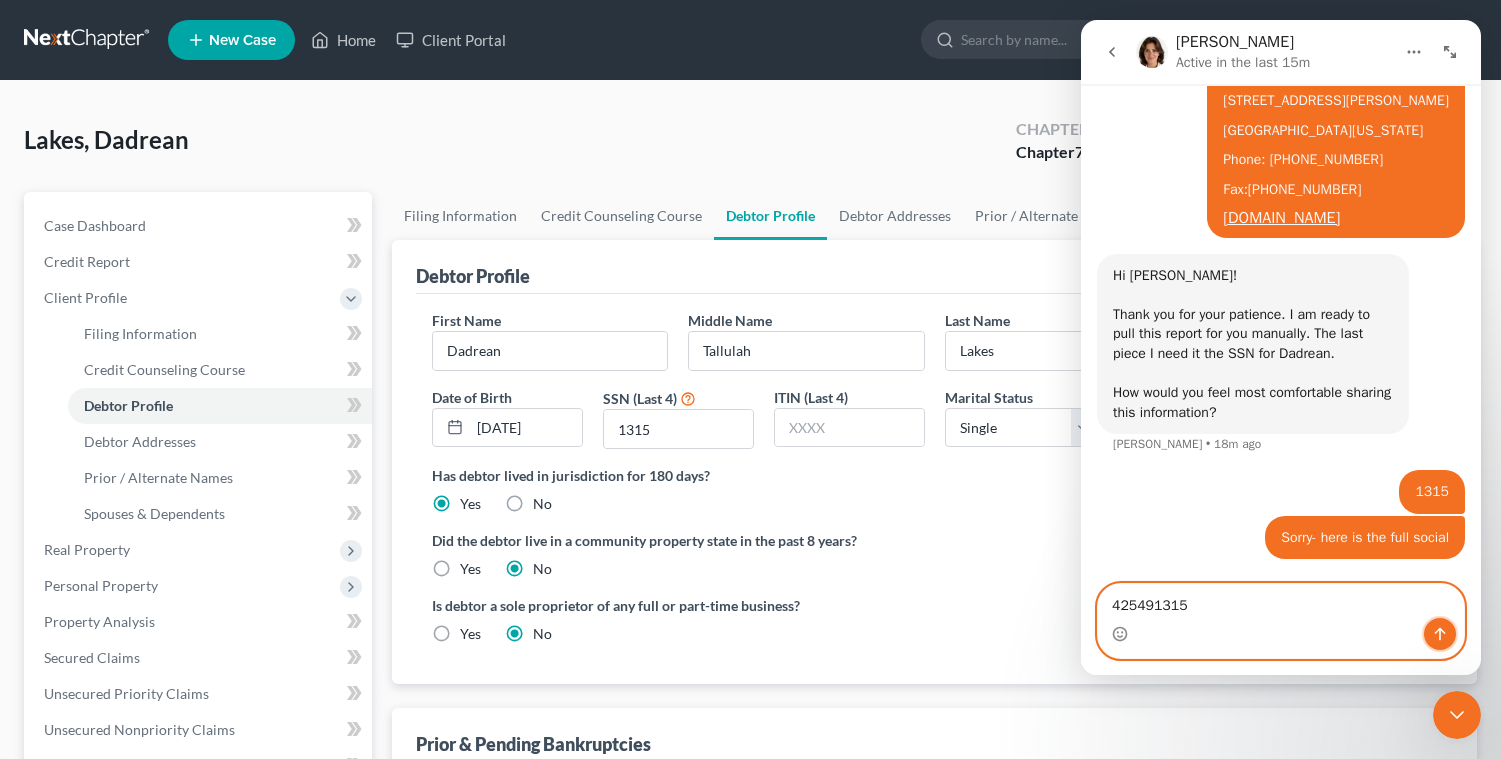 click 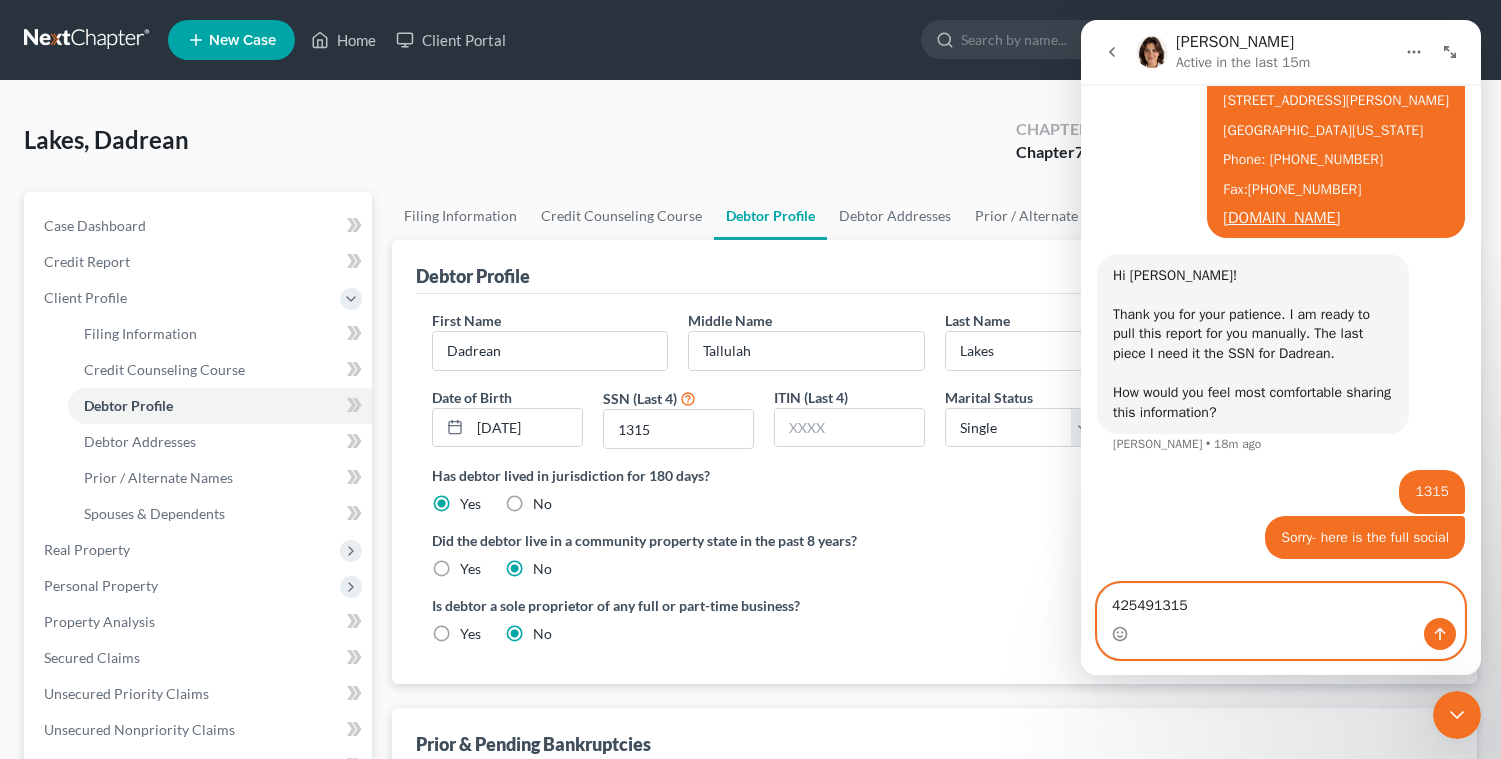 type 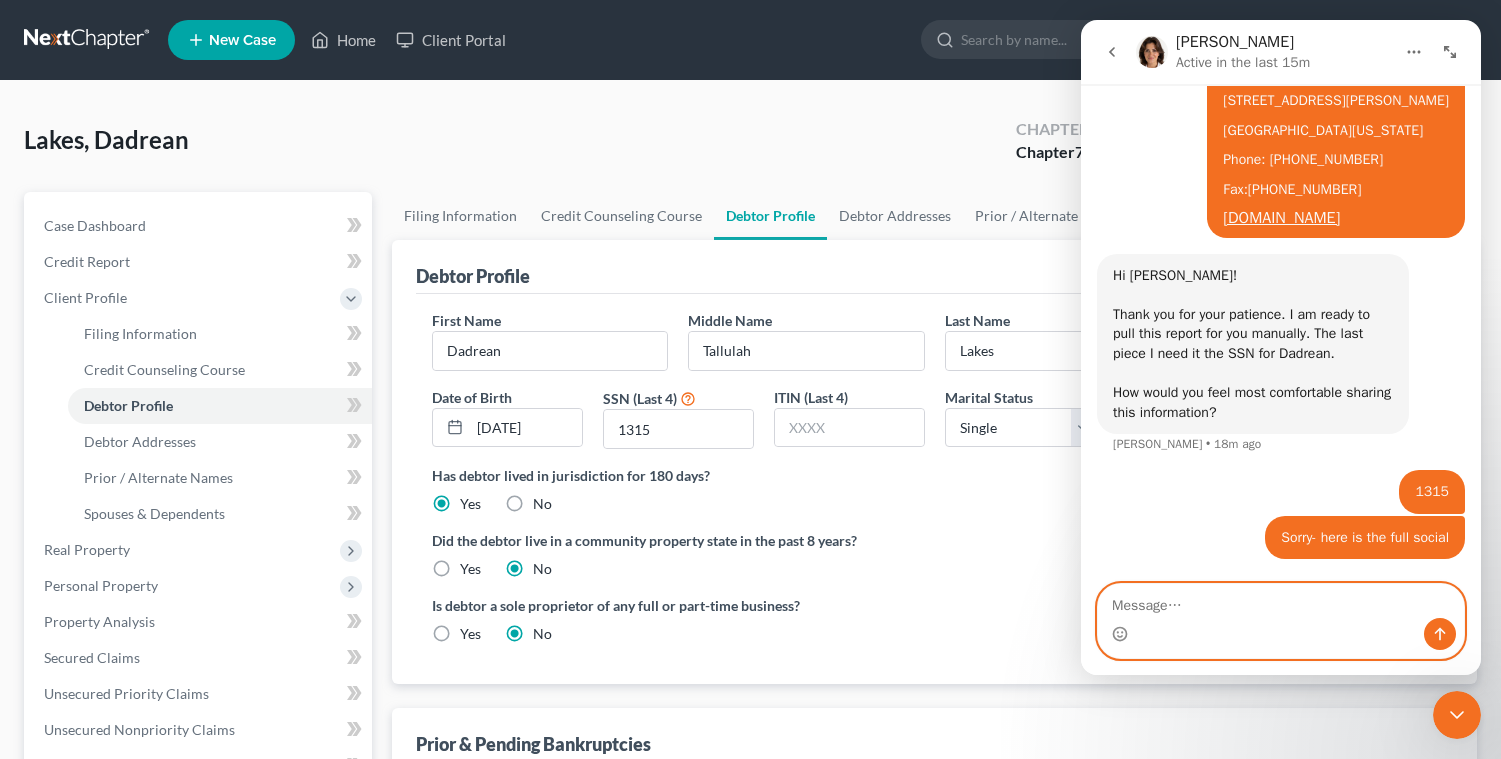 scroll, scrollTop: 1090, scrollLeft: 0, axis: vertical 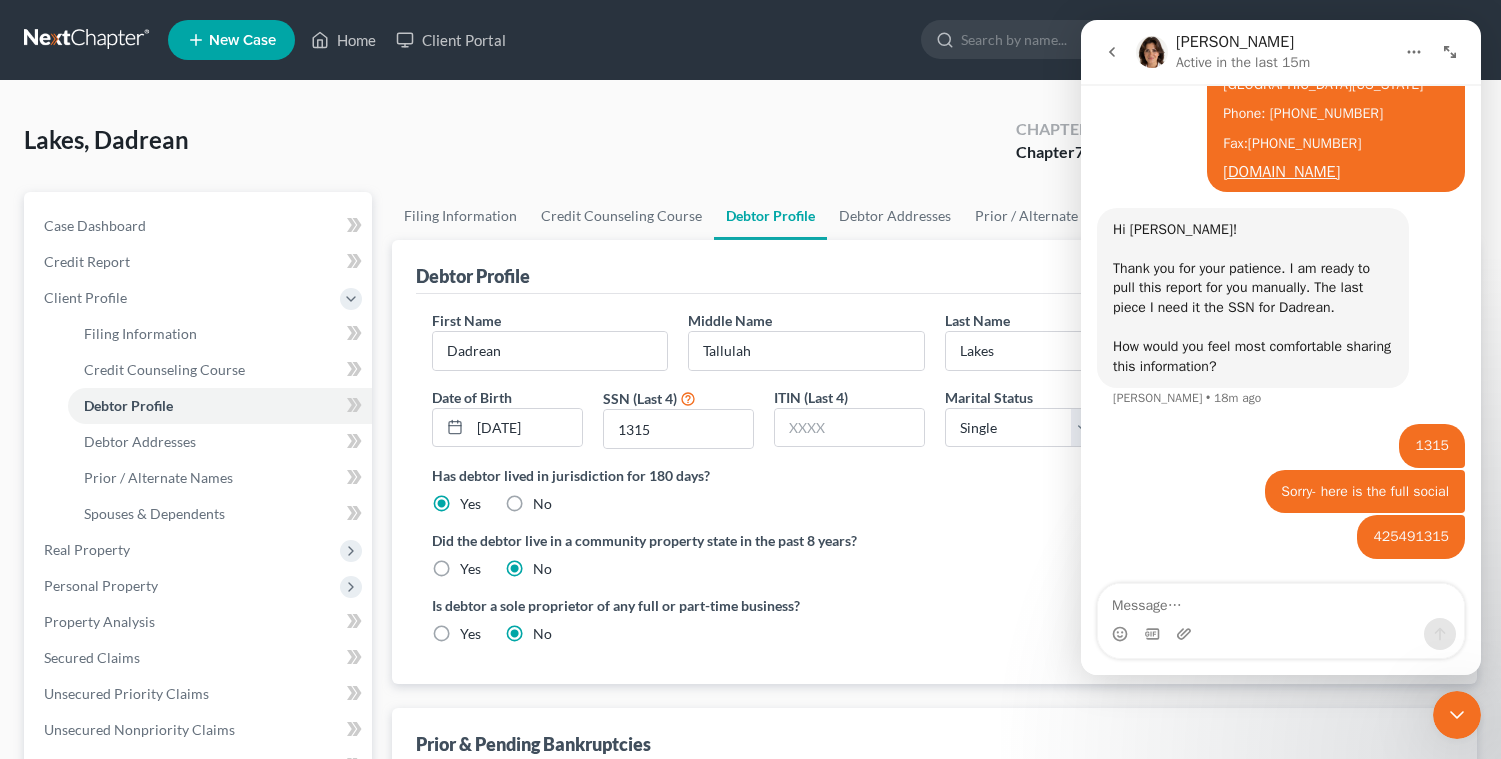 click 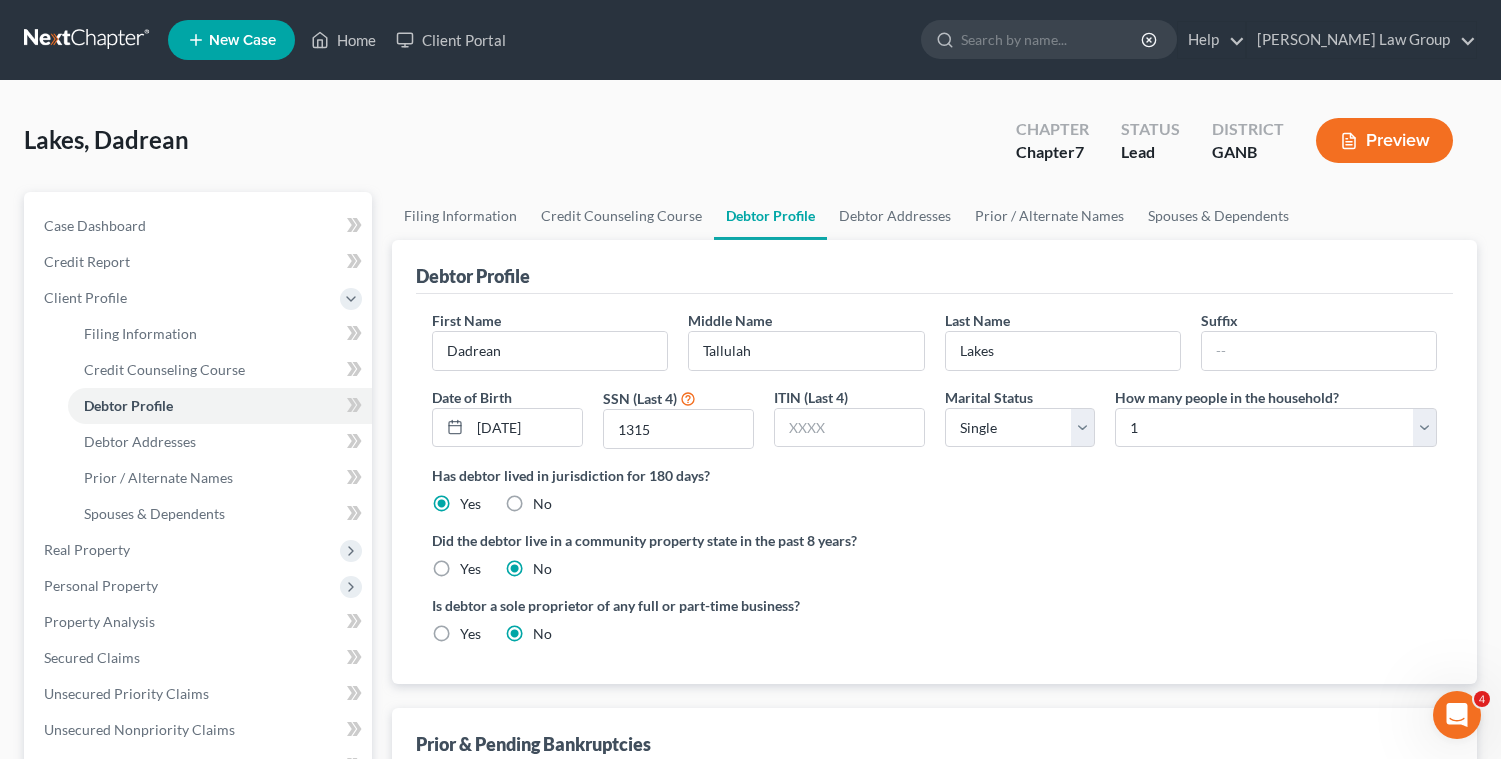scroll, scrollTop: 0, scrollLeft: 0, axis: both 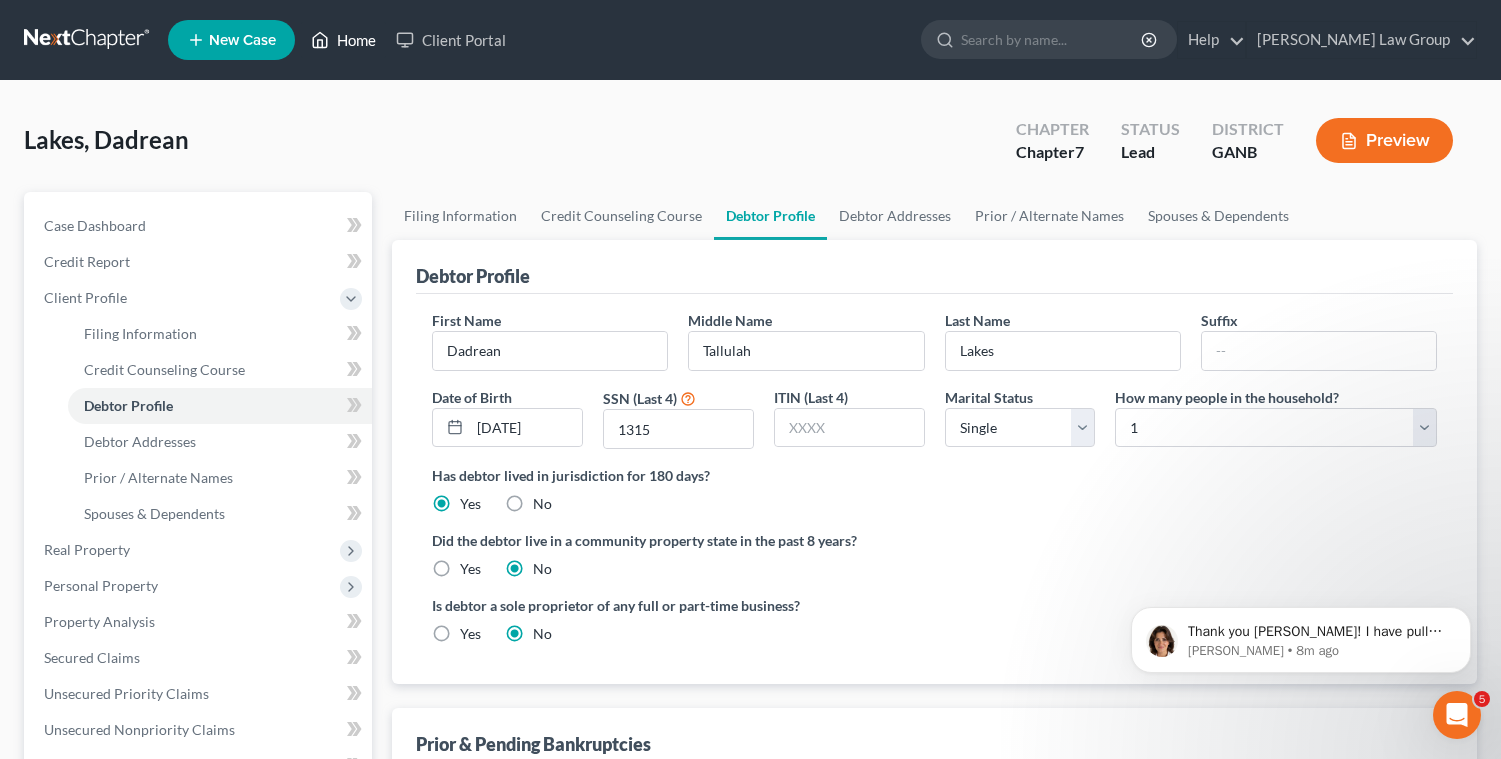 click on "Home" at bounding box center [343, 40] 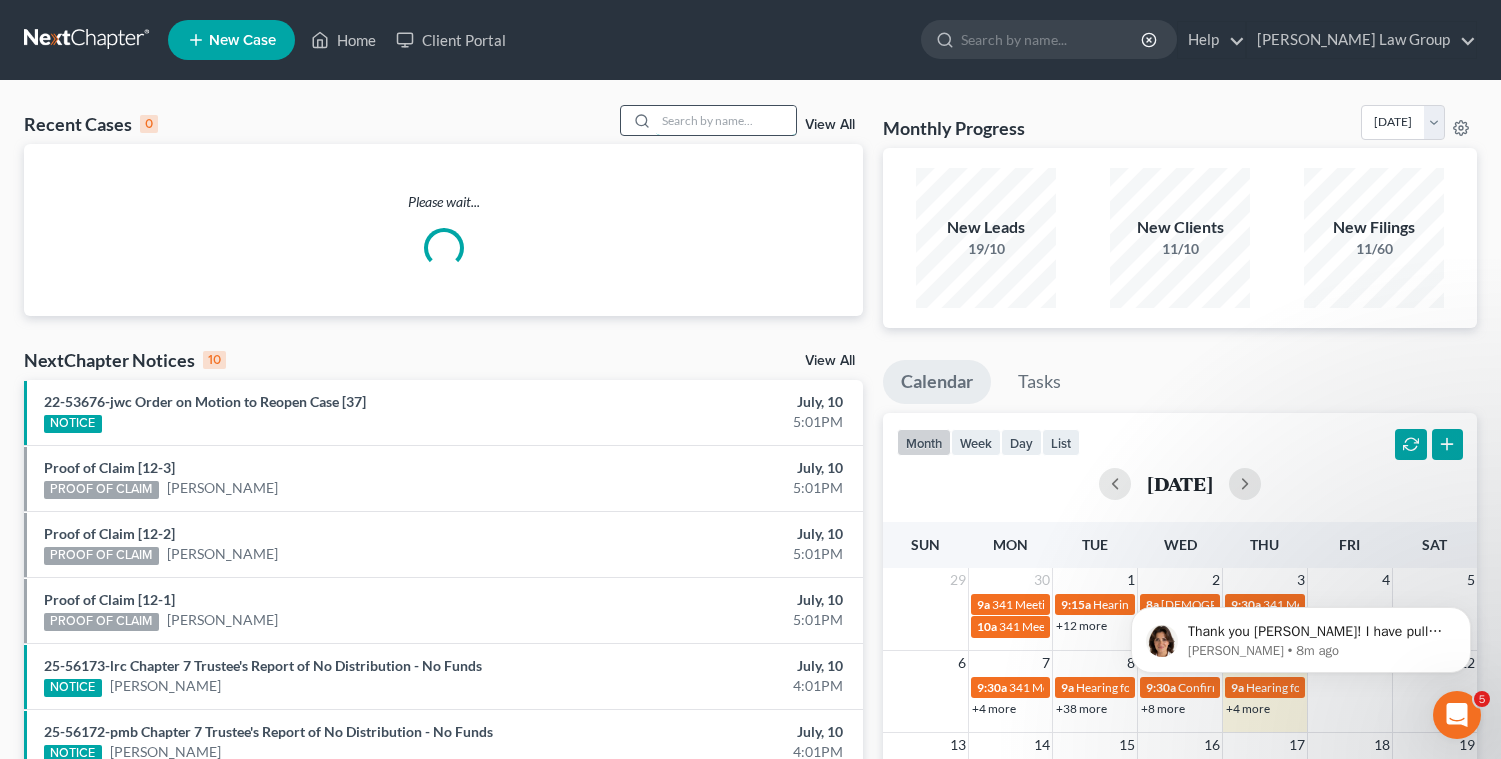 click at bounding box center (726, 120) 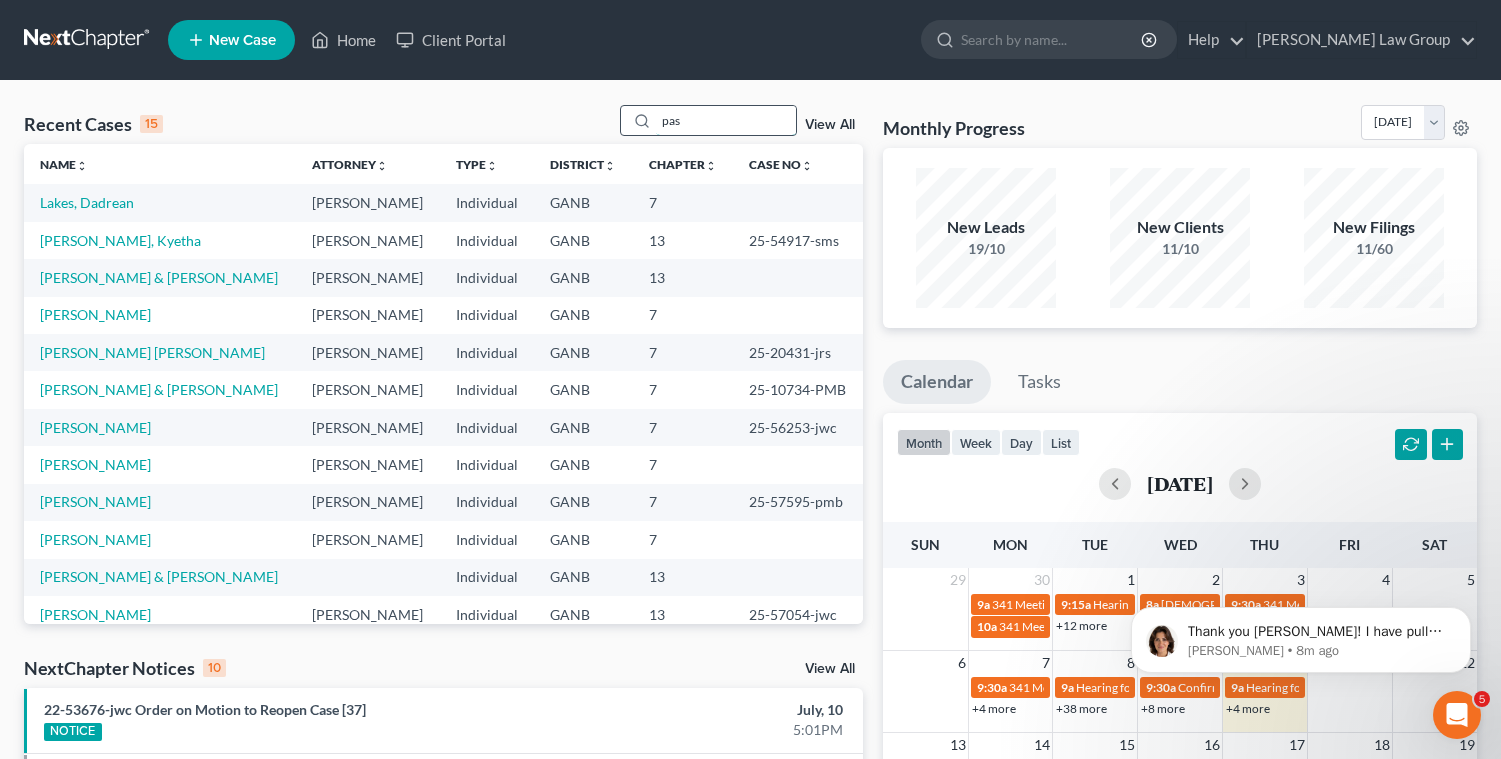 type on "pas" 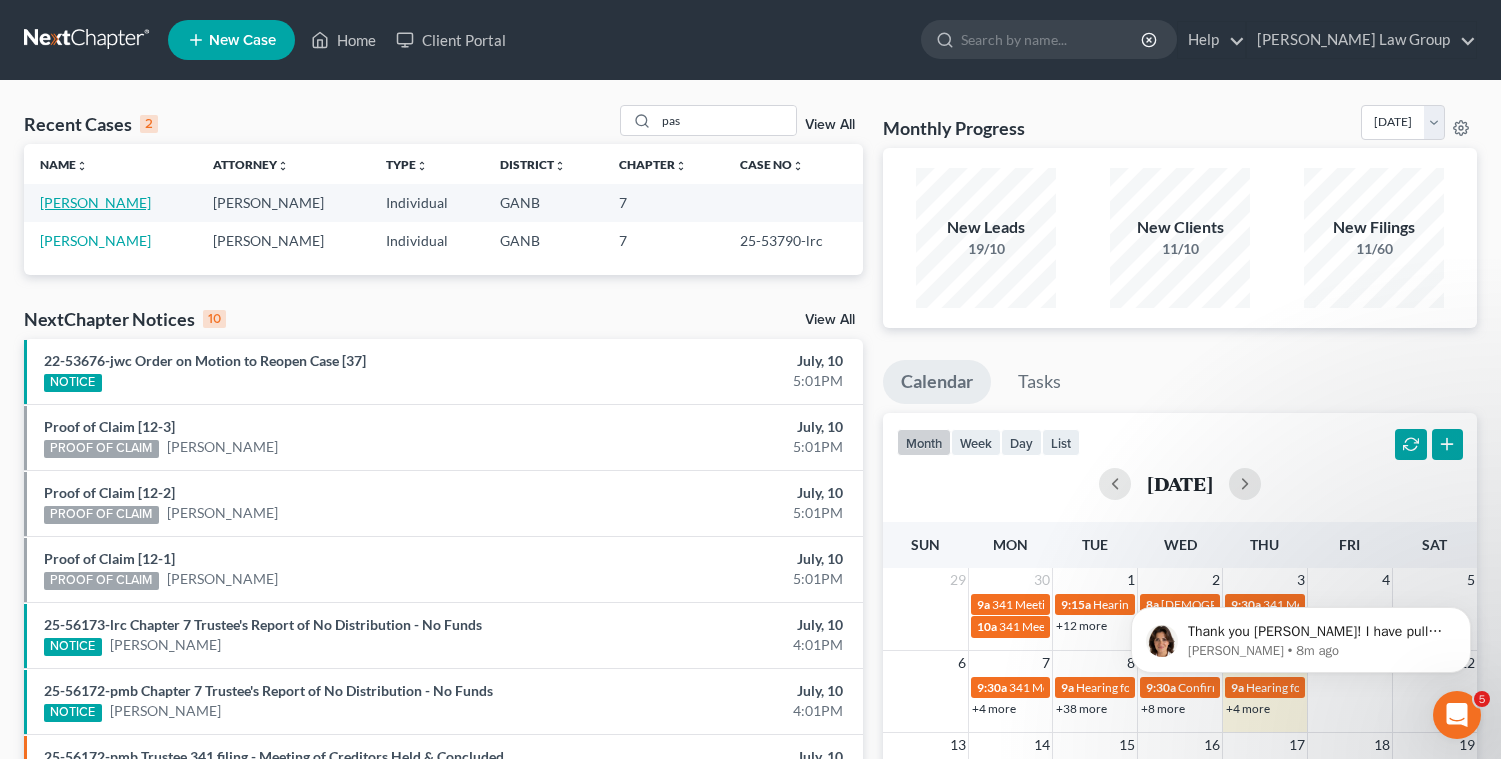 click on "[PERSON_NAME]" at bounding box center (95, 202) 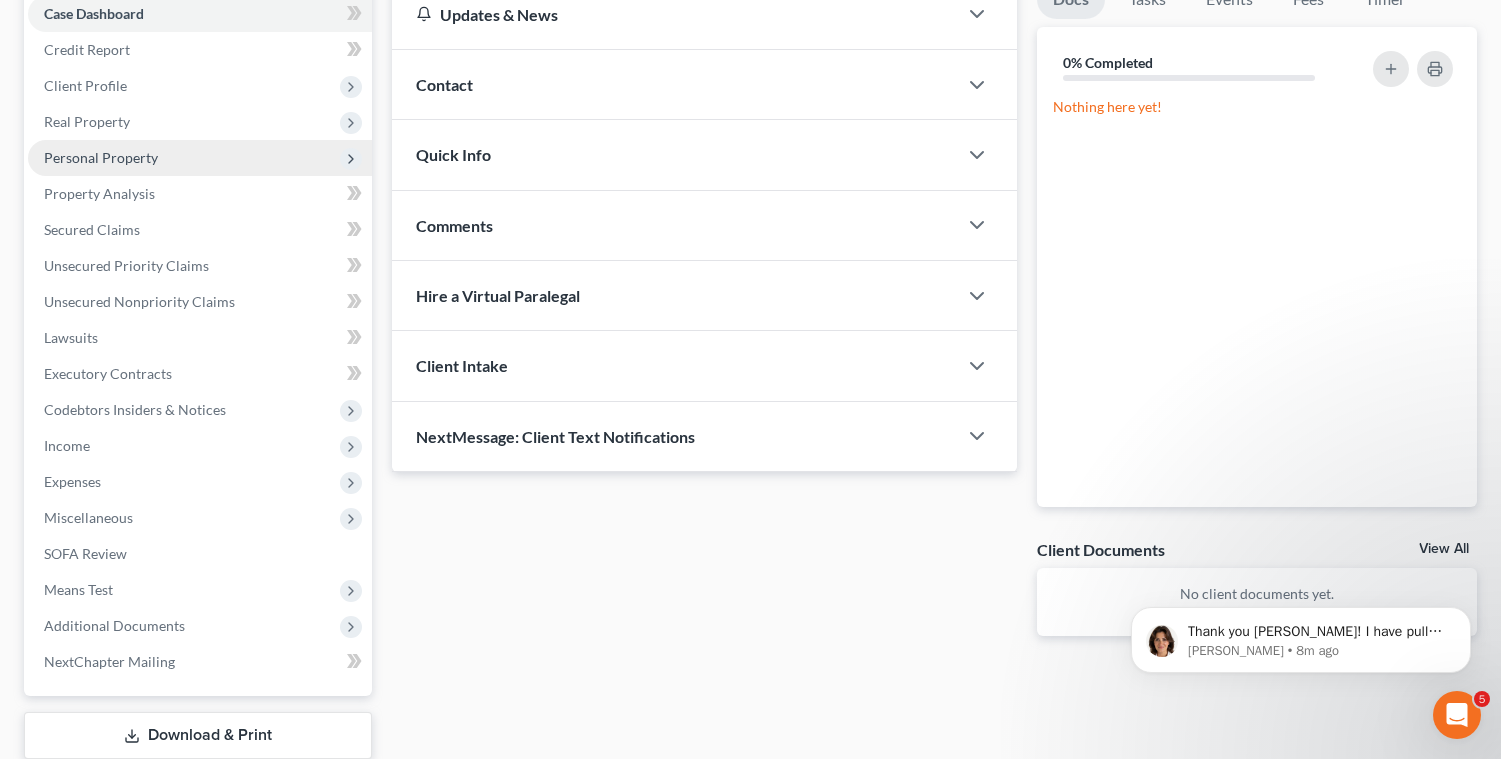 scroll, scrollTop: 213, scrollLeft: 0, axis: vertical 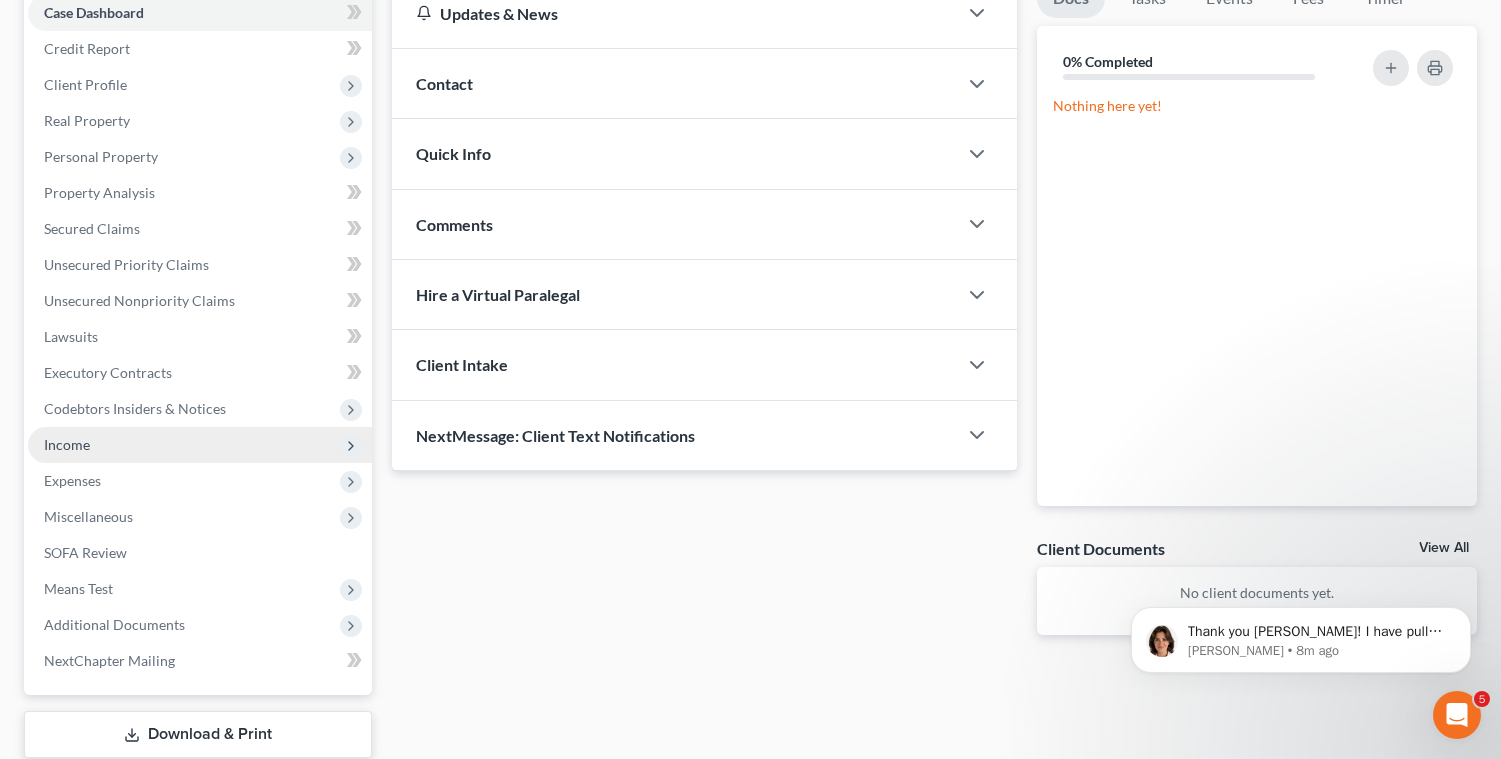 click on "Income" at bounding box center [67, 444] 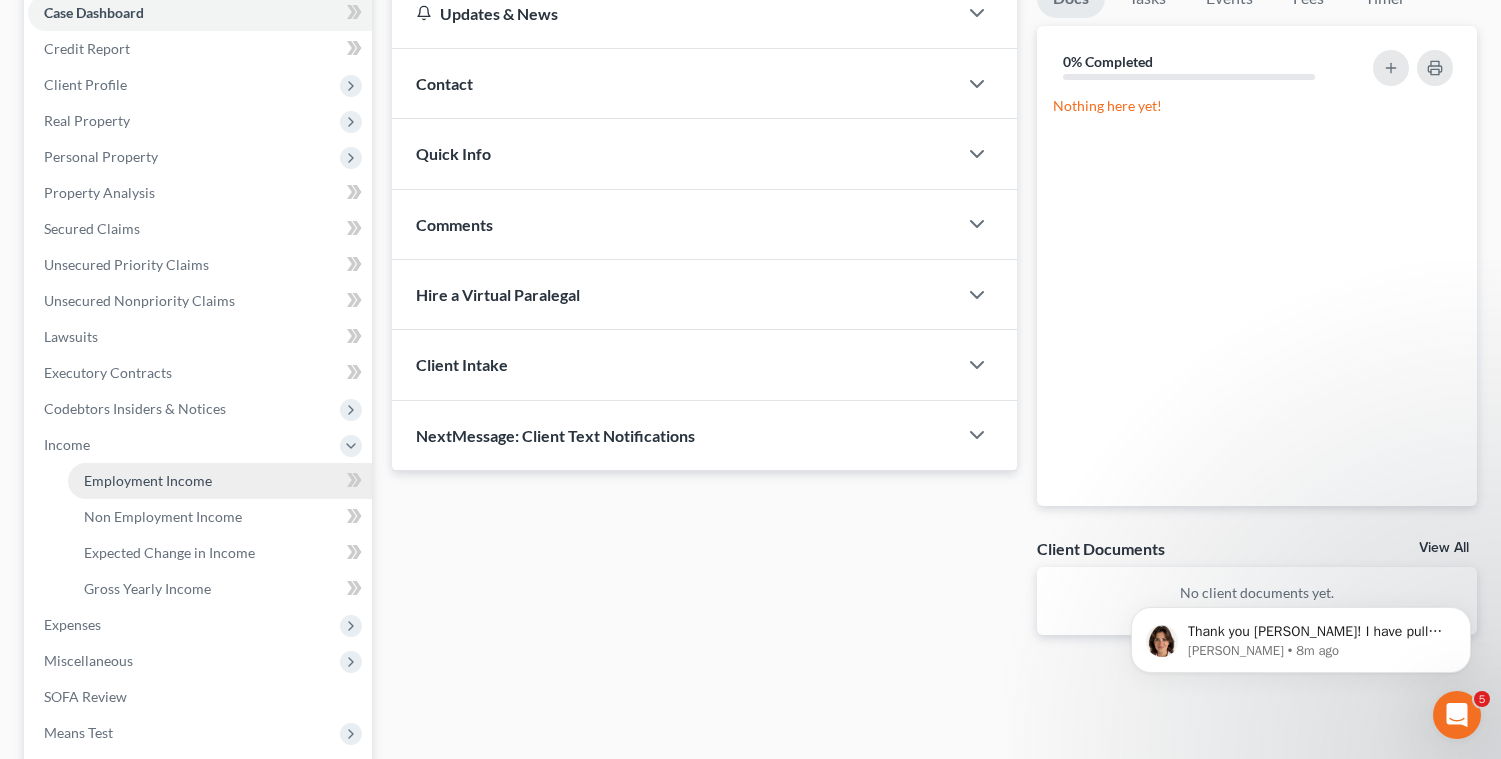 click on "Employment Income" at bounding box center [220, 481] 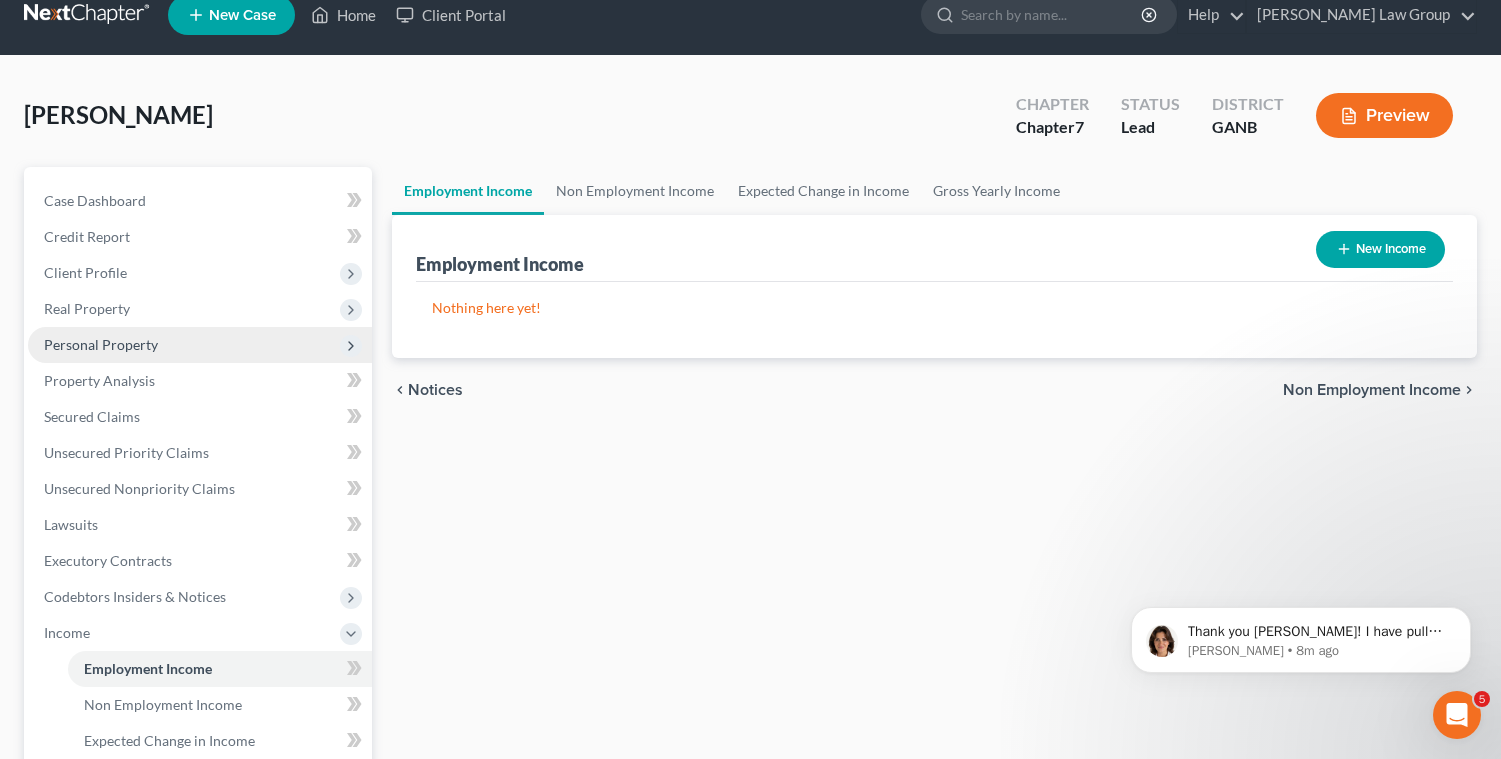 scroll, scrollTop: 68, scrollLeft: 0, axis: vertical 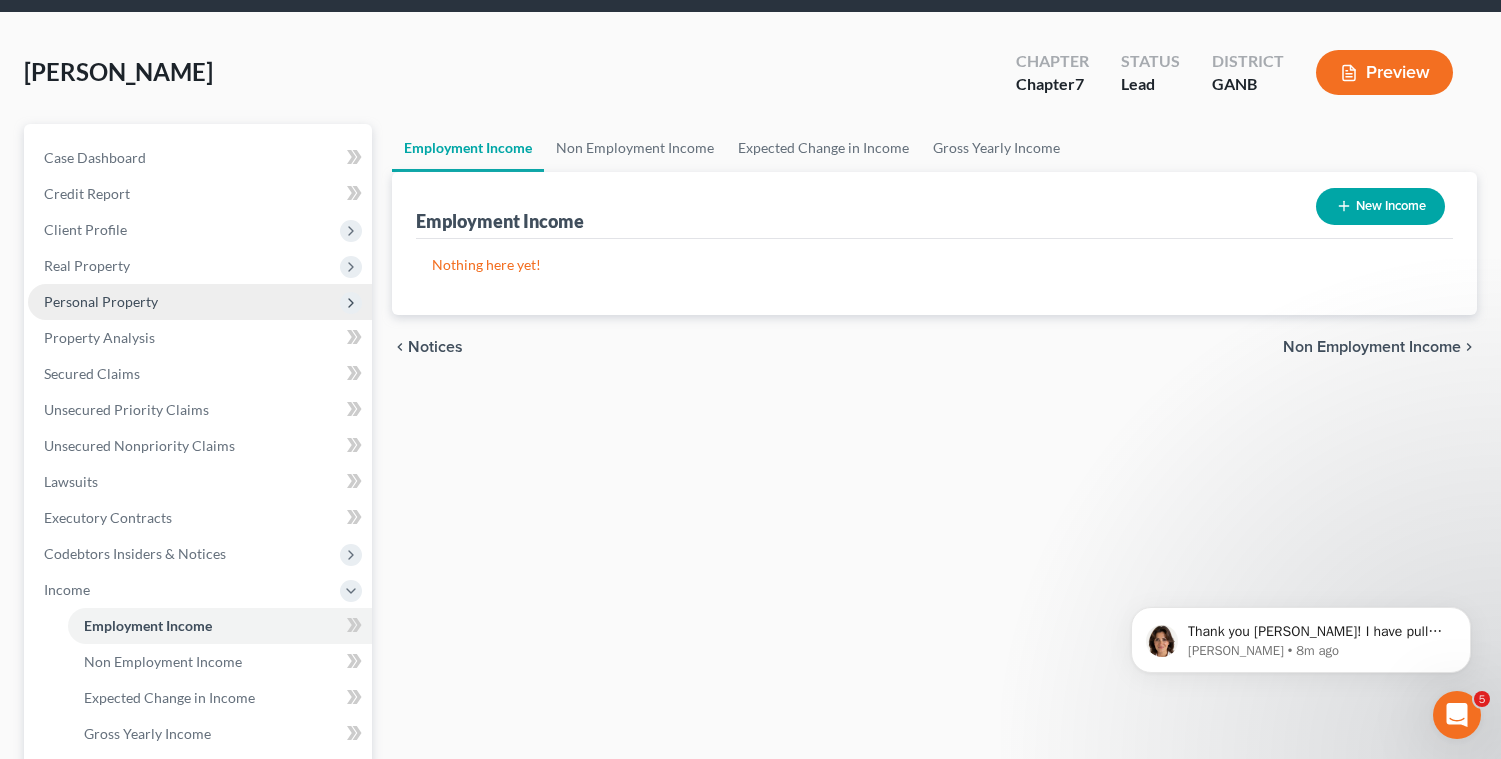 click on "Personal Property" at bounding box center [101, 301] 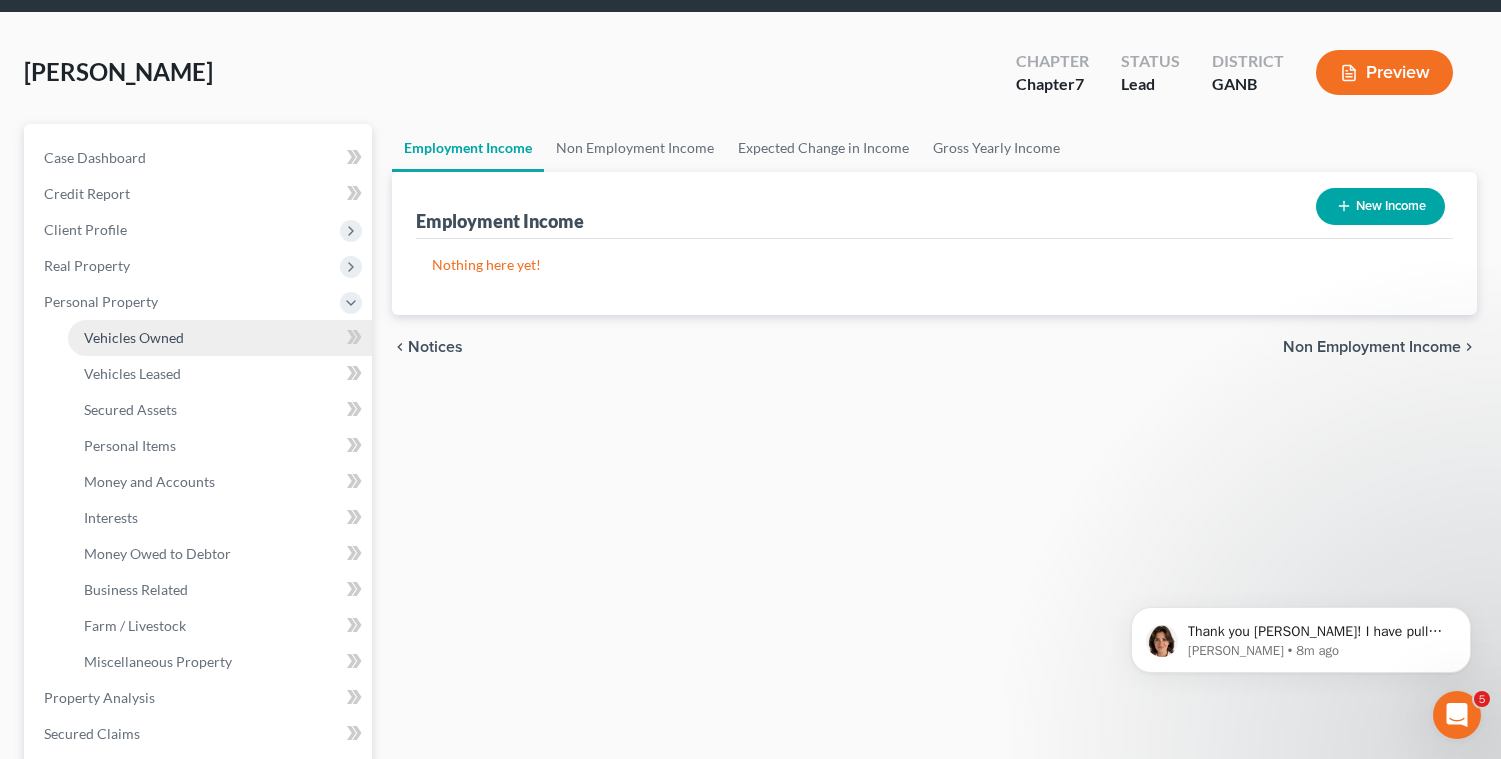 click on "Vehicles Owned" at bounding box center [134, 337] 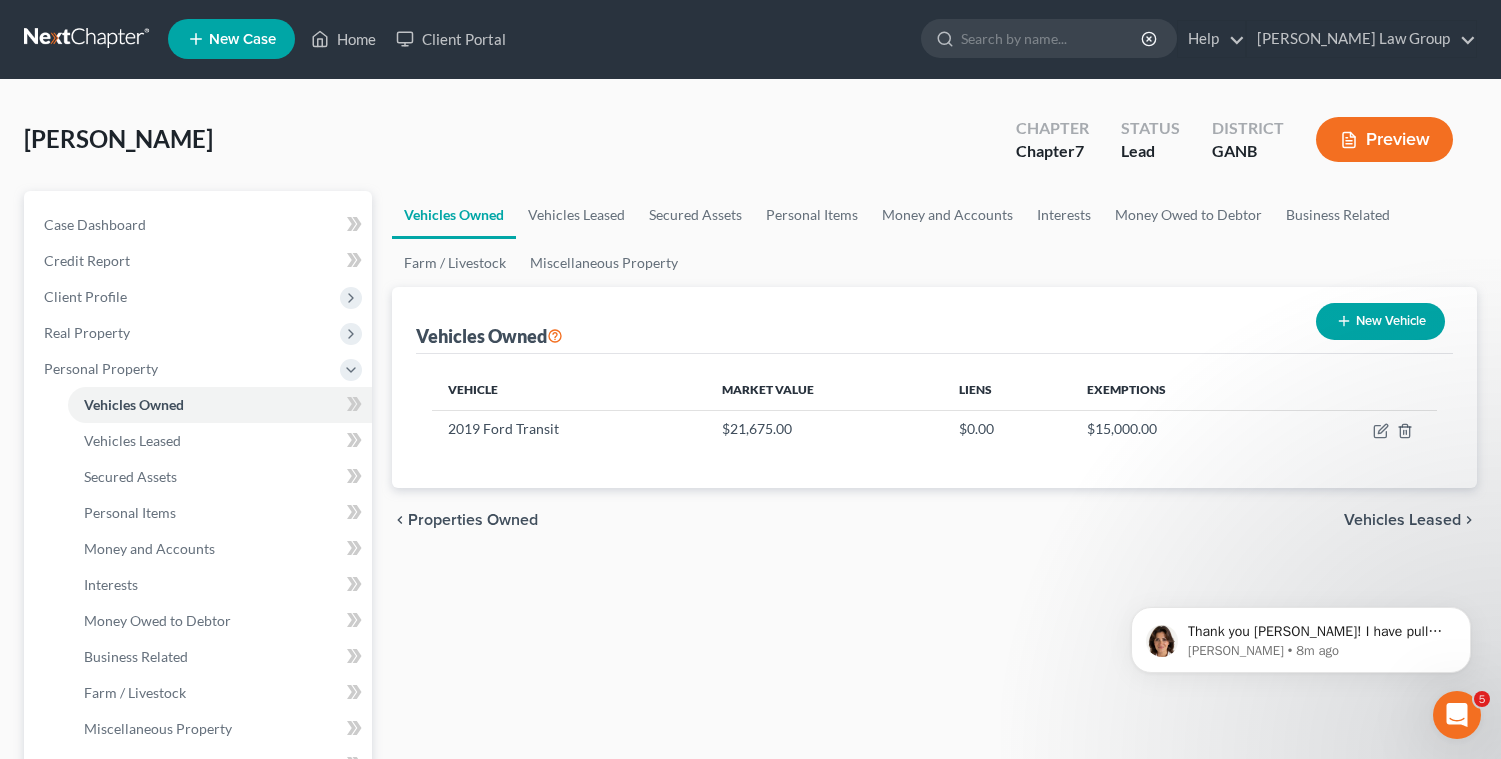 scroll, scrollTop: 0, scrollLeft: 0, axis: both 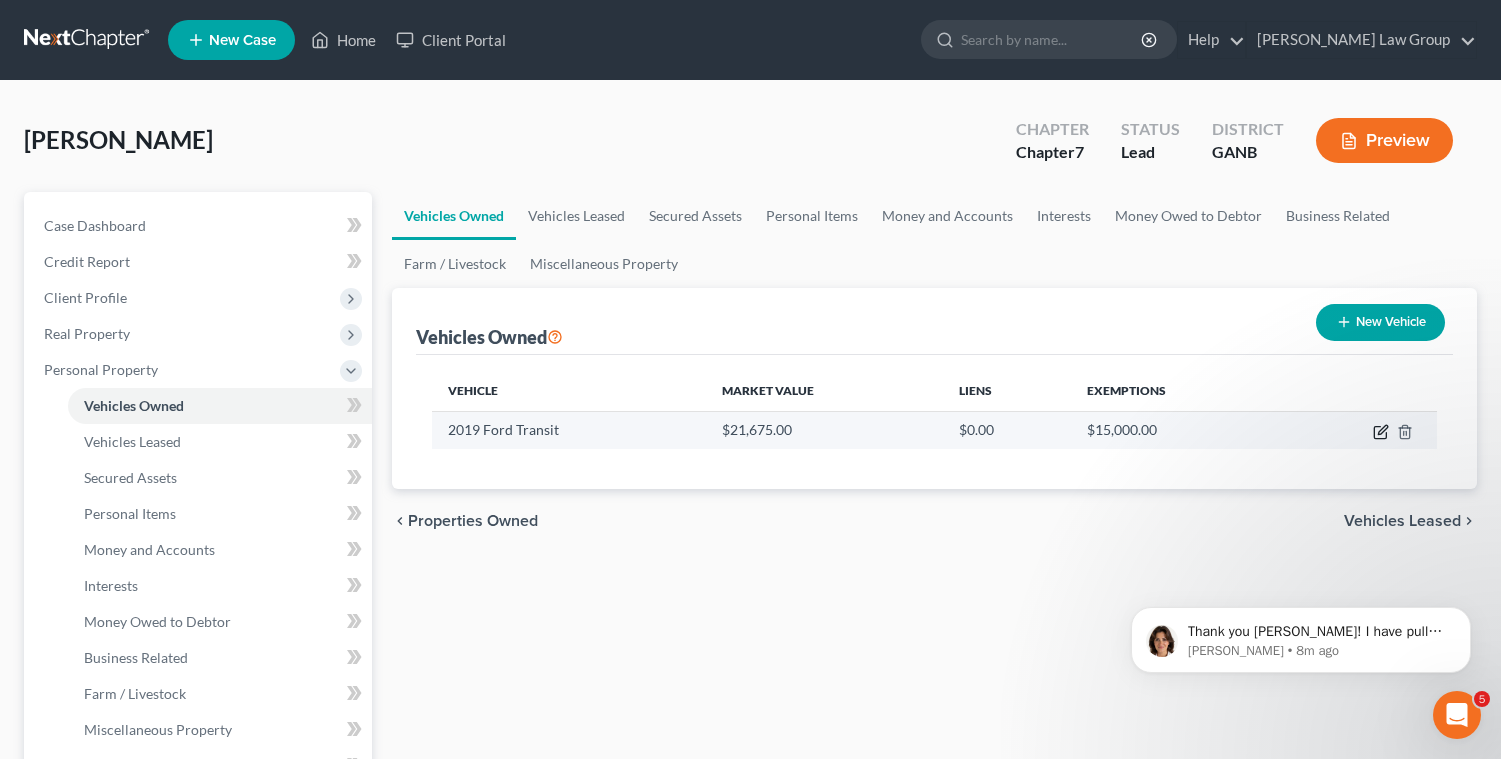 click 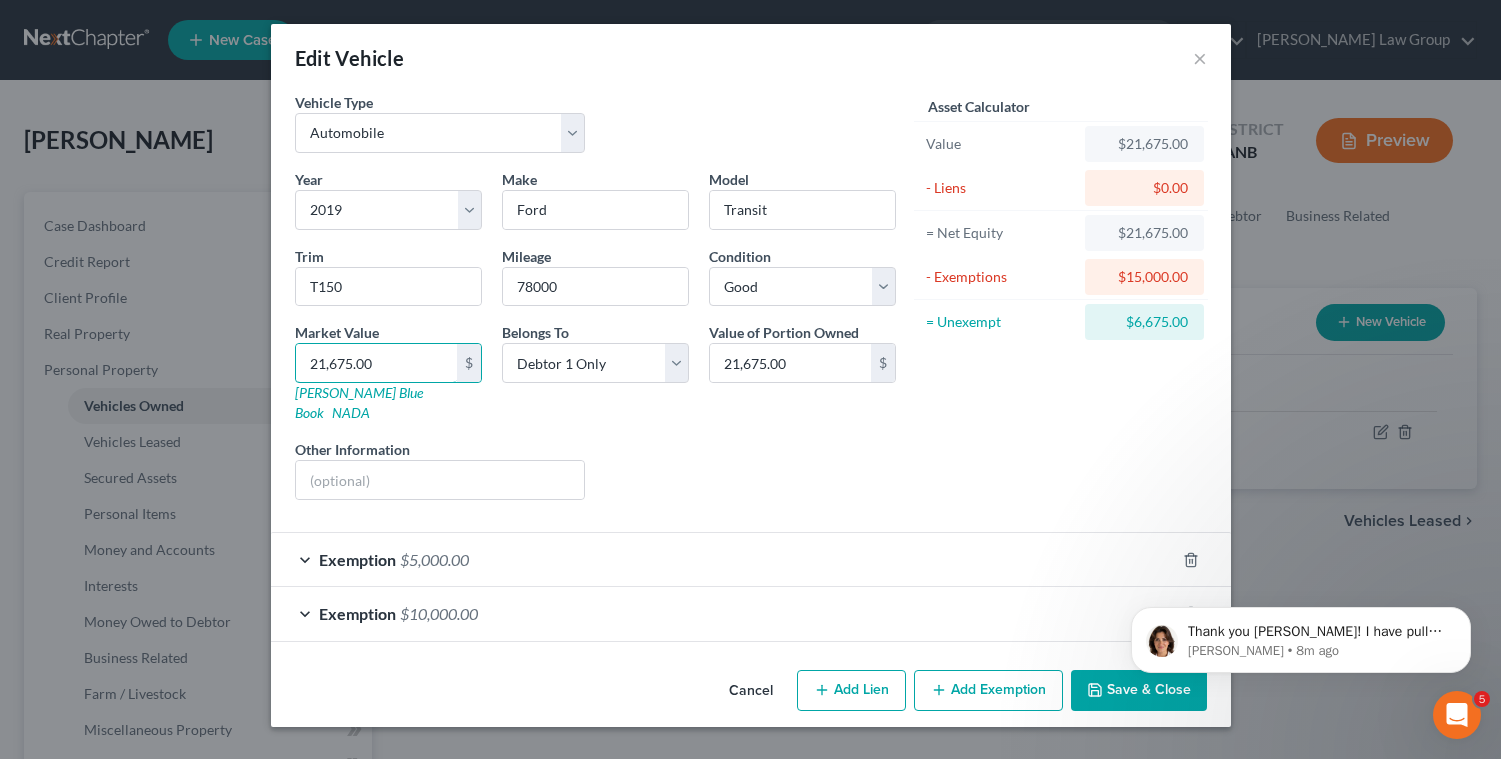 drag, startPoint x: 394, startPoint y: 370, endPoint x: 240, endPoint y: 365, distance: 154.08115 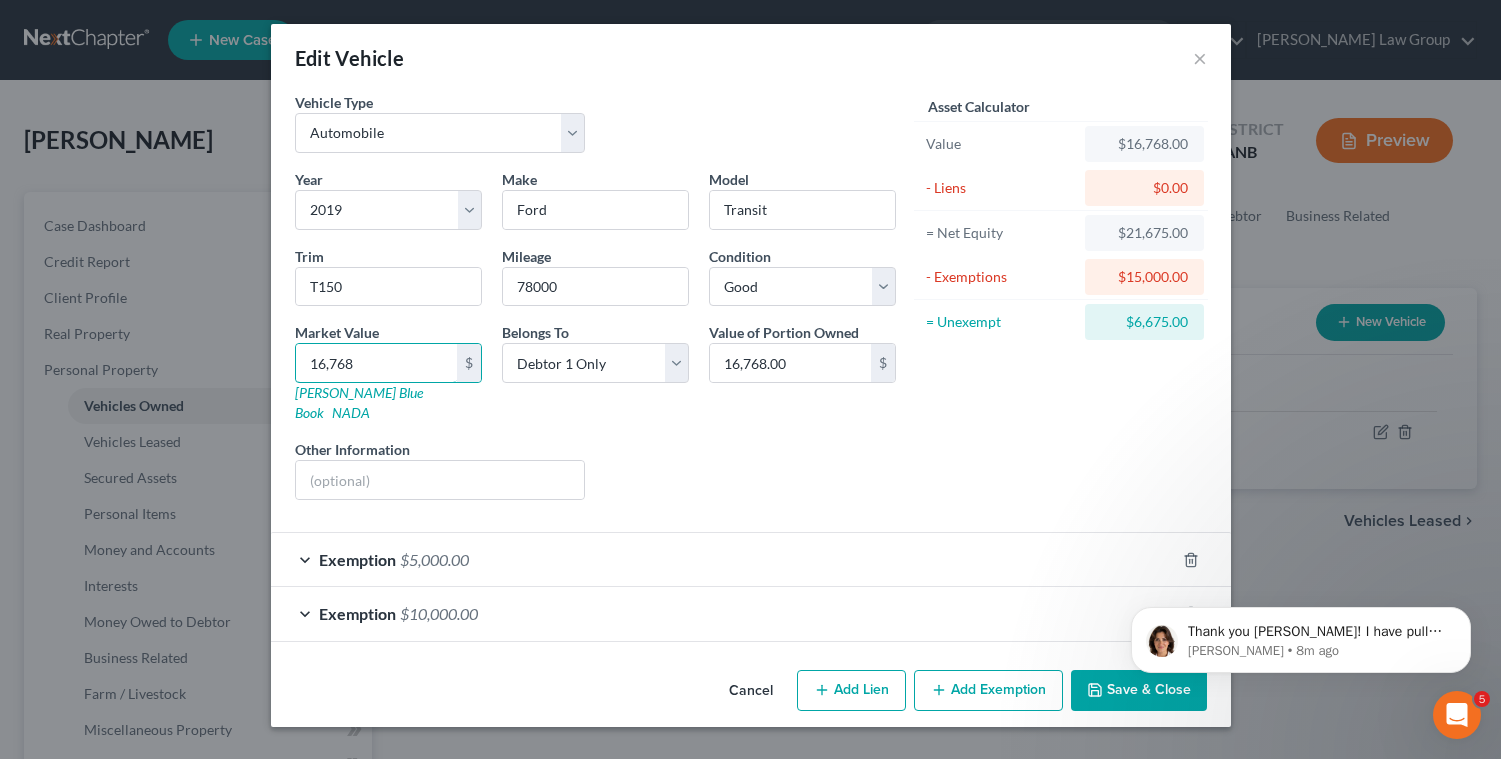 type on "16,768" 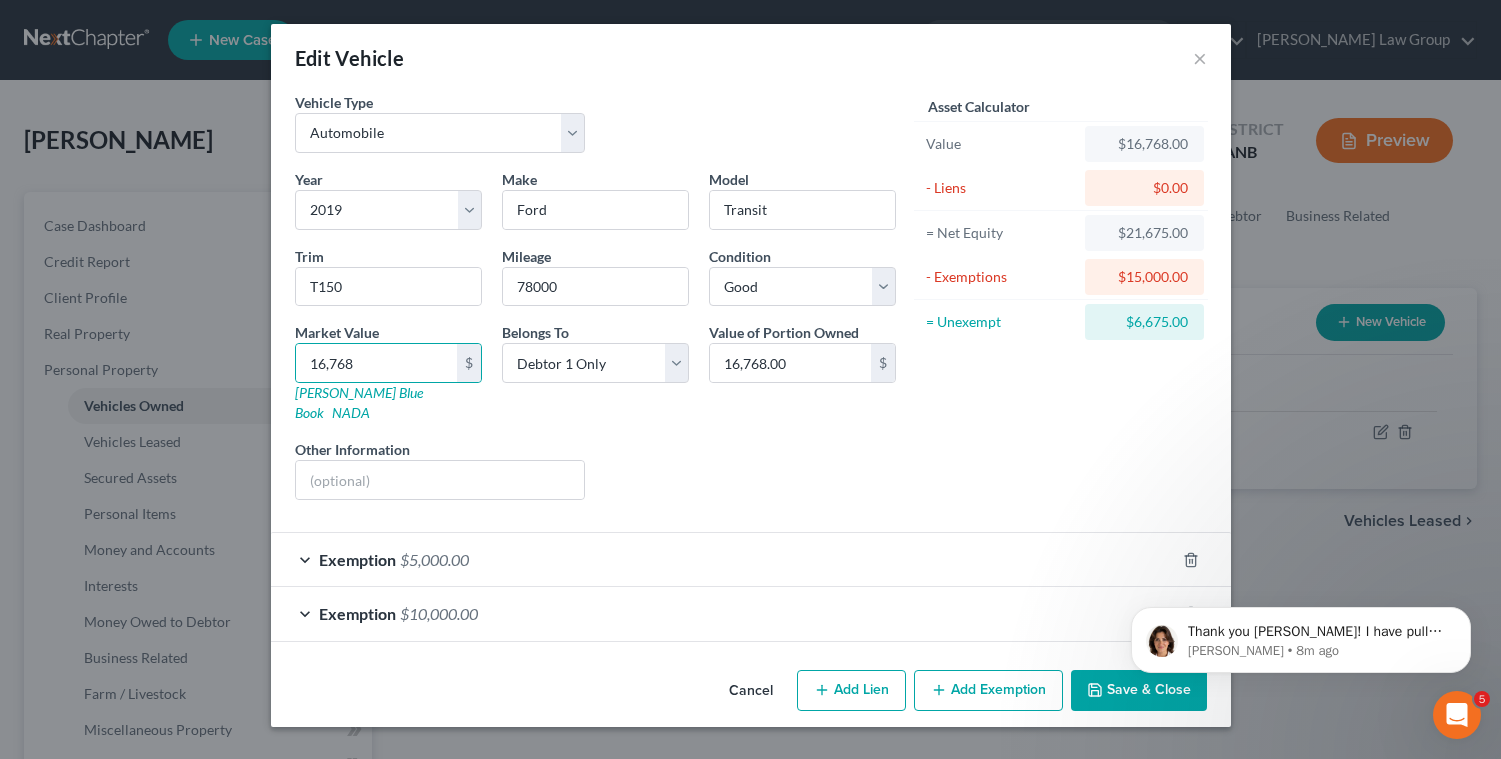 click on "Liens
Select" at bounding box center (750, 469) 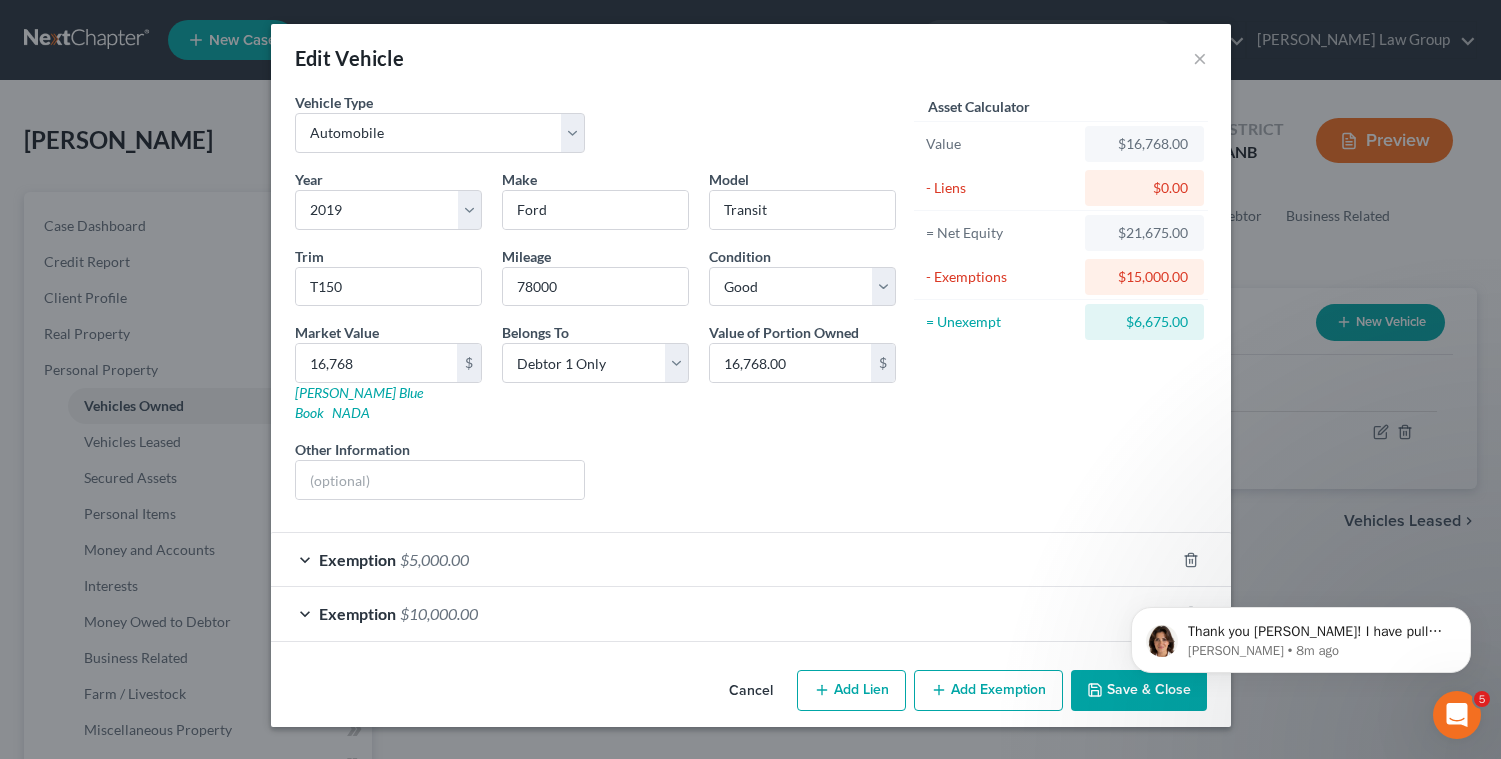 click on "Thank you [PERSON_NAME]! I have pulled this report manually for you and it should show up in your case now. Please let me know if you encounter any similar issues with this case or others and I'm happy to assist! [PERSON_NAME] • 8m ago" 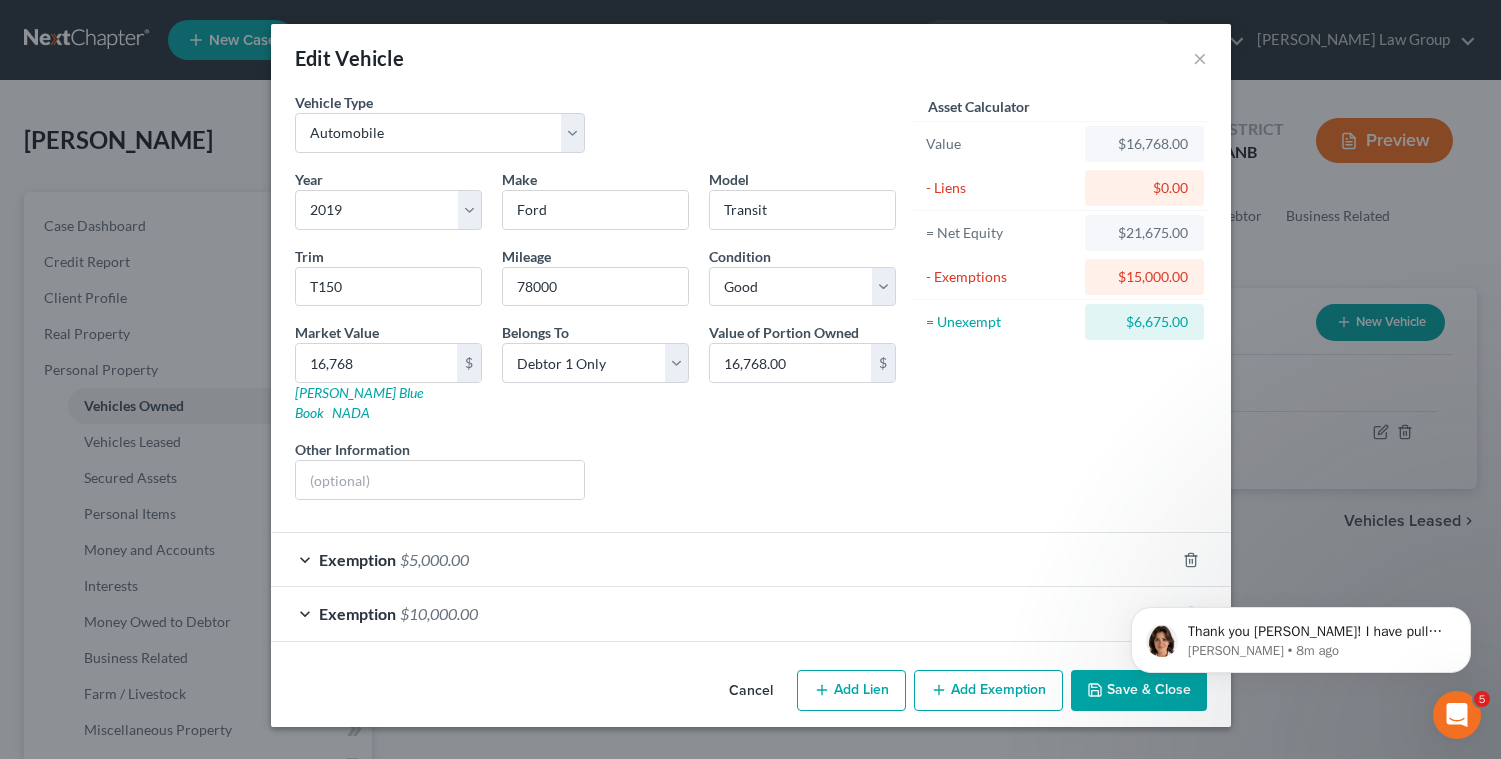 click 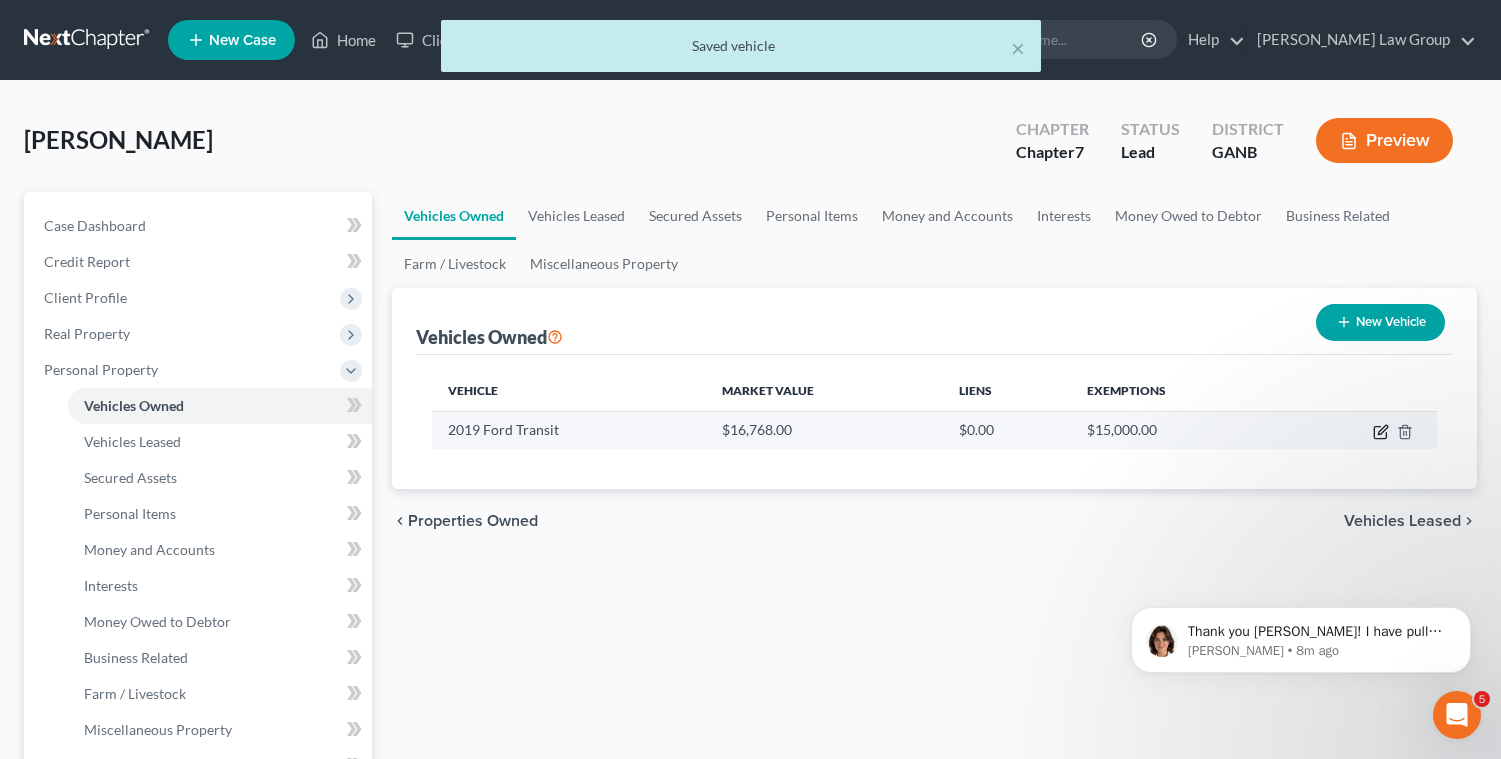 click 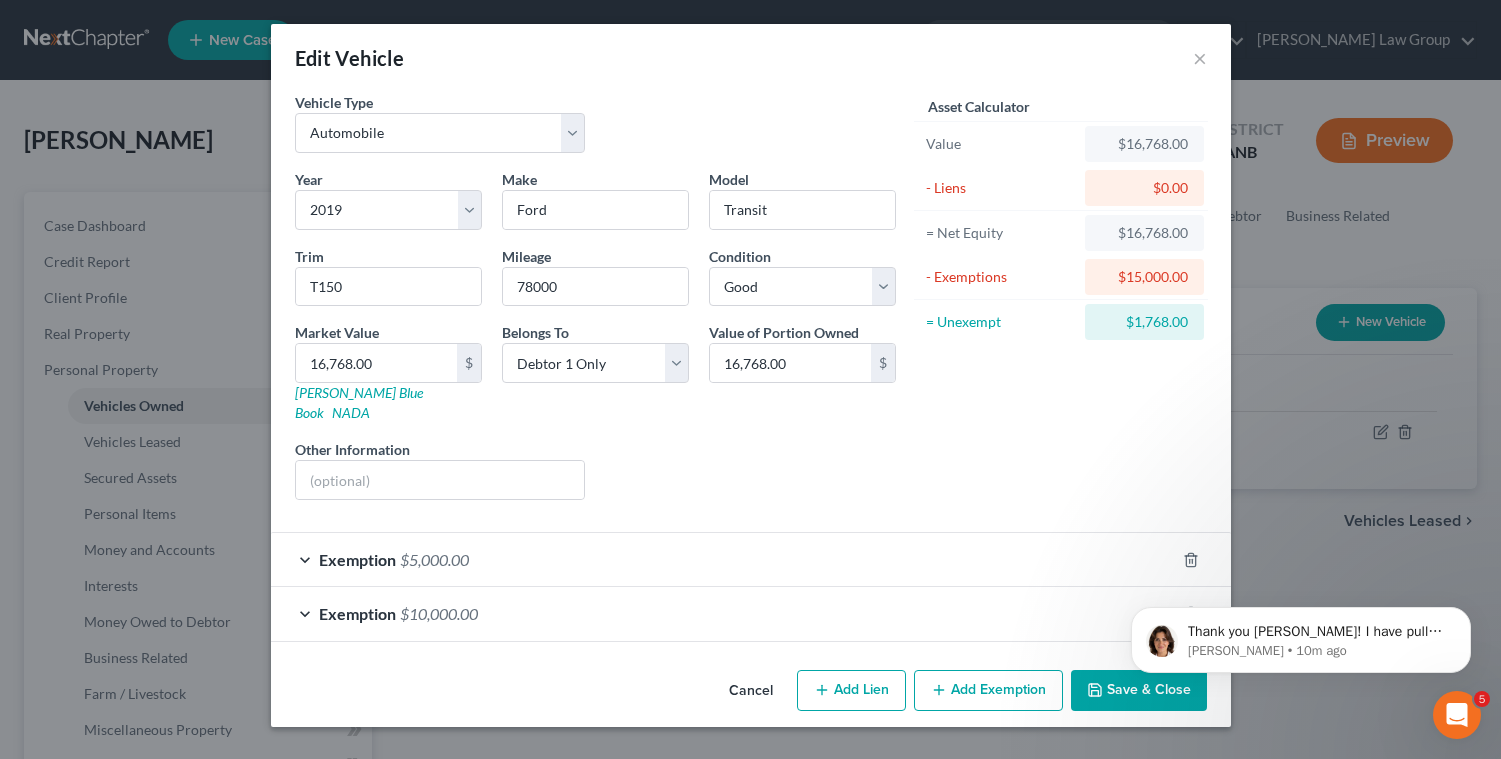 click on "Thank you [PERSON_NAME]! I have pulled this report manually for you and it should show up in your case now. Please let me know if you encounter any similar issues with this case or others and I'm happy to assist! [PERSON_NAME] • 10m ago" 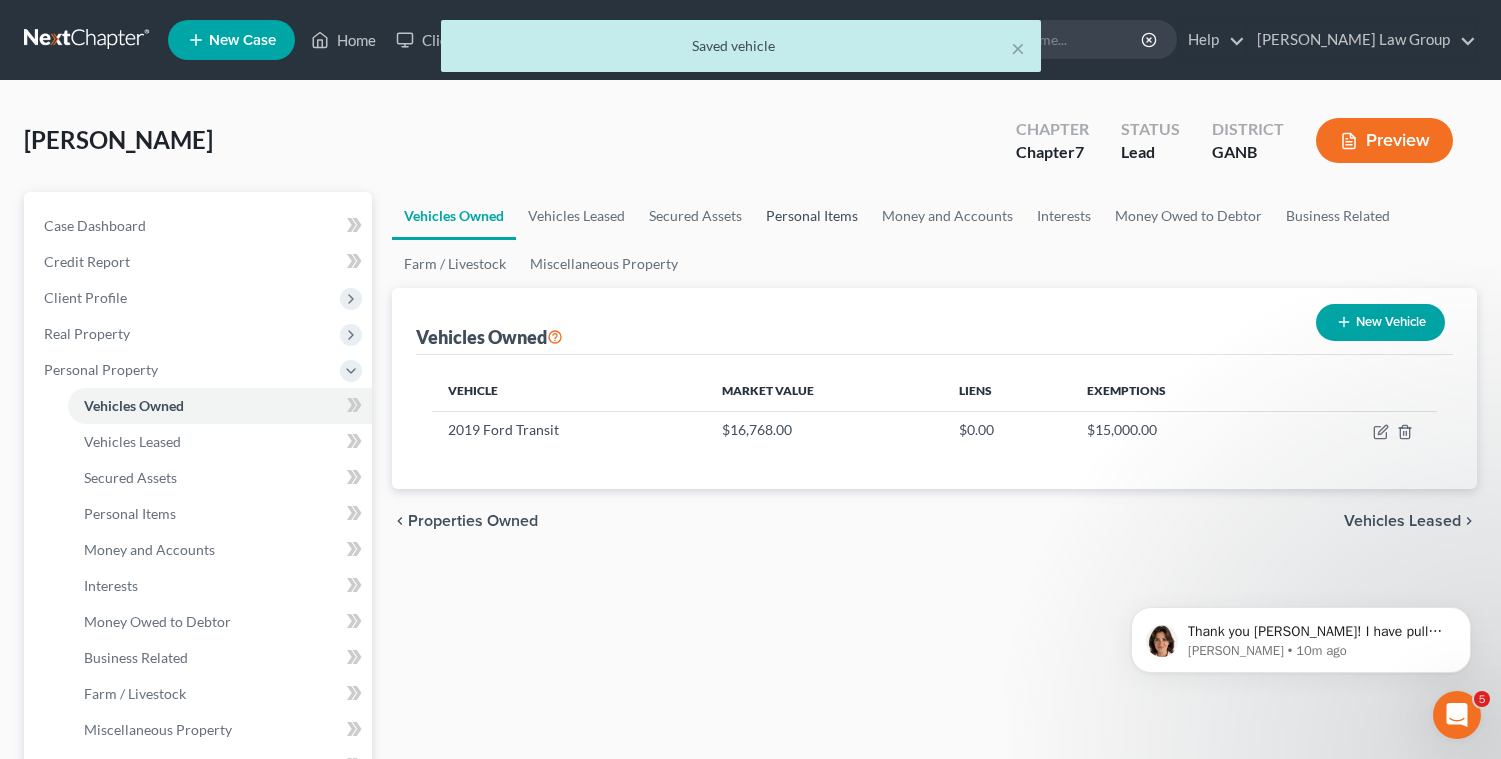 click on "Personal Items" at bounding box center (812, 216) 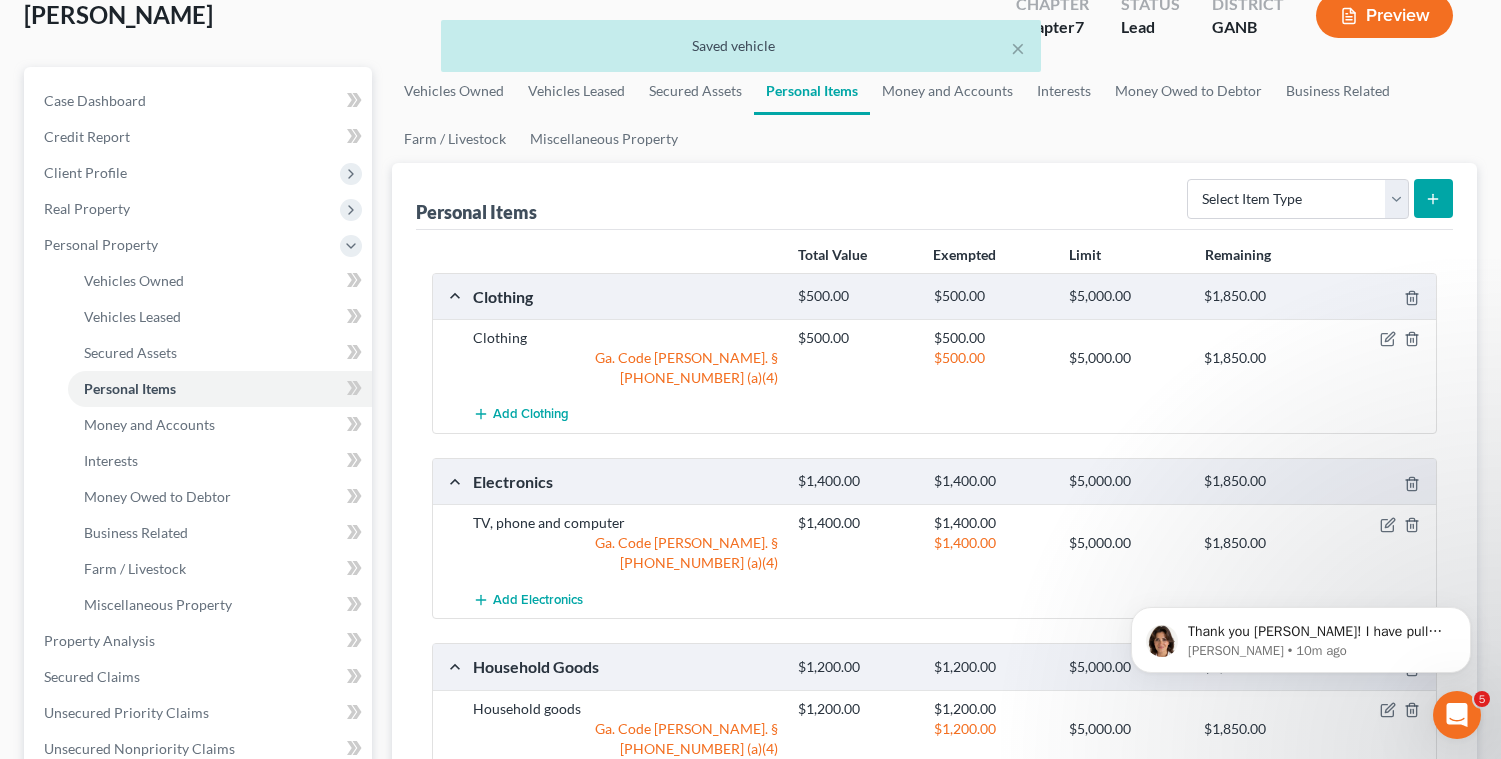 scroll, scrollTop: 0, scrollLeft: 0, axis: both 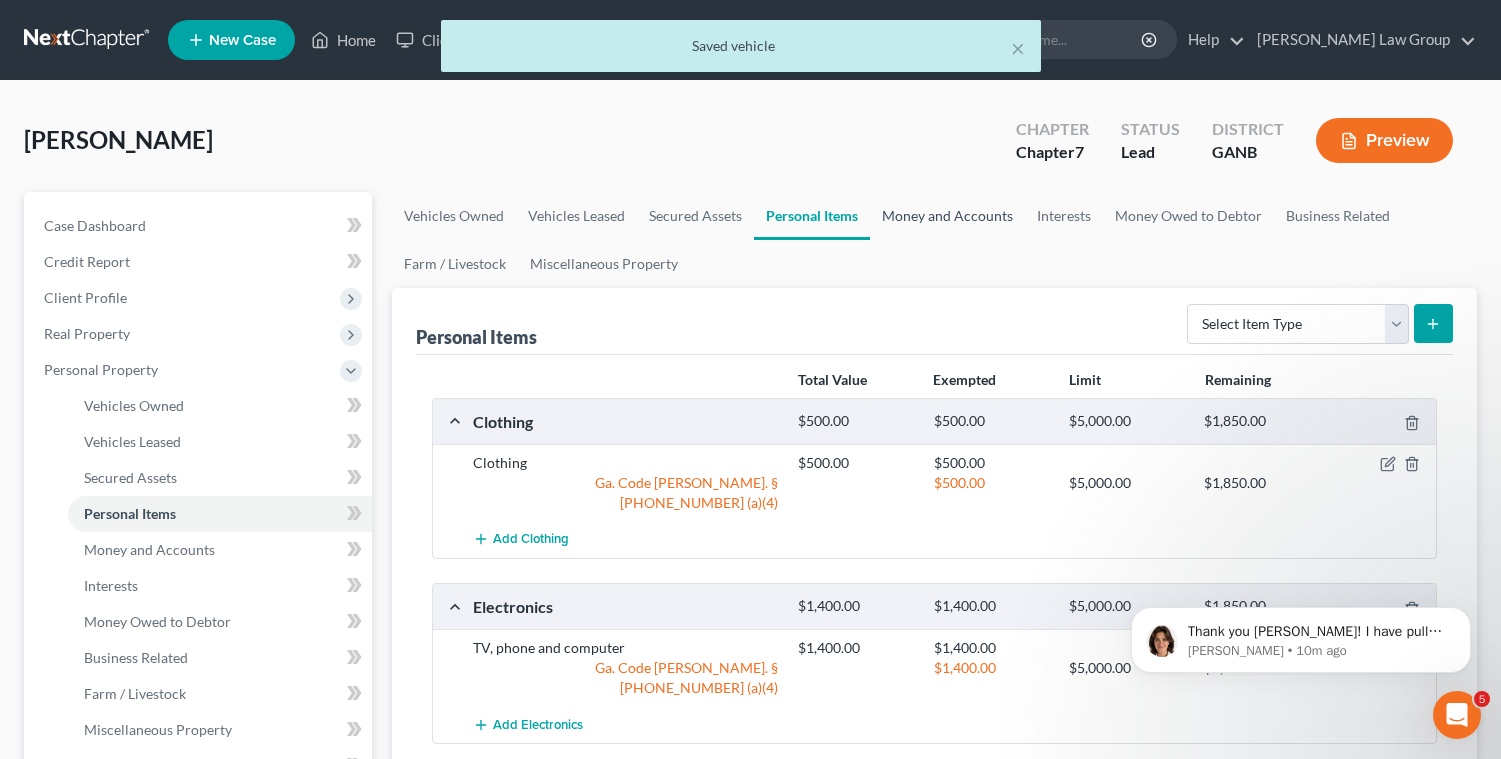 click on "Money and Accounts" at bounding box center [947, 216] 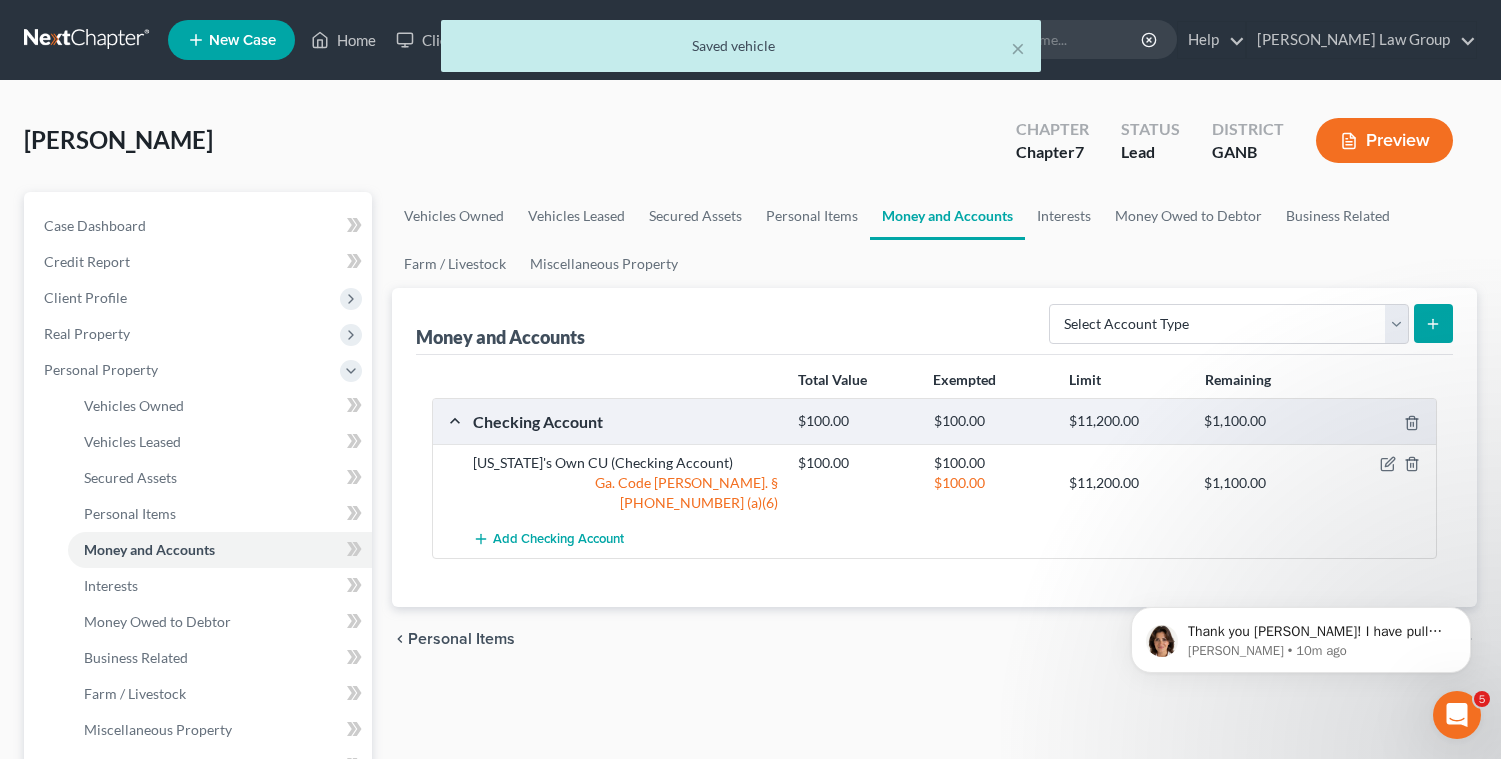 scroll, scrollTop: 11, scrollLeft: 0, axis: vertical 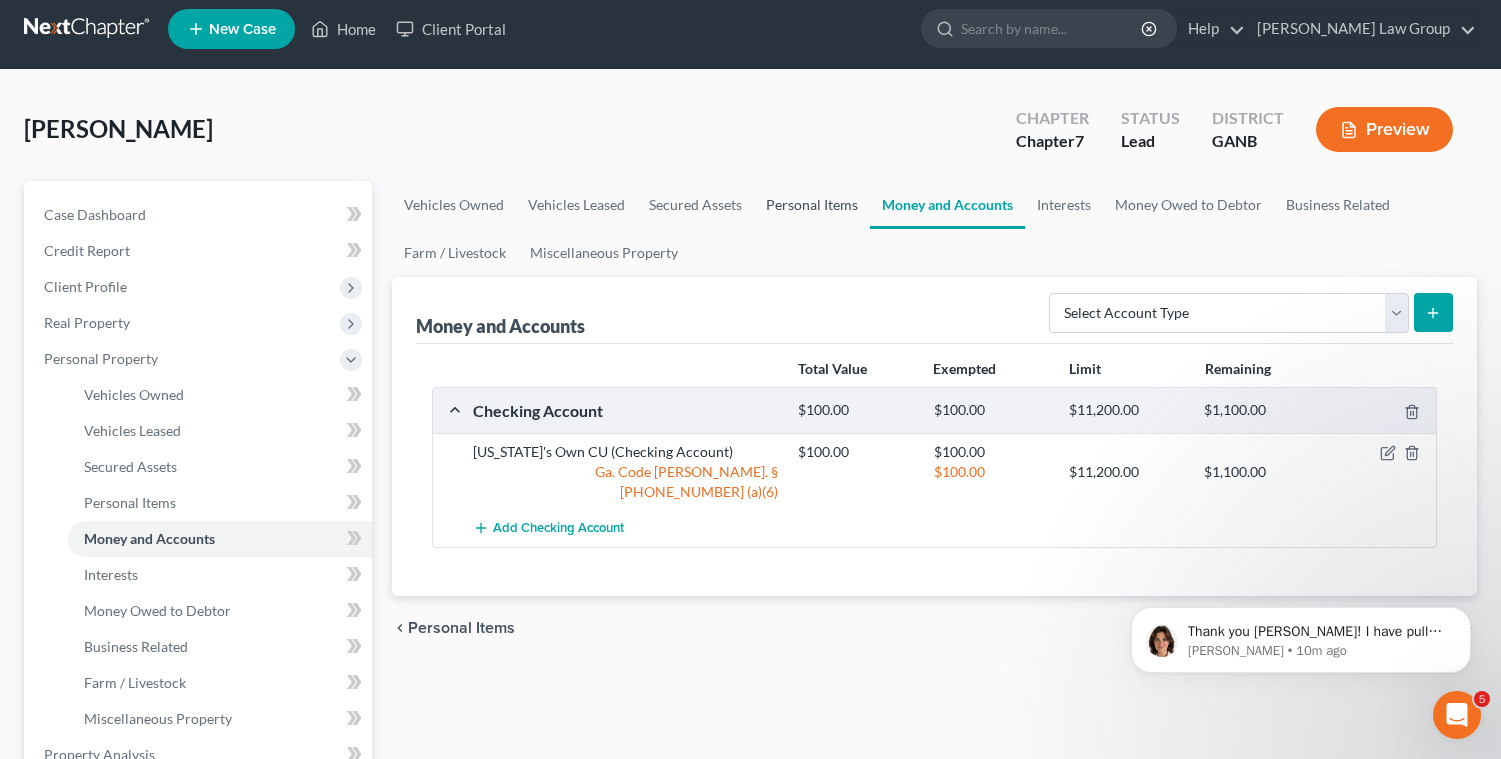 click on "Personal Items" at bounding box center [812, 205] 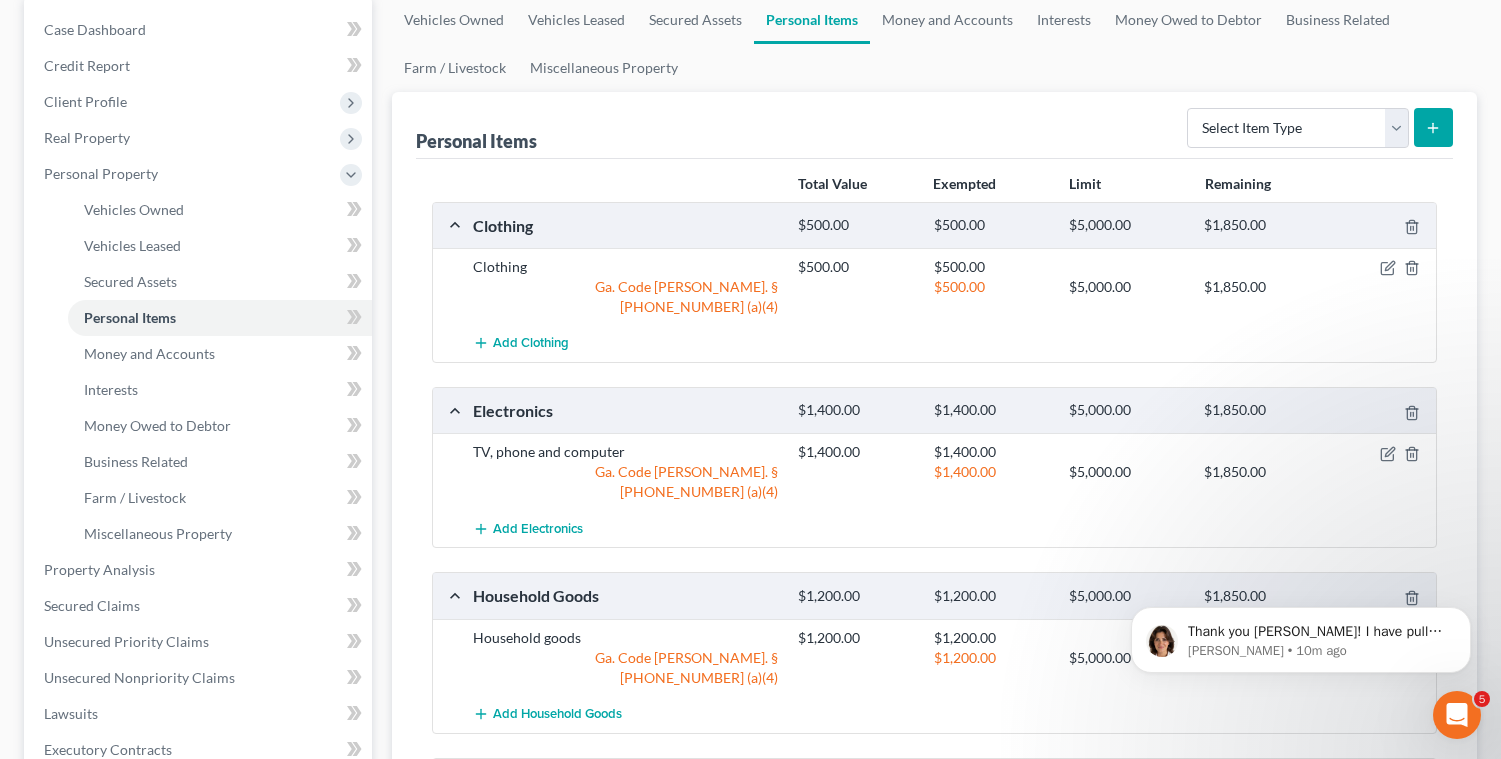 scroll, scrollTop: 0, scrollLeft: 0, axis: both 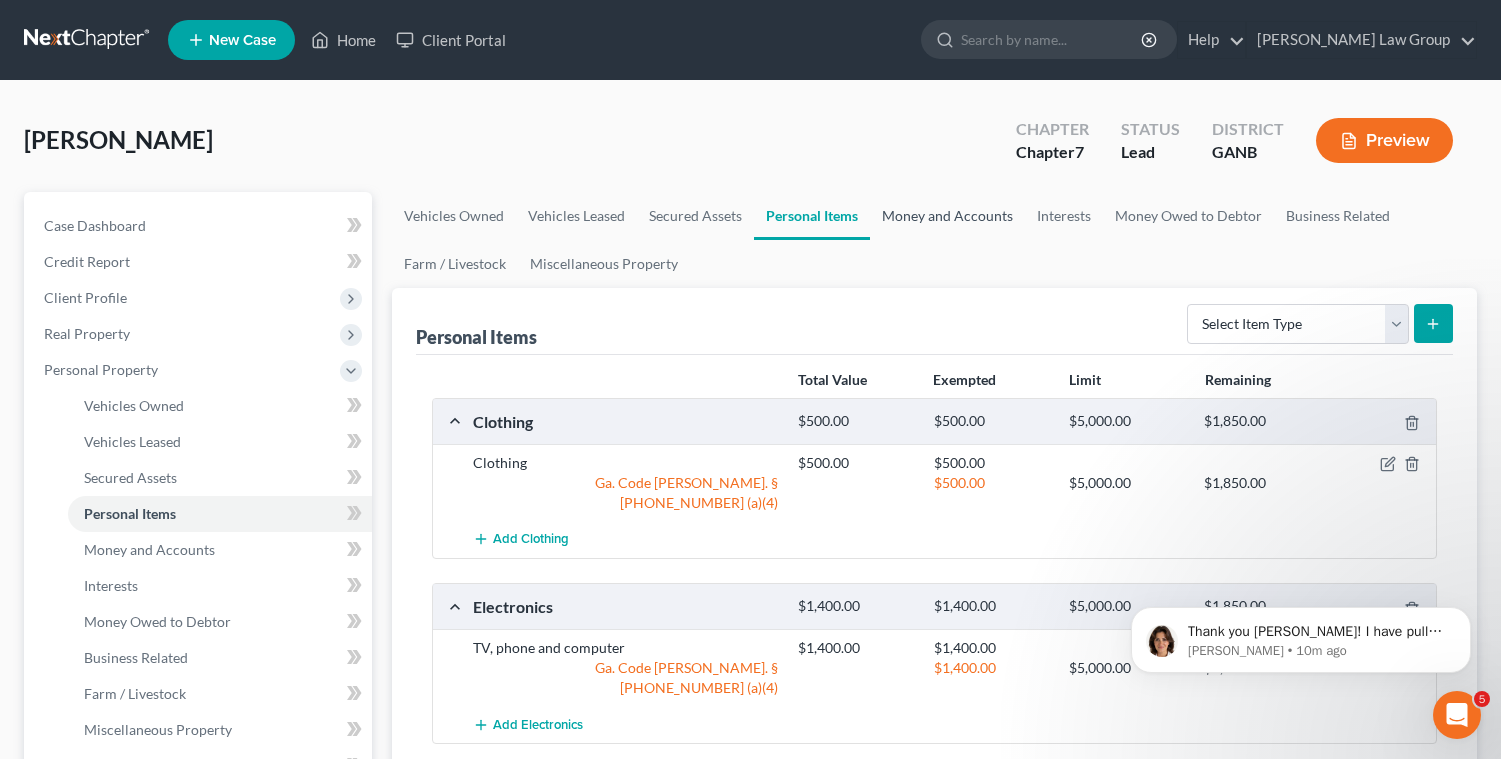 click on "Money and Accounts" at bounding box center (947, 216) 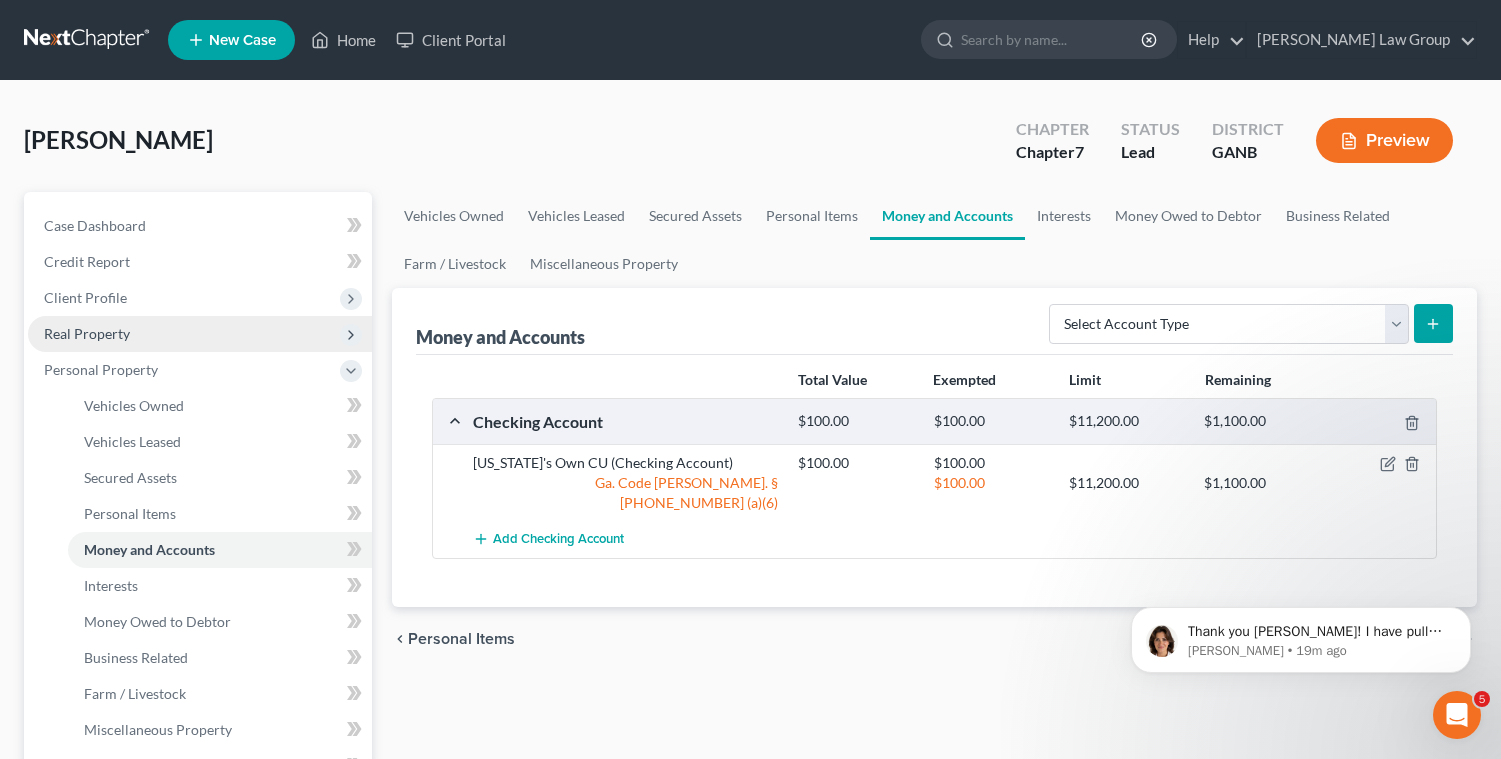 click on "Real Property" at bounding box center [87, 333] 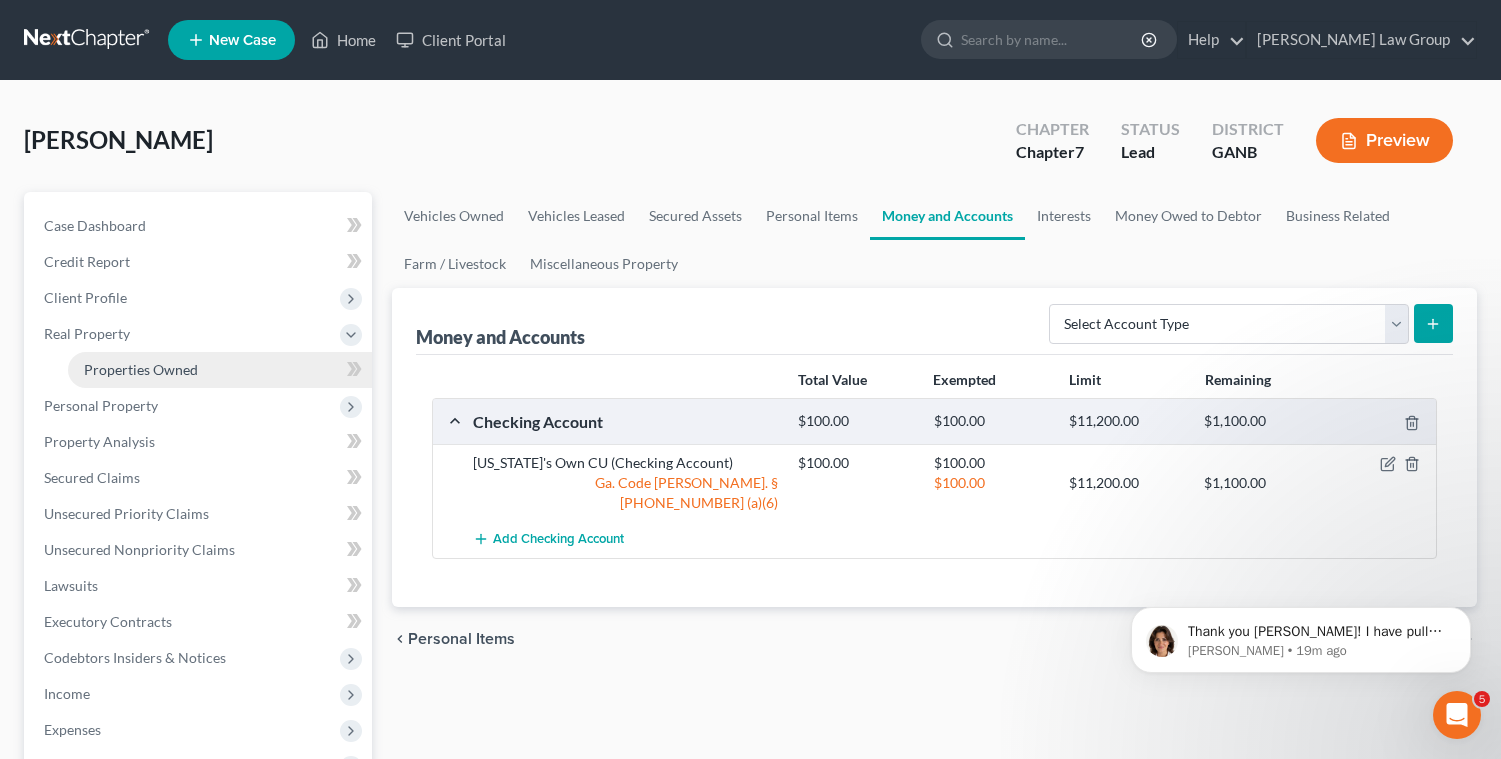 click on "Properties Owned" at bounding box center [141, 369] 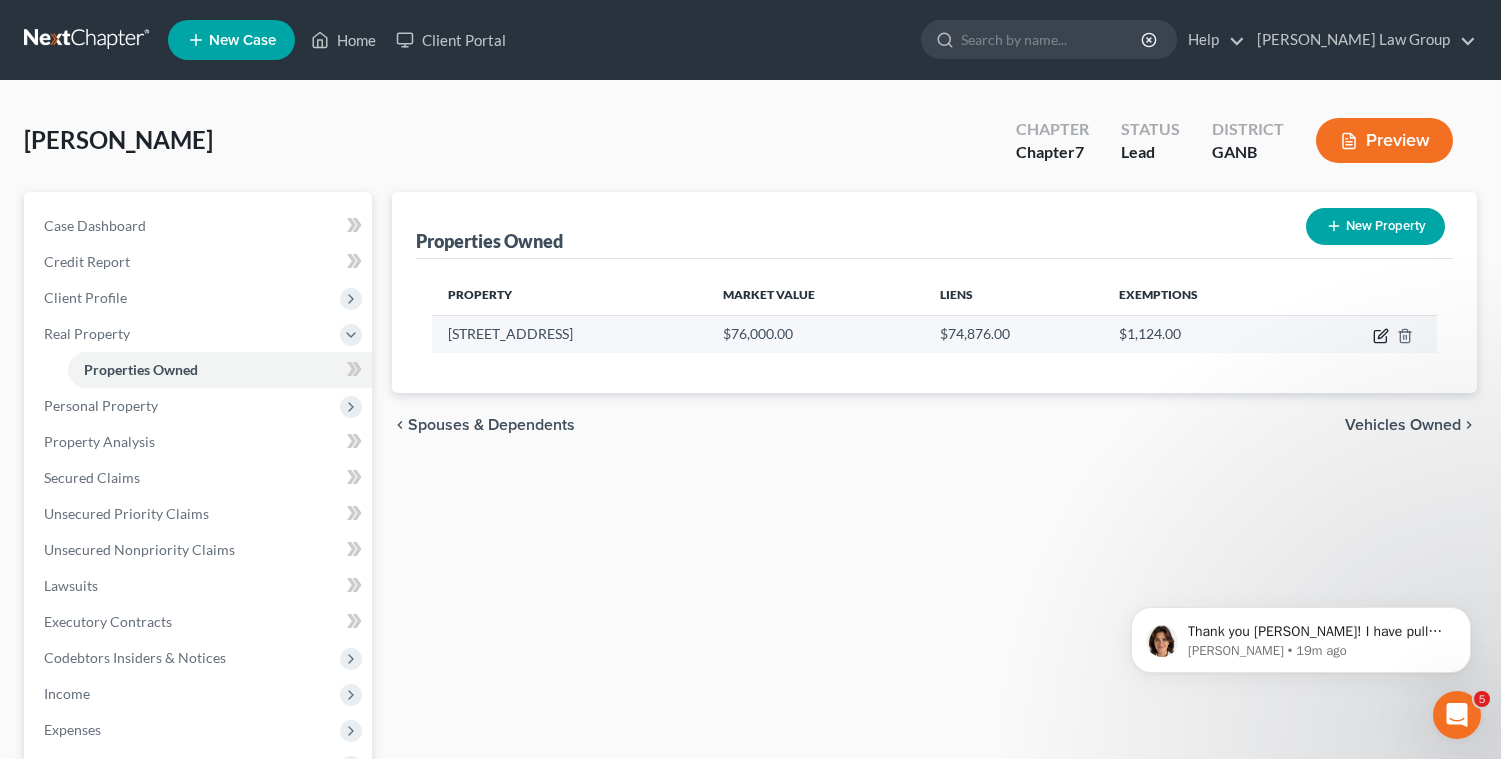 click 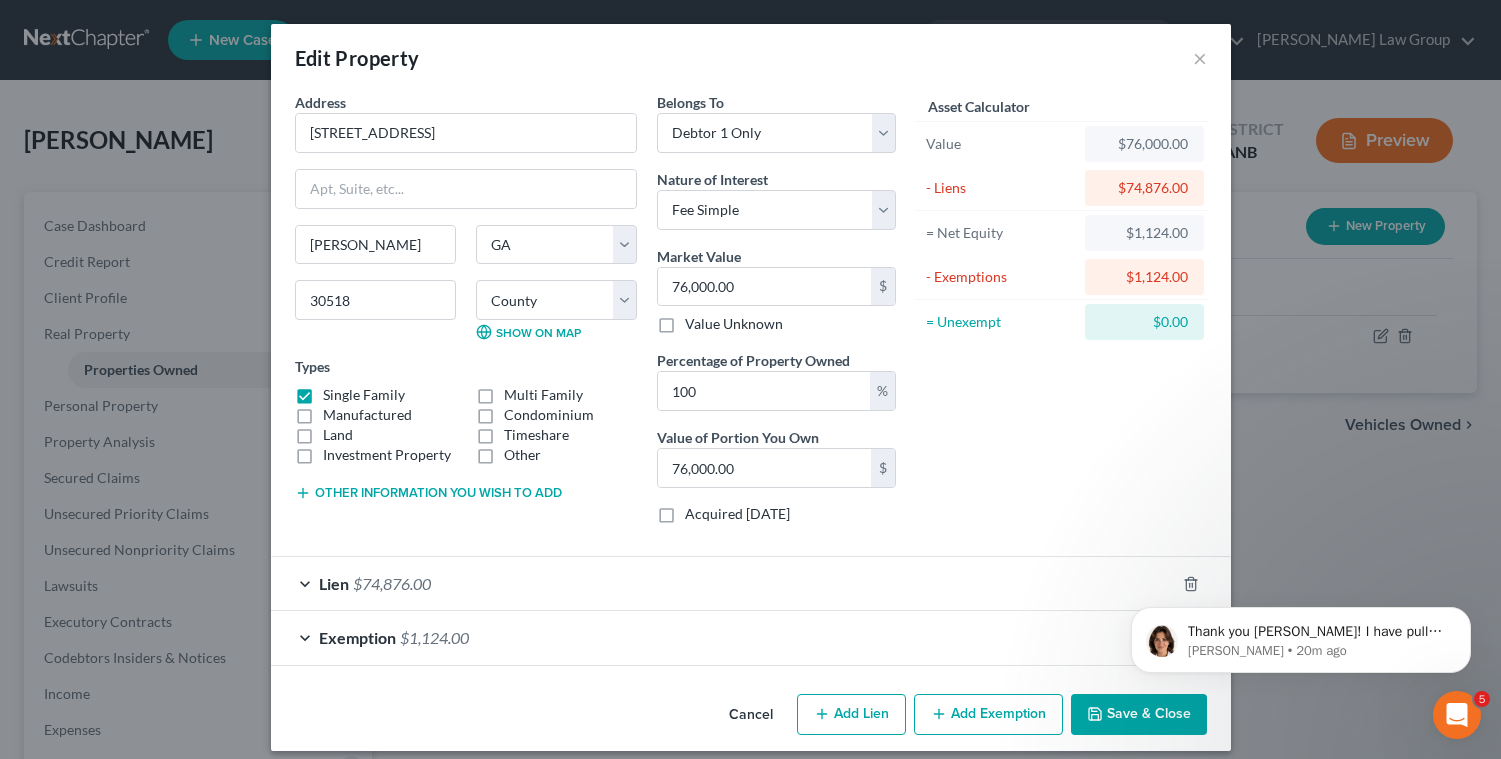 click on "Save & Close" at bounding box center [1139, 715] 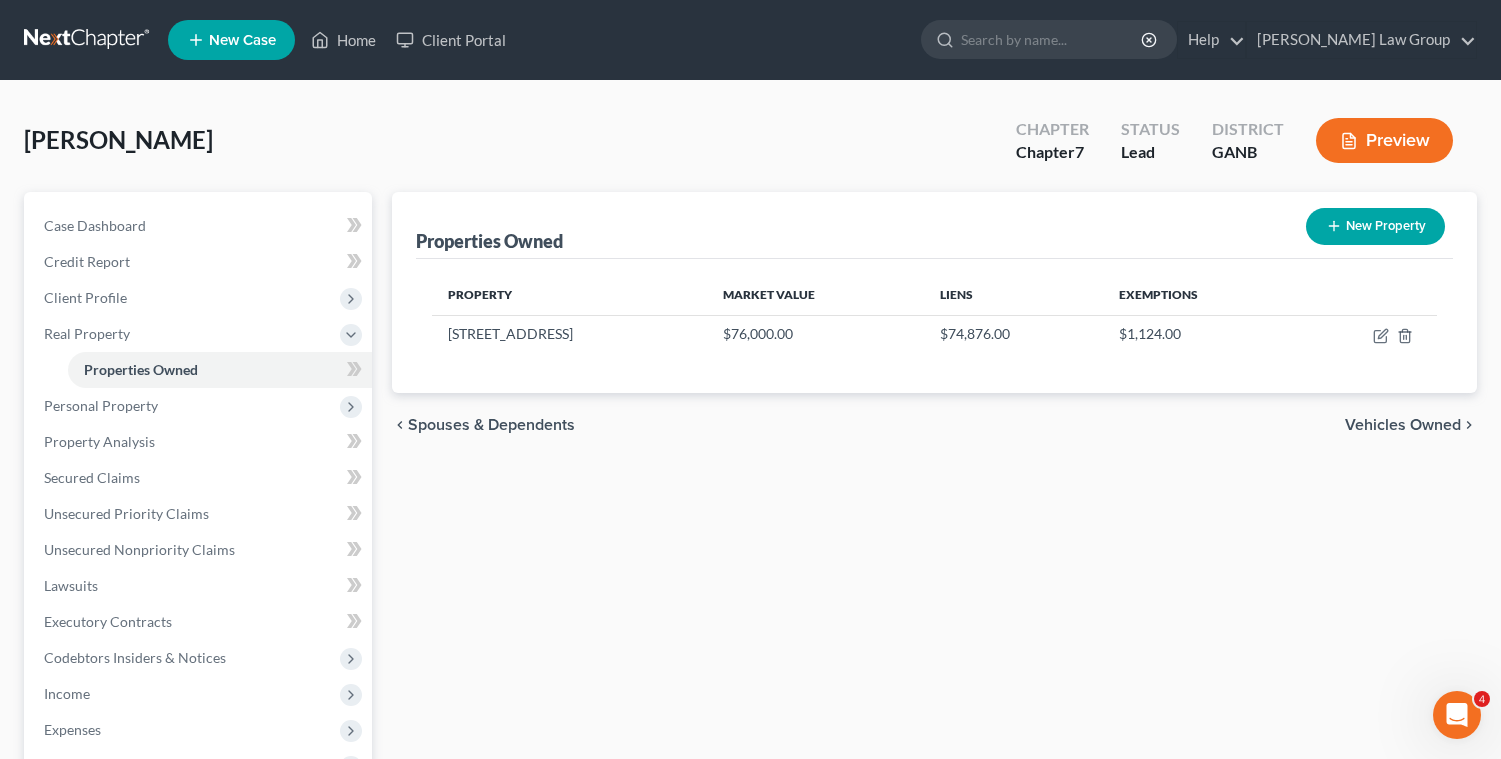 scroll, scrollTop: 1521, scrollLeft: 0, axis: vertical 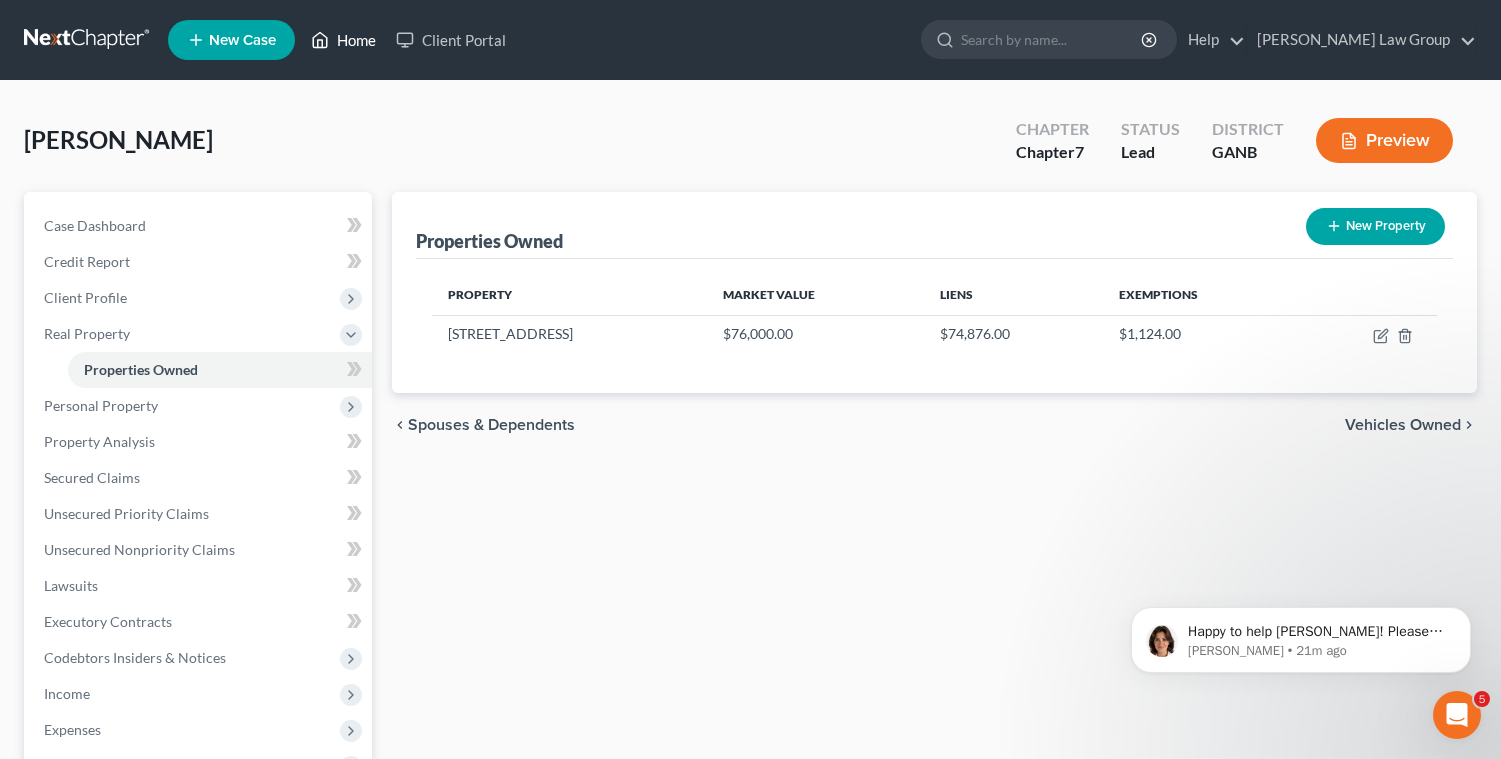 click on "Home" at bounding box center (343, 40) 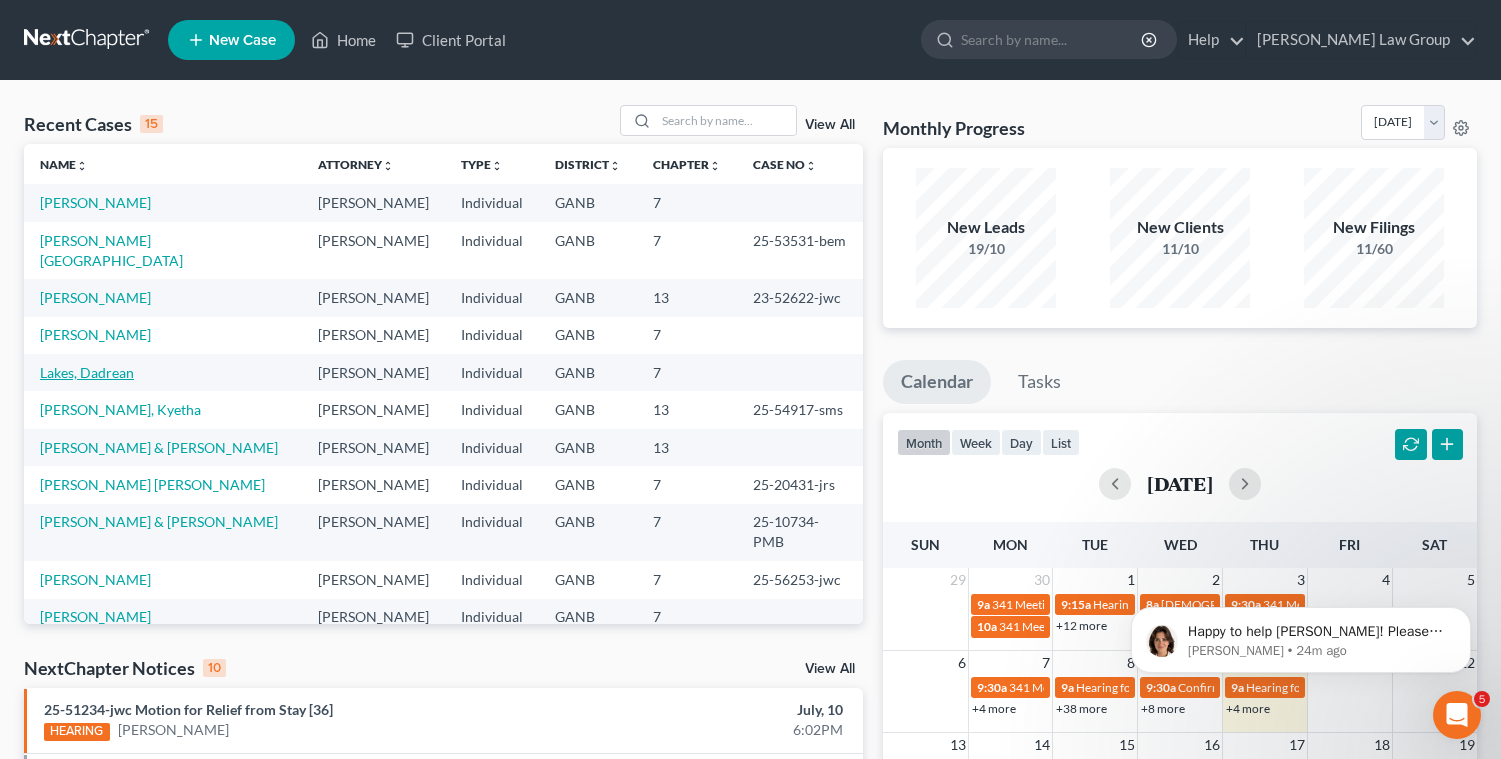 click on "Lakes, Dadrean" at bounding box center (87, 372) 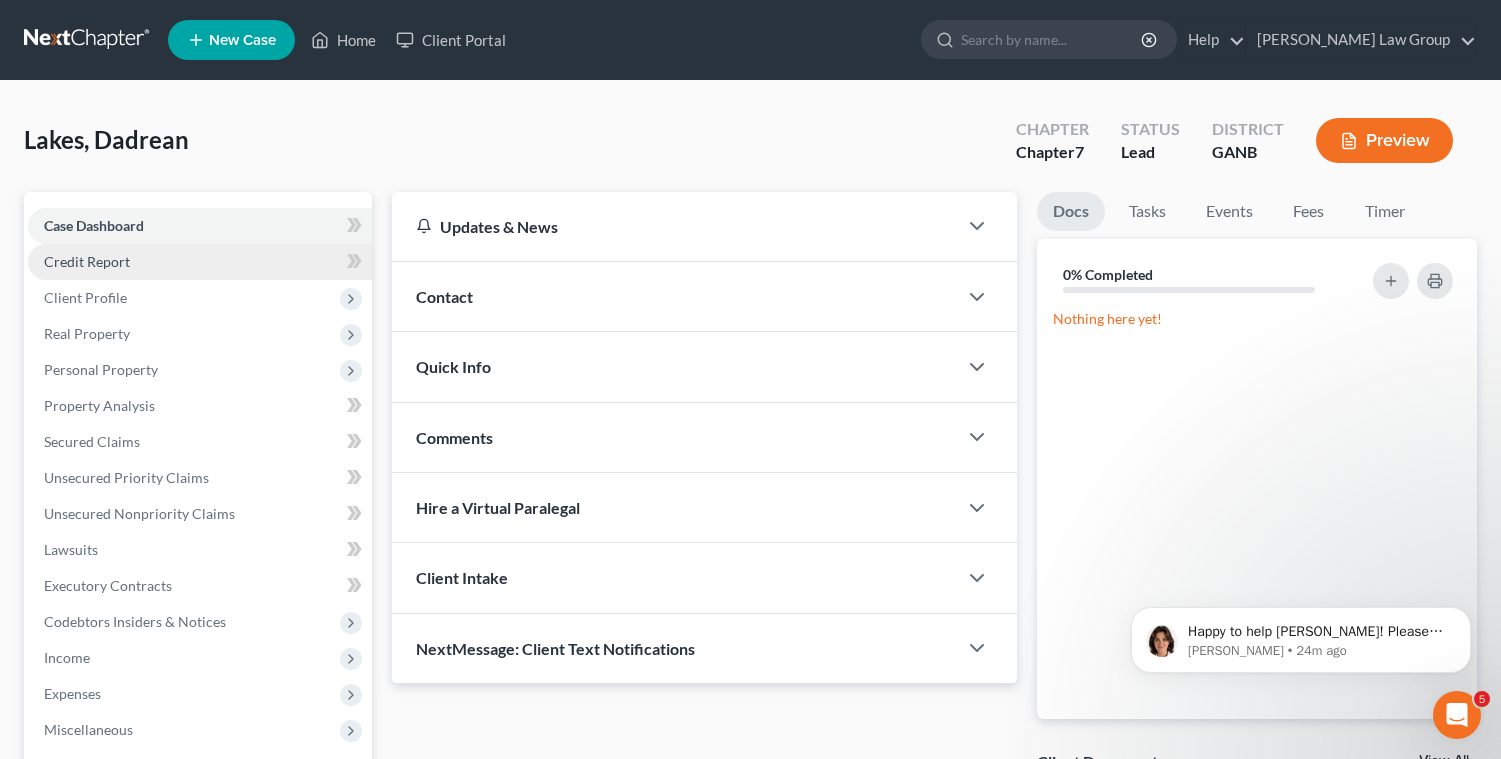 click on "Credit Report" at bounding box center [87, 261] 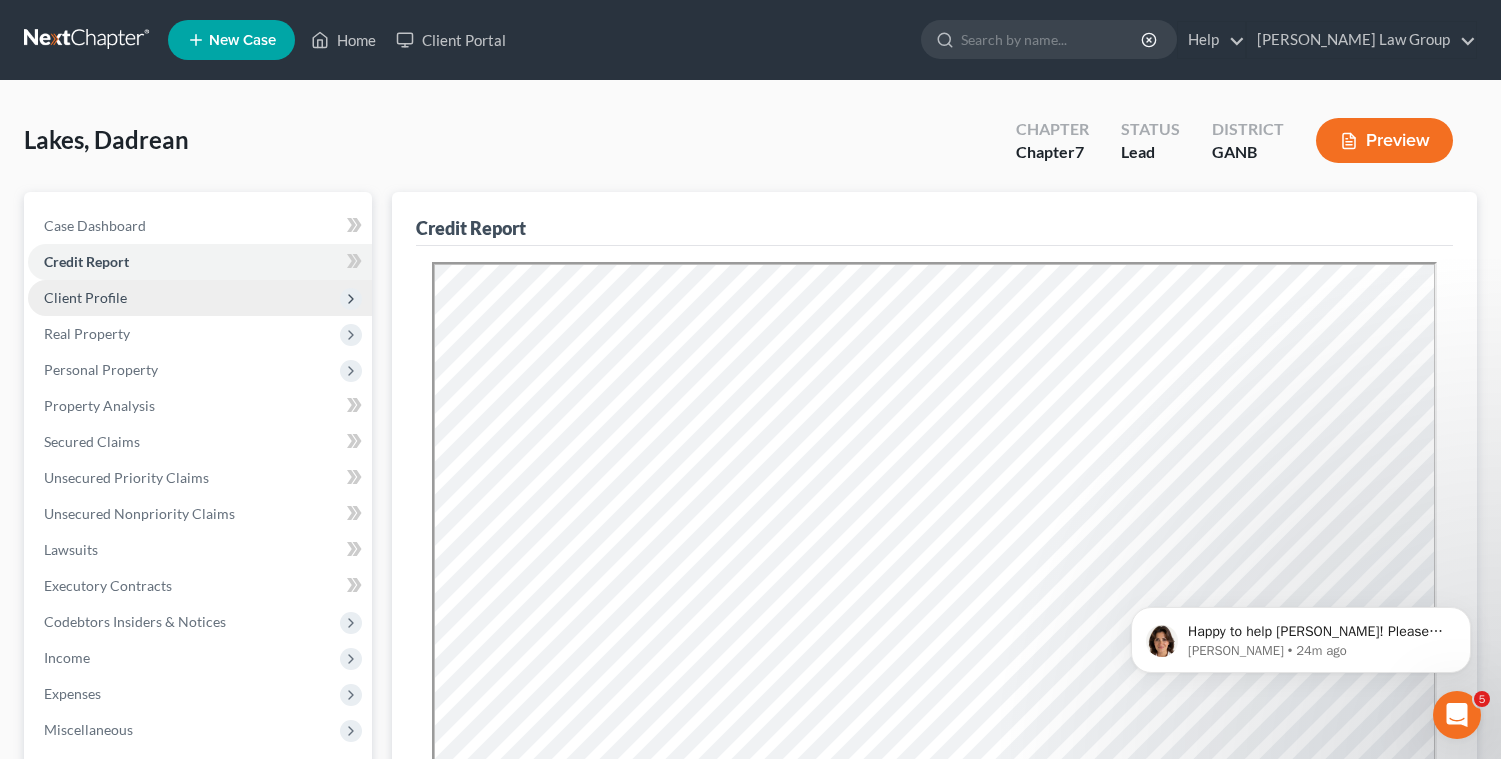 scroll, scrollTop: 0, scrollLeft: 0, axis: both 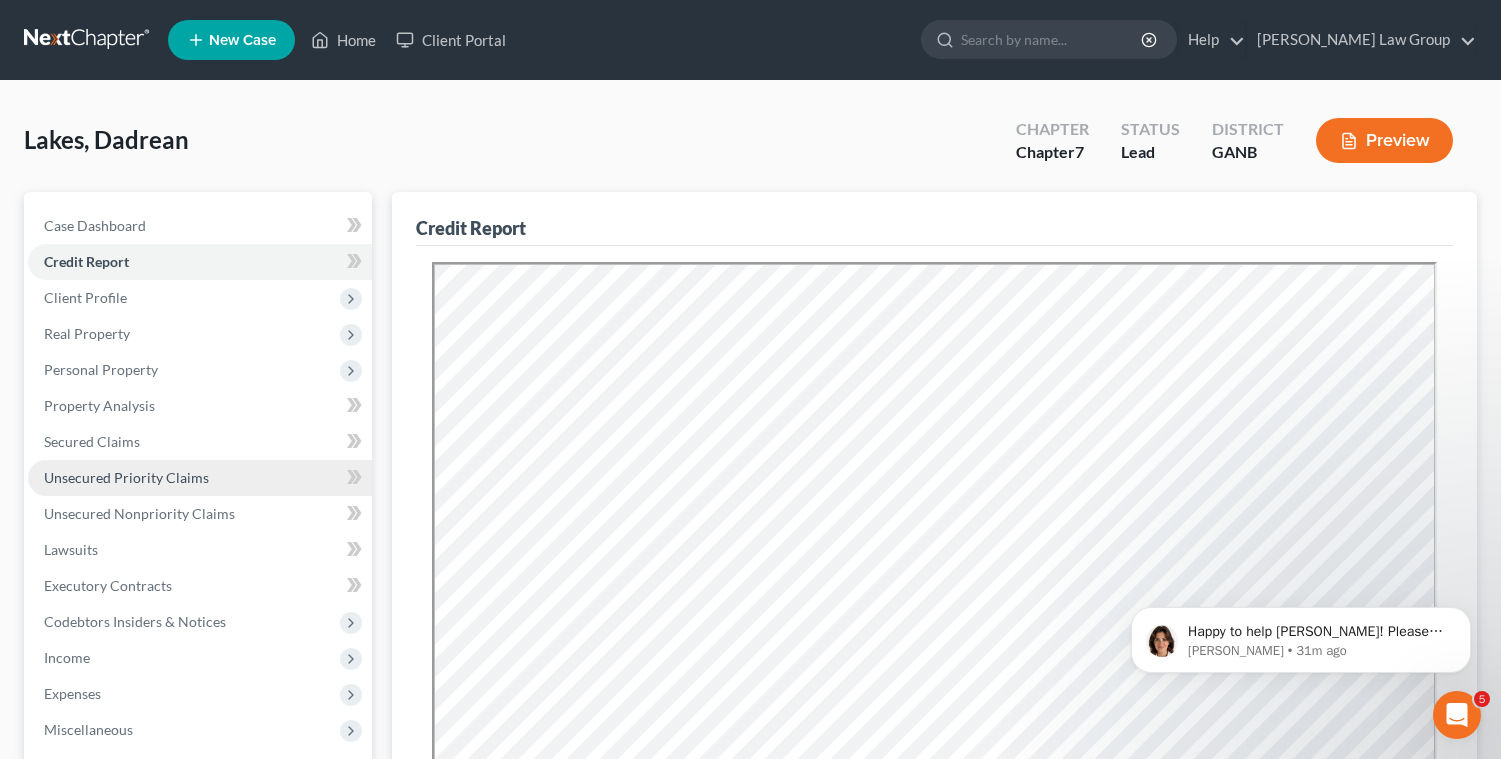 click on "Unsecured Priority Claims" at bounding box center [126, 477] 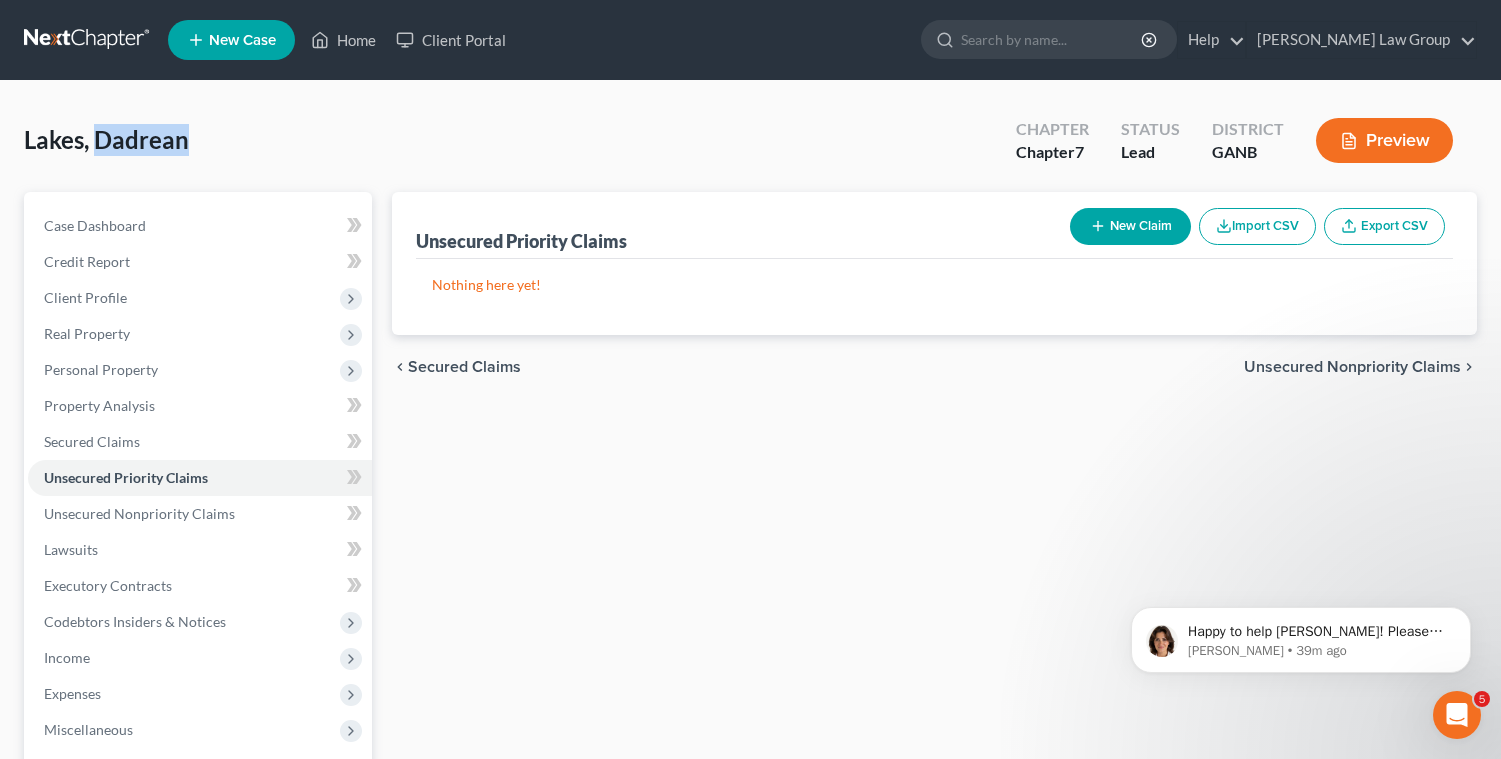drag, startPoint x: 199, startPoint y: 142, endPoint x: 100, endPoint y: 146, distance: 99.08077 